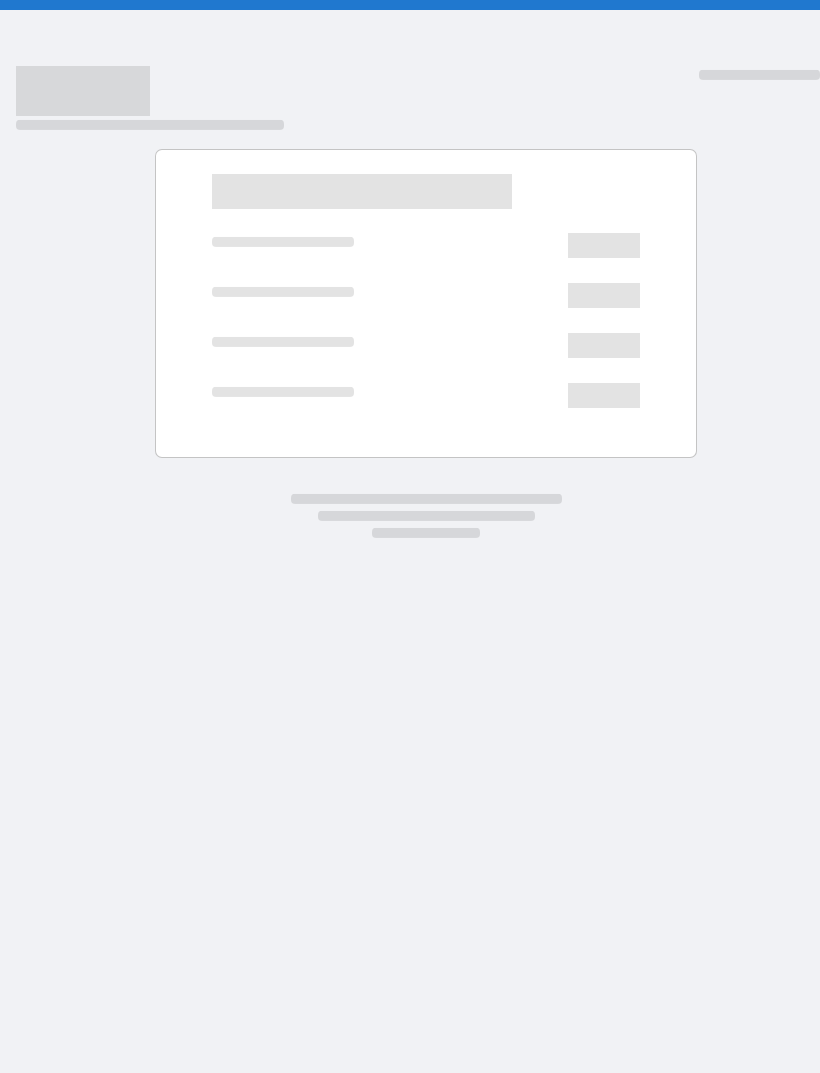 scroll, scrollTop: 0, scrollLeft: 0, axis: both 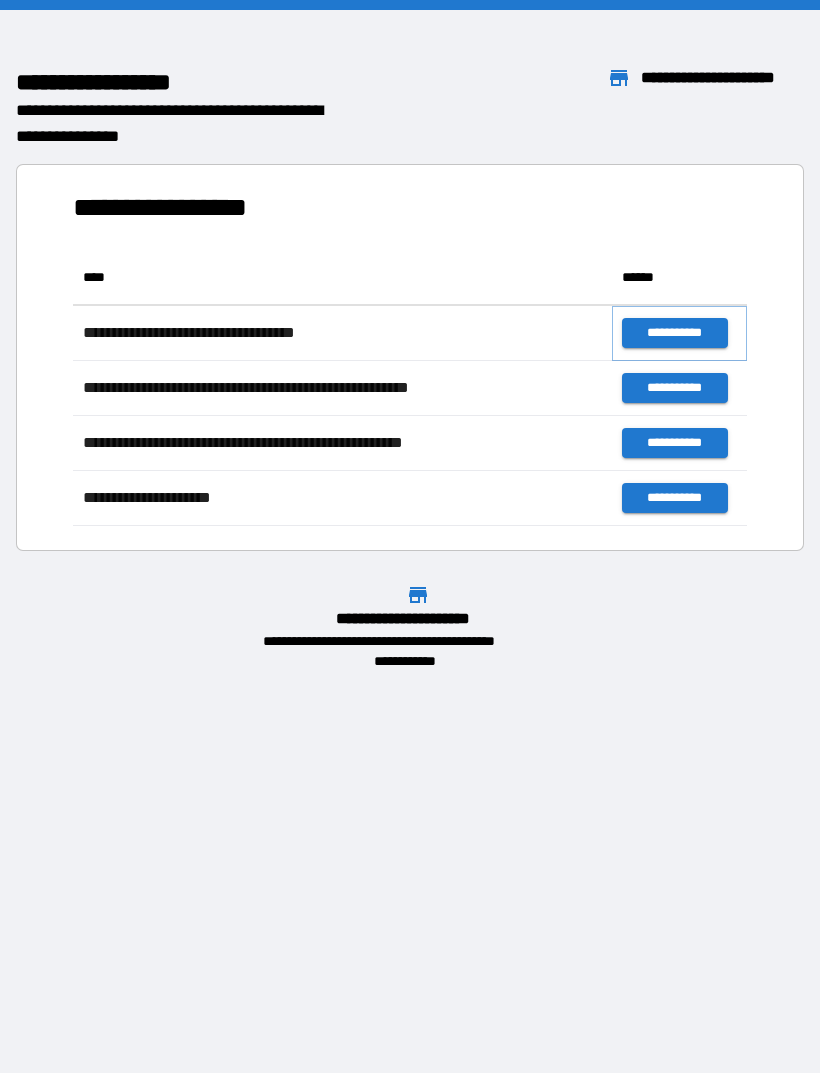 click on "**********" at bounding box center [674, 333] 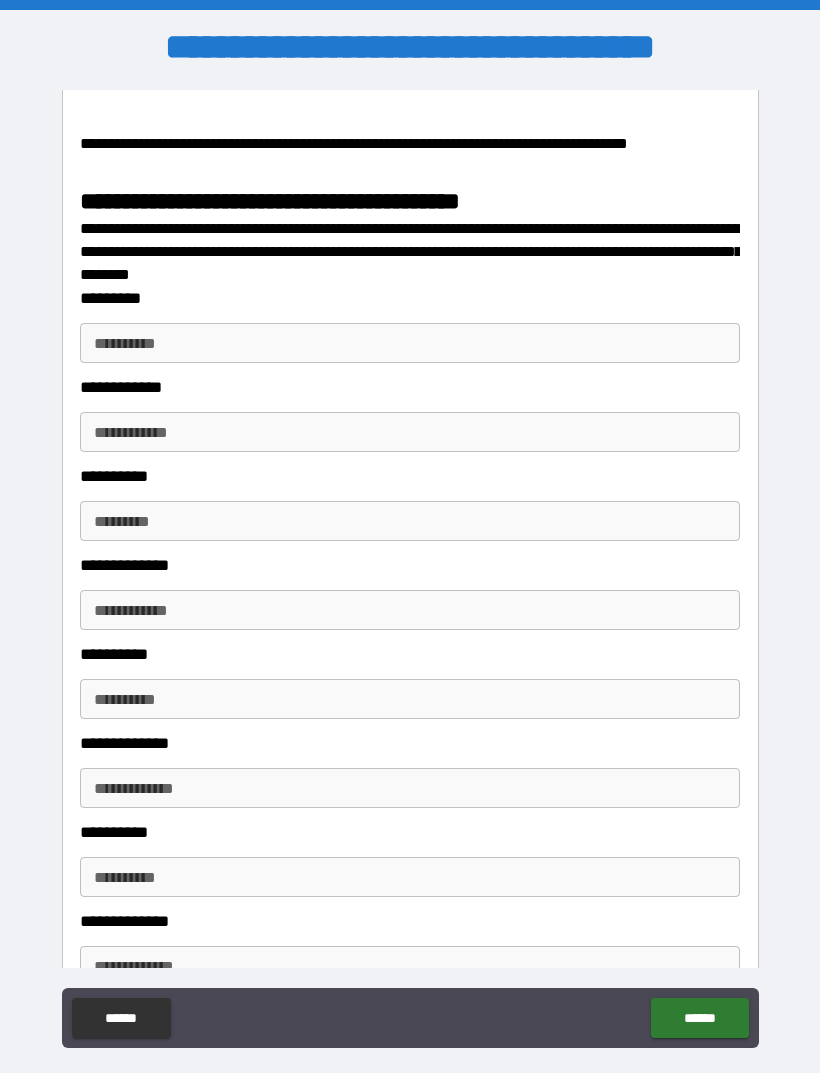 scroll, scrollTop: 2665, scrollLeft: 0, axis: vertical 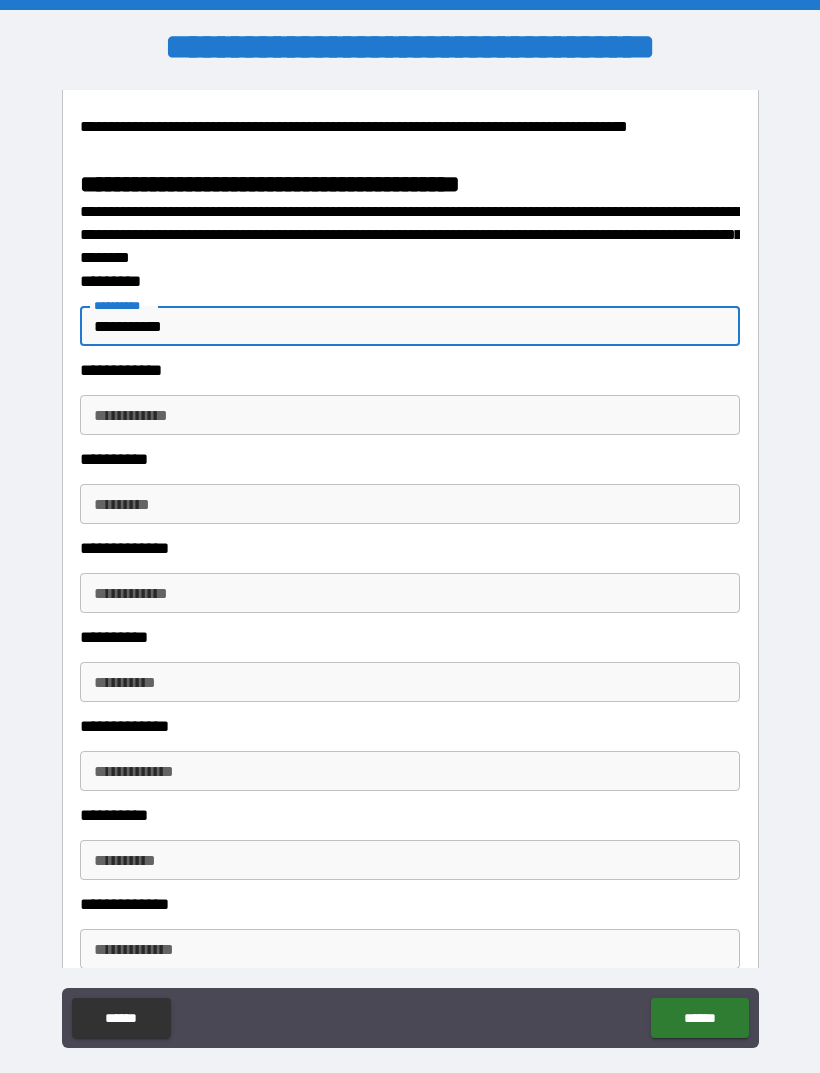 type on "**********" 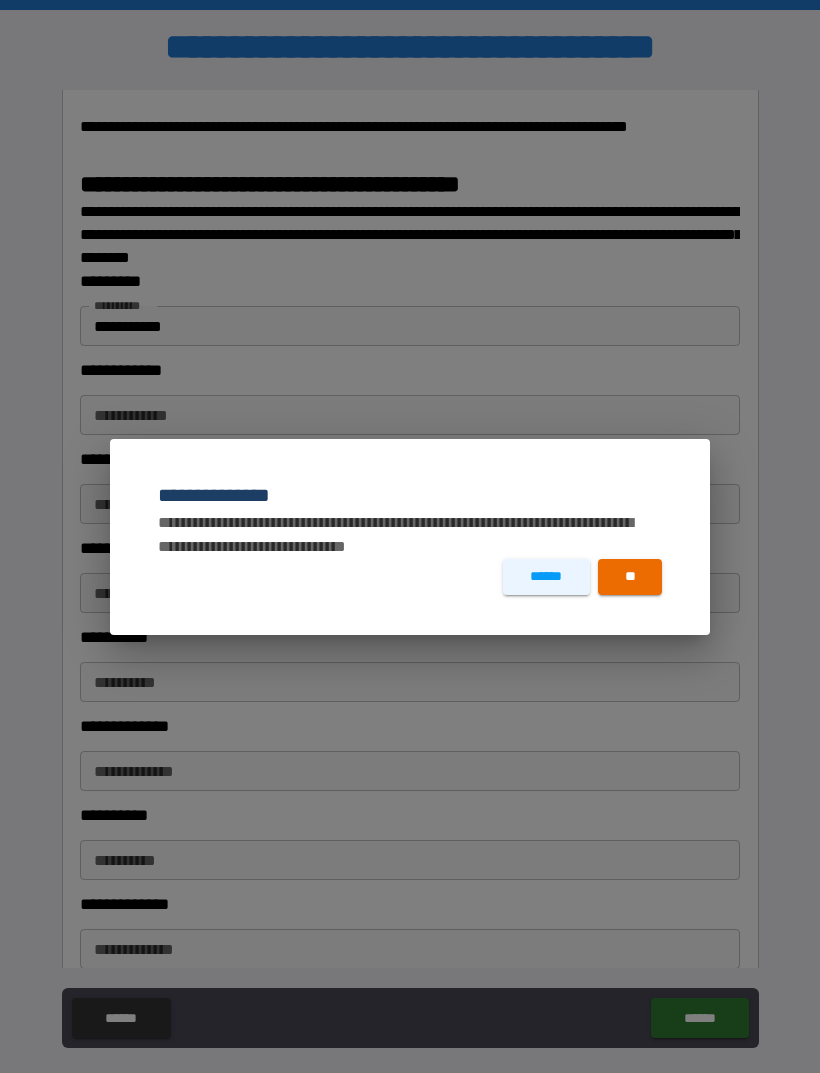 click on "******" at bounding box center (546, 577) 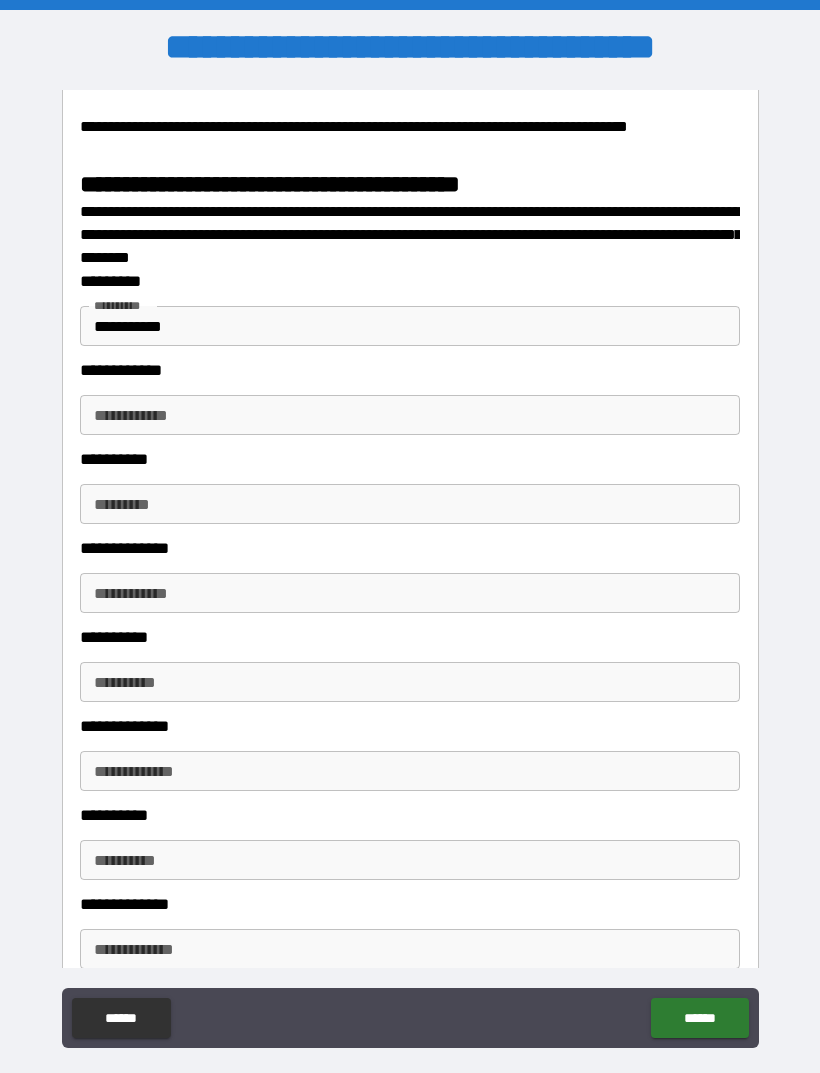 click on "**********" at bounding box center (410, 326) 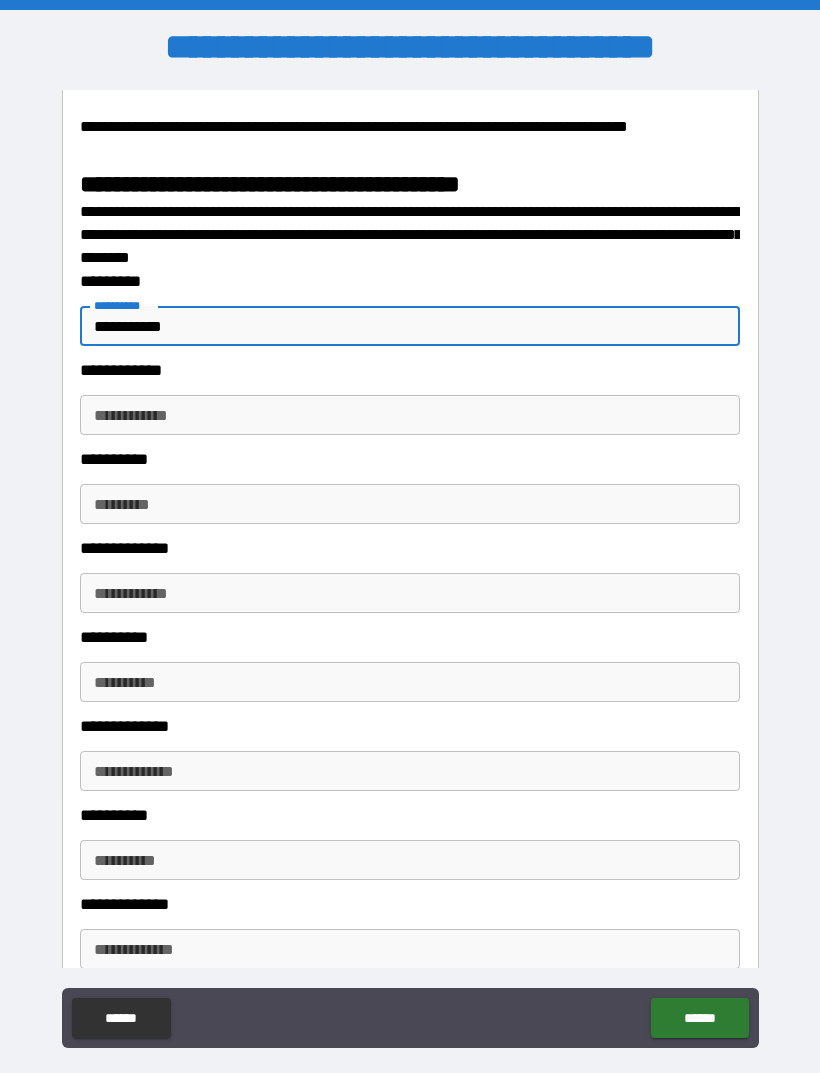 click on "******" 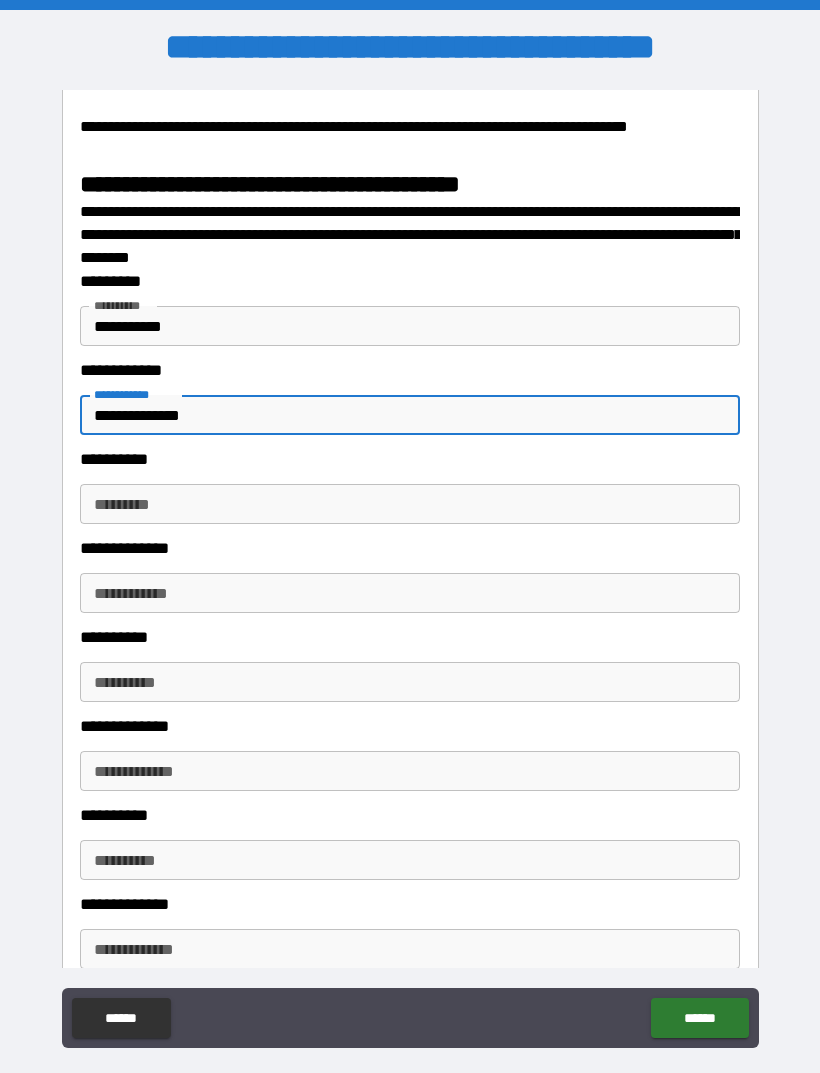 type on "**********" 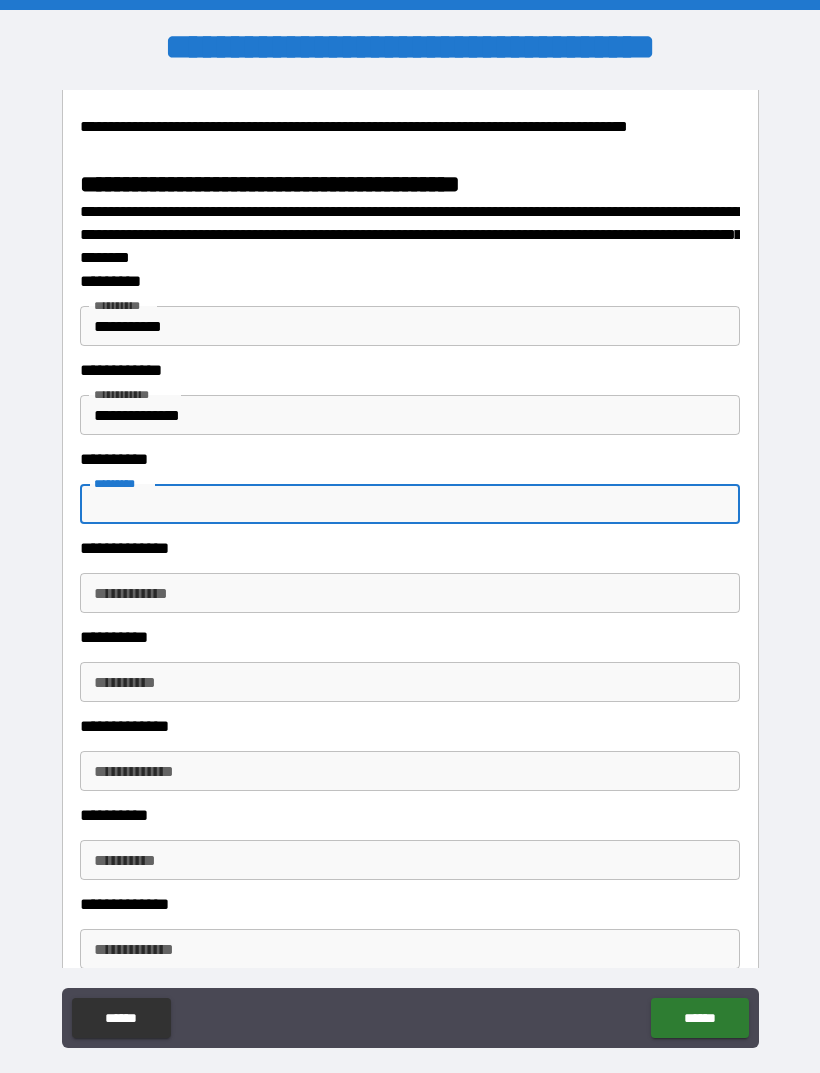 click on "********* *********" at bounding box center (410, 504) 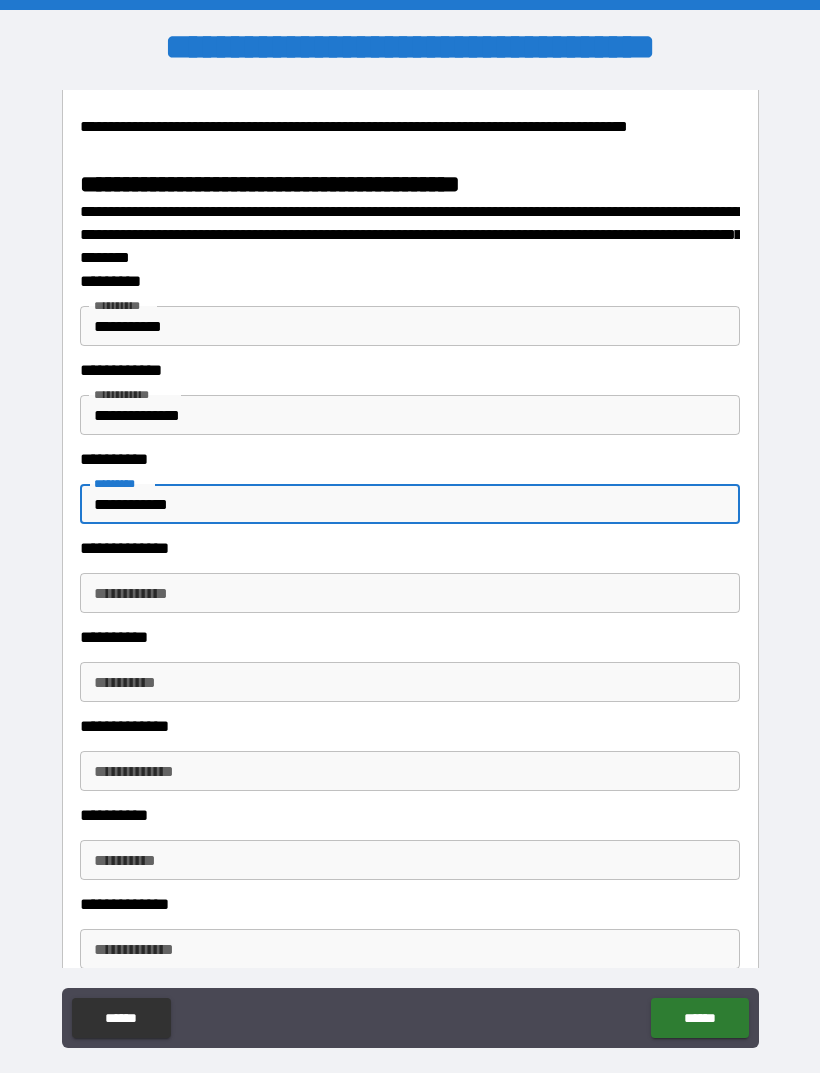 type on "**********" 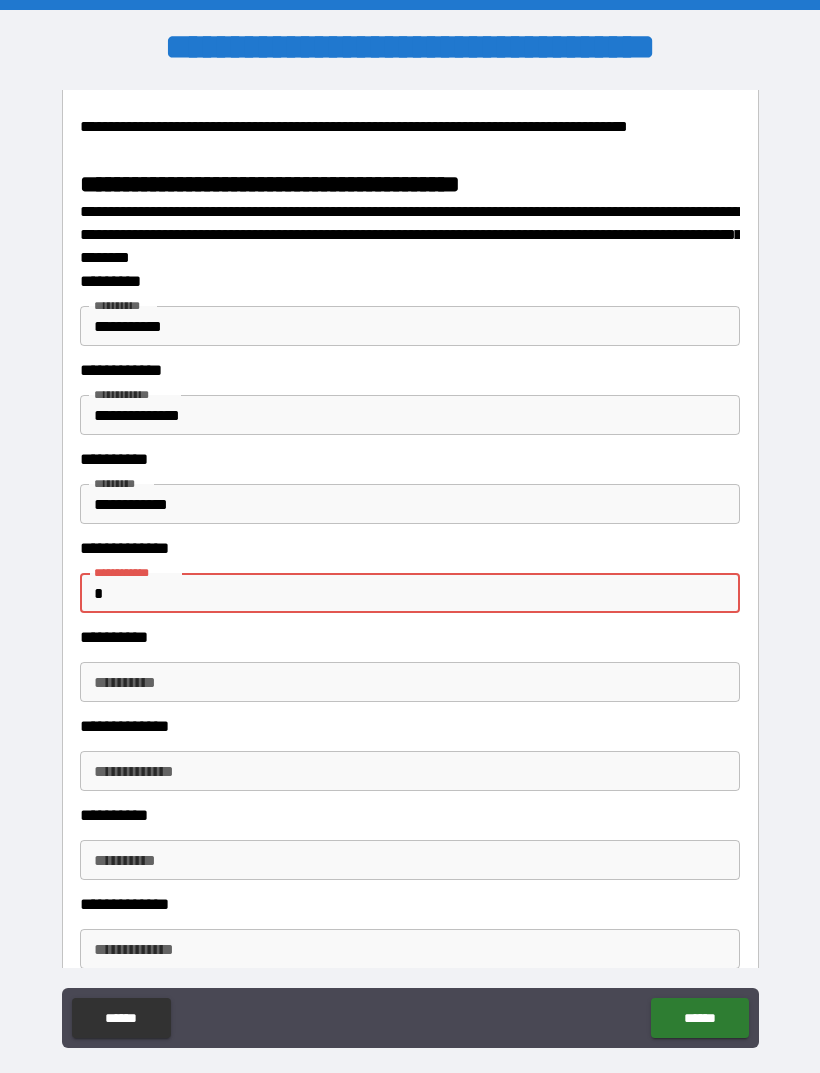 type on "***" 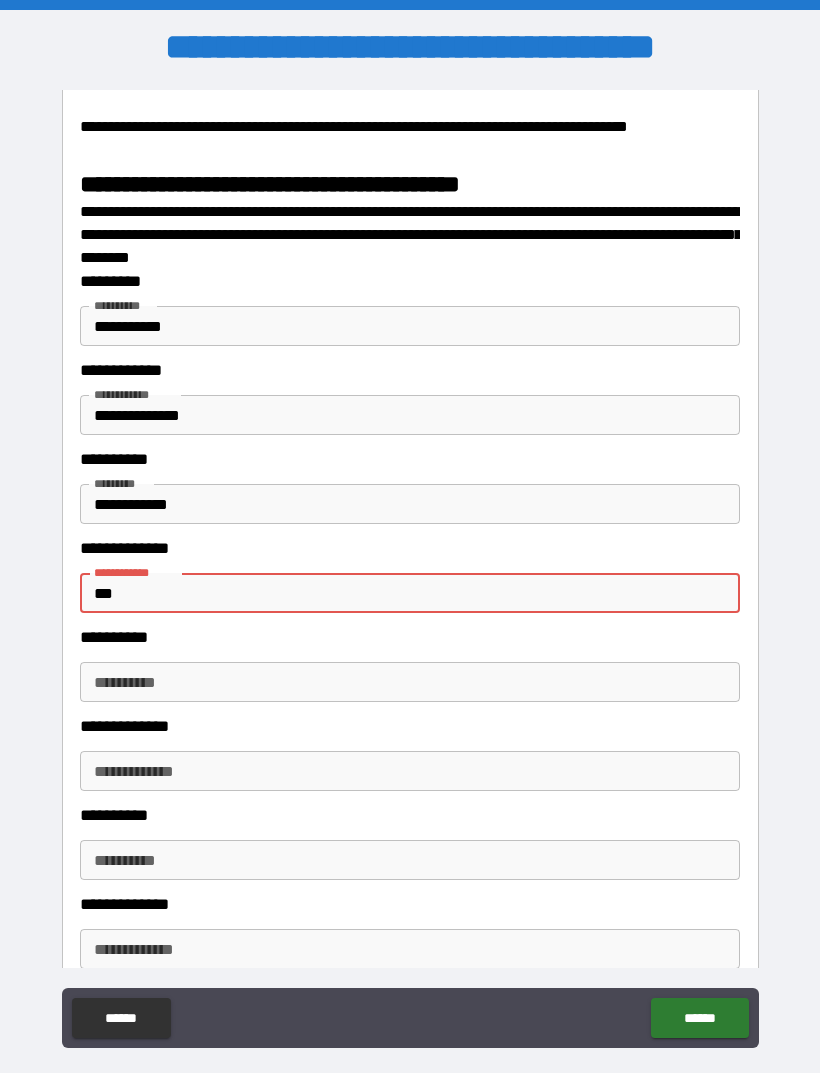 click on "**********" at bounding box center (410, 504) 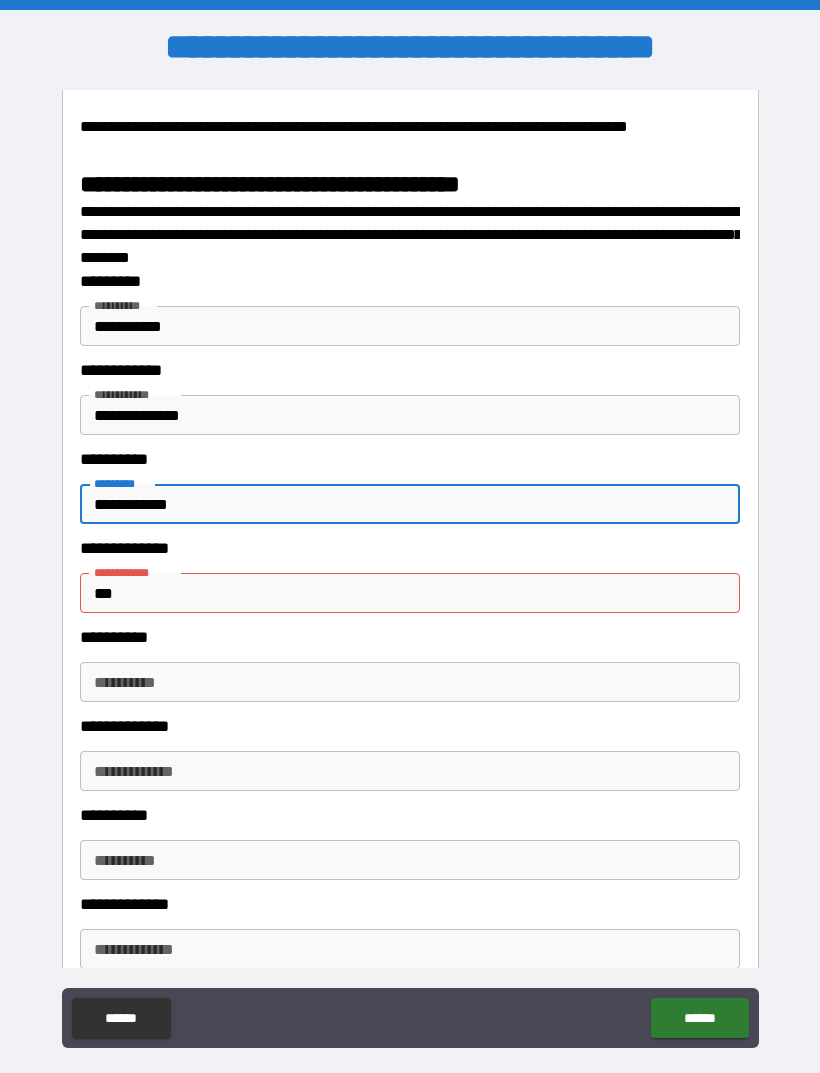 click on "**********" at bounding box center (410, 326) 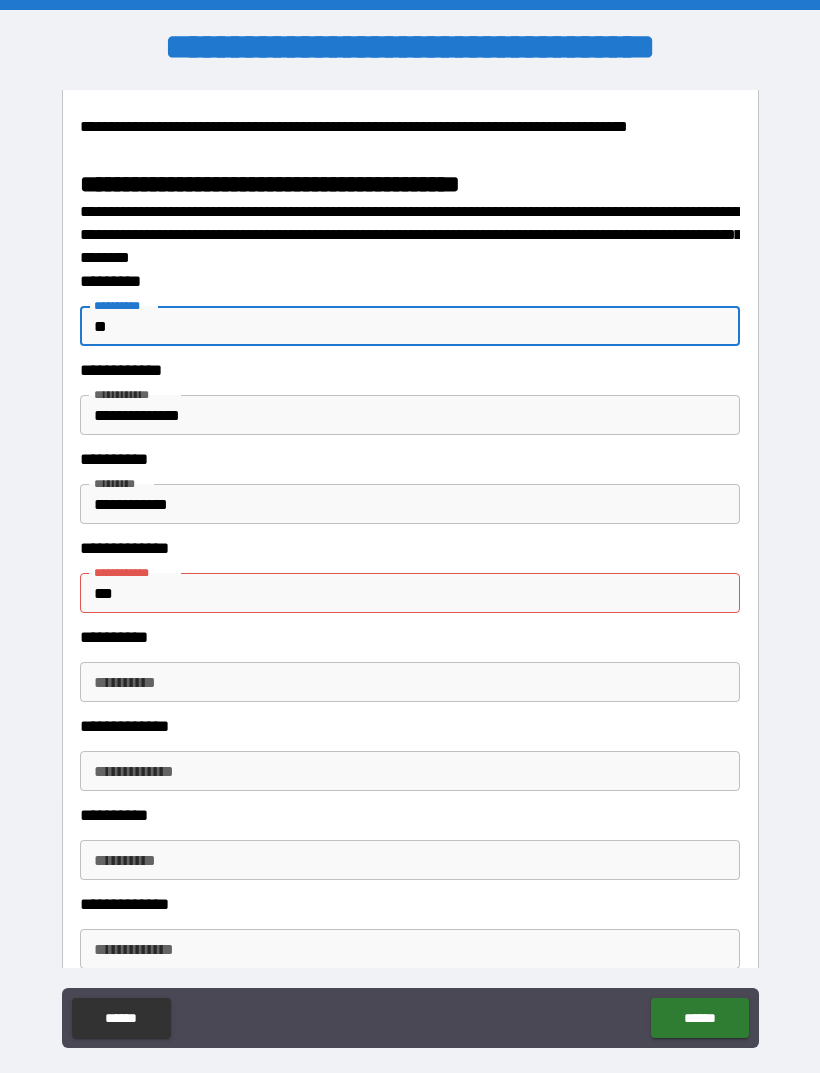 type on "*" 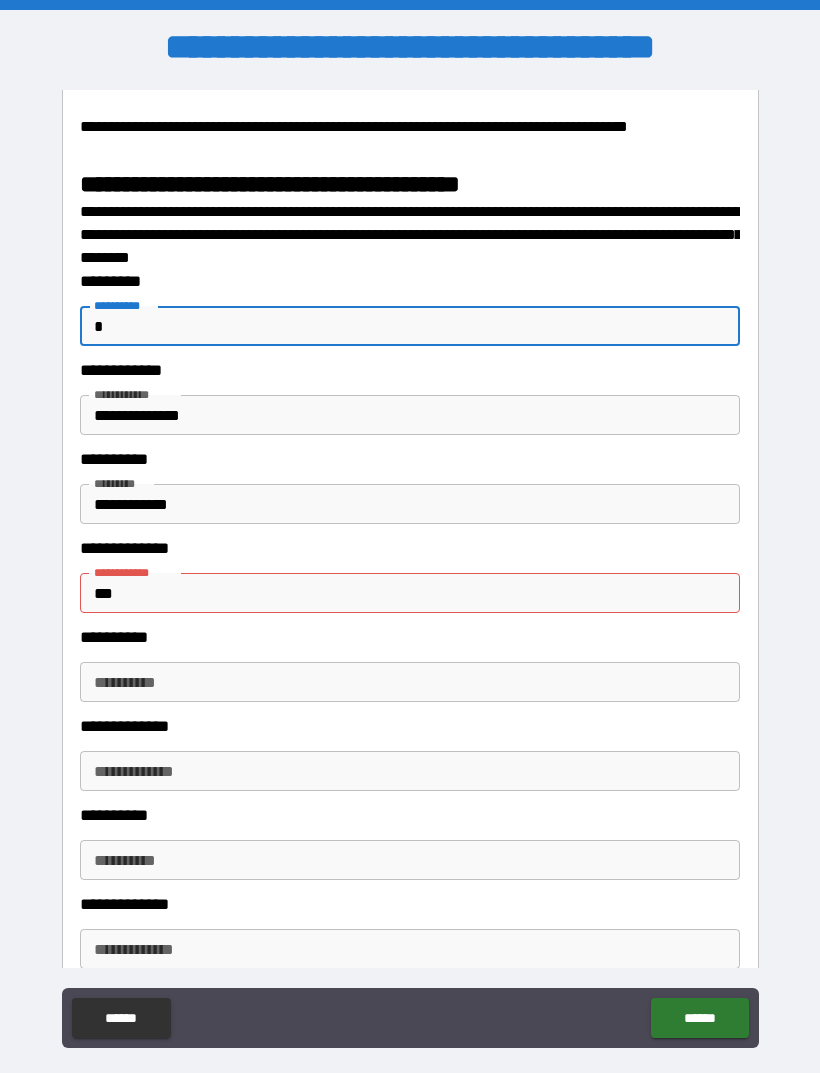 type on "*" 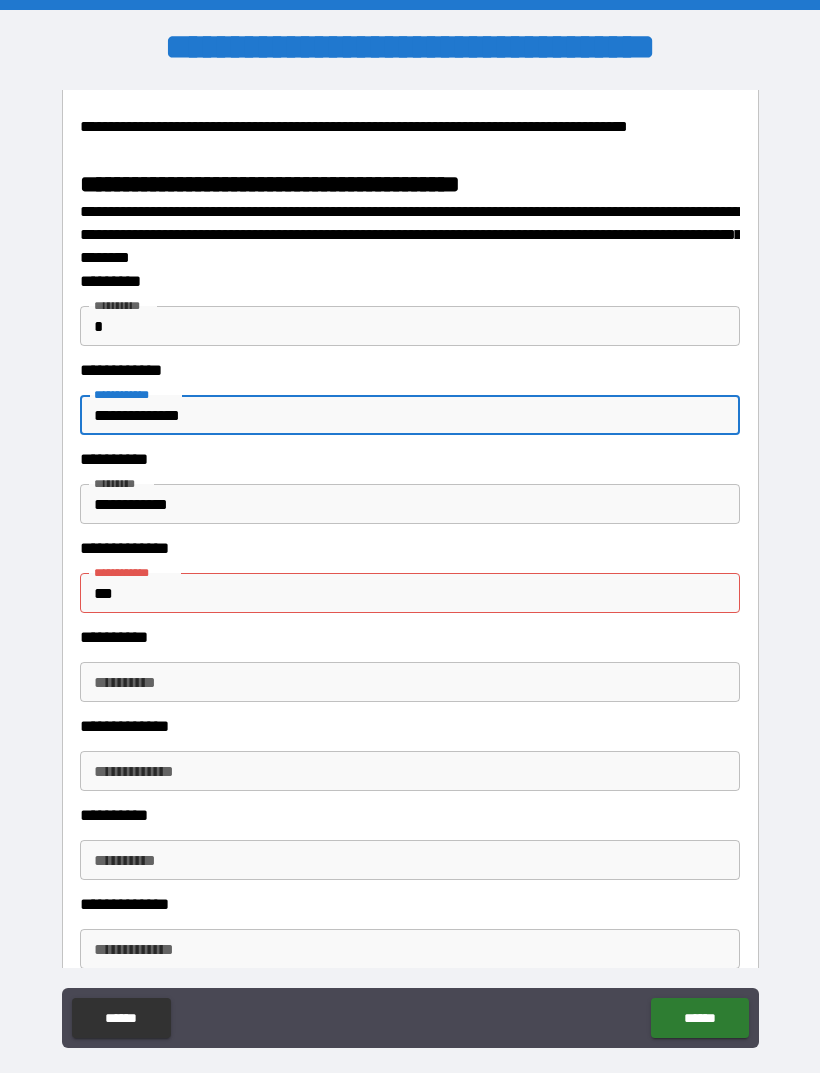 click on "[FIRST] [LAST] [NUMBER] [STREET] [CITY] [STATE] [POSTAL_CODE]" at bounding box center [410, 356] 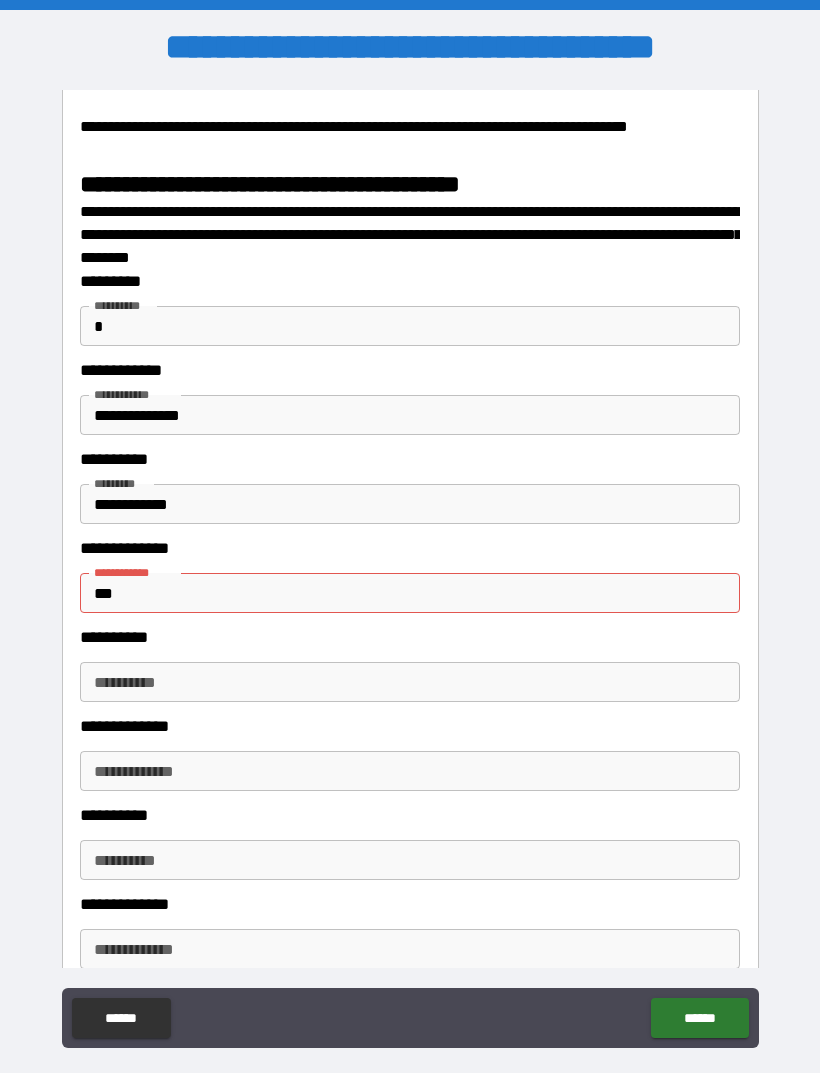 click on "**********" at bounding box center [410, 415] 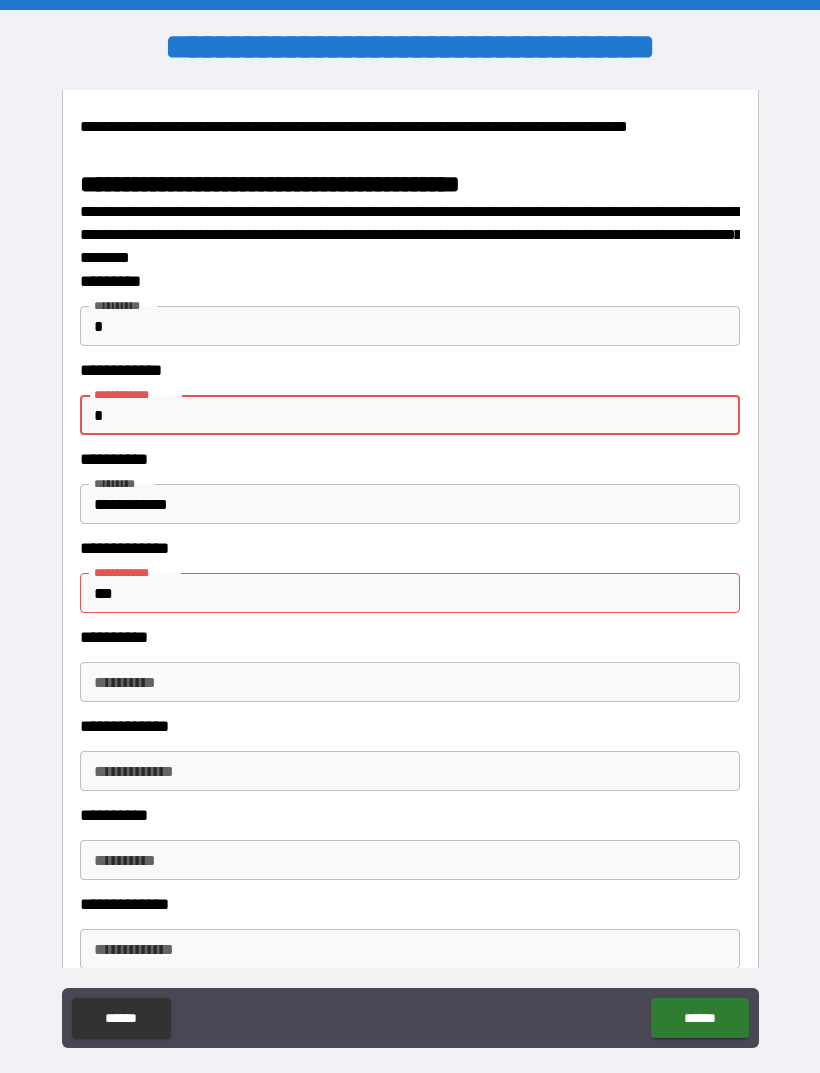 type on "*" 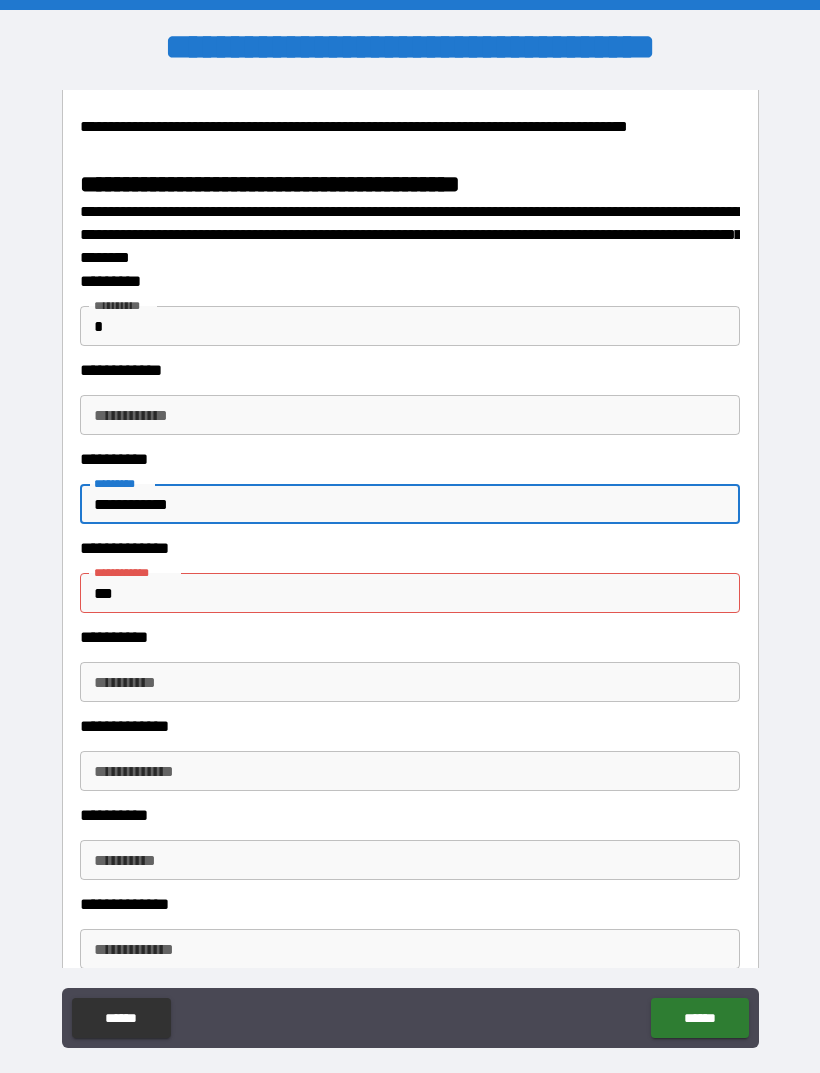 click on "**********" at bounding box center [410, 504] 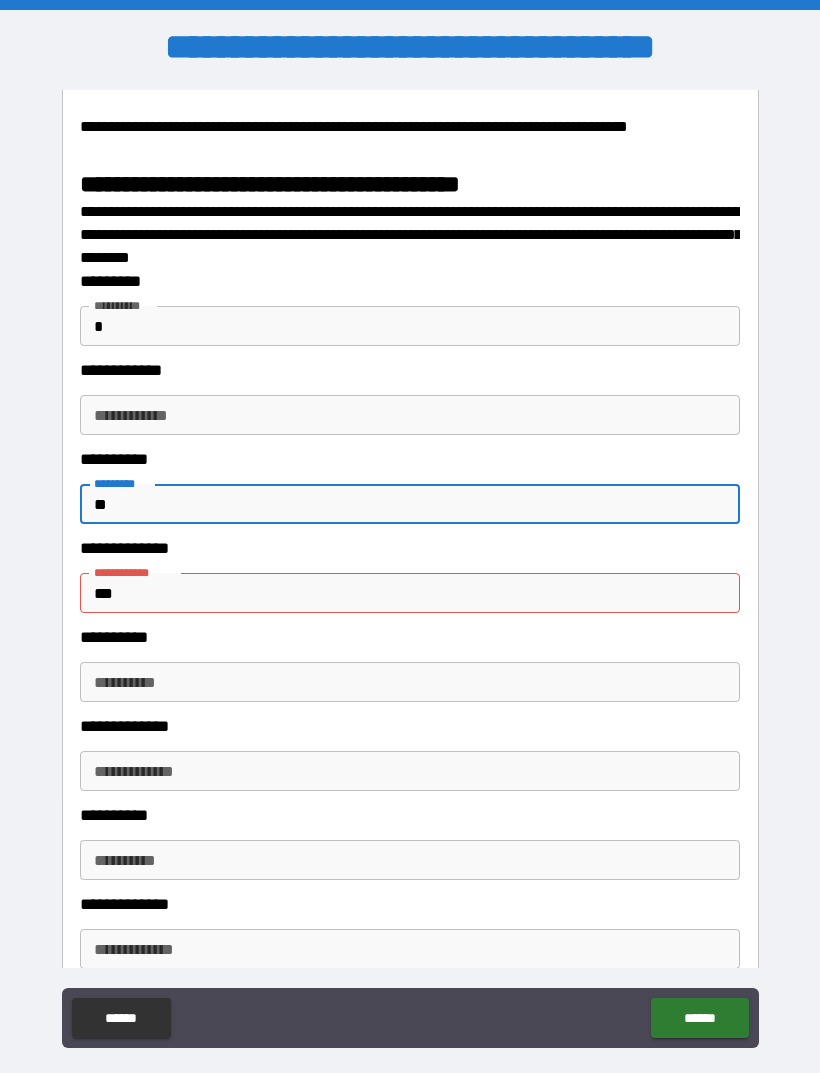 type on "*" 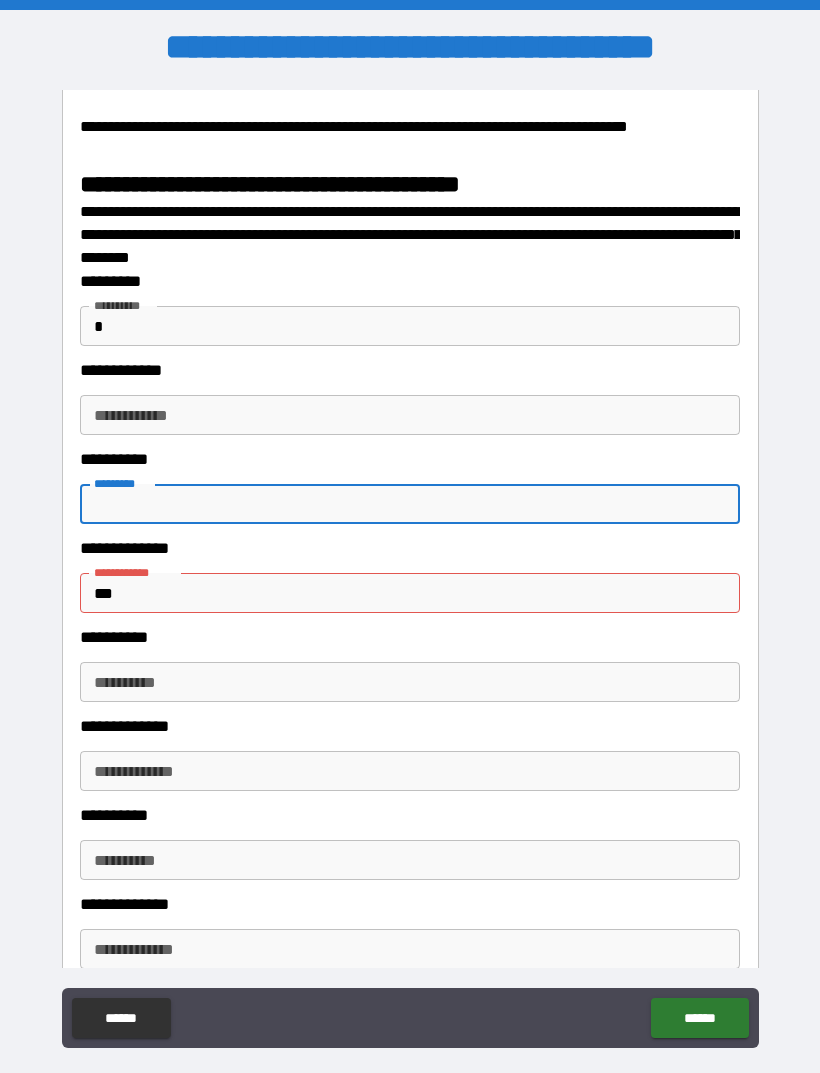 type 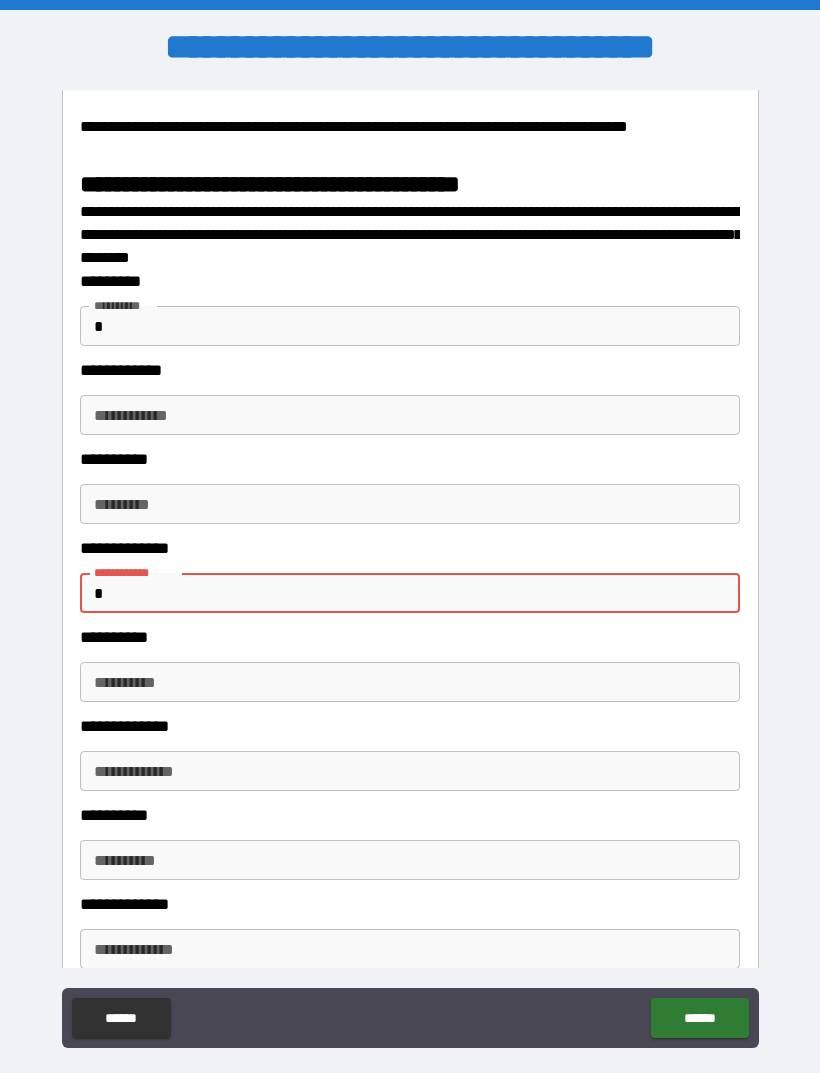 type on "*" 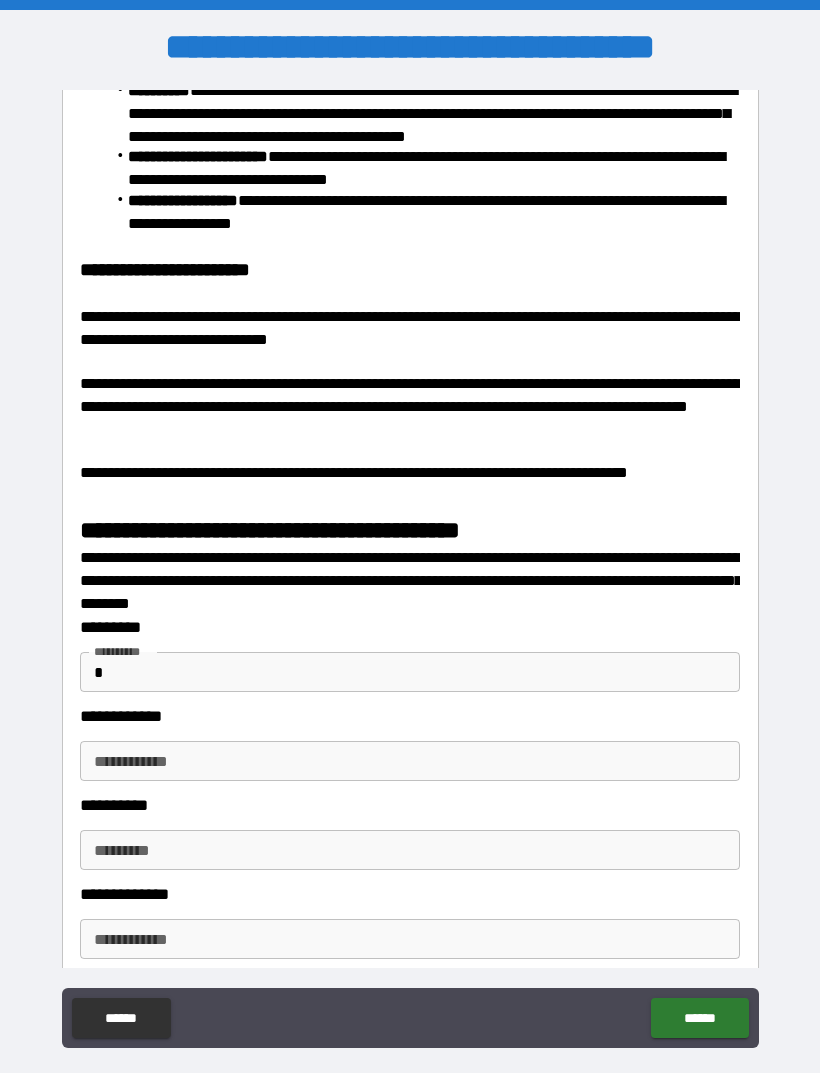 scroll, scrollTop: 2335, scrollLeft: 0, axis: vertical 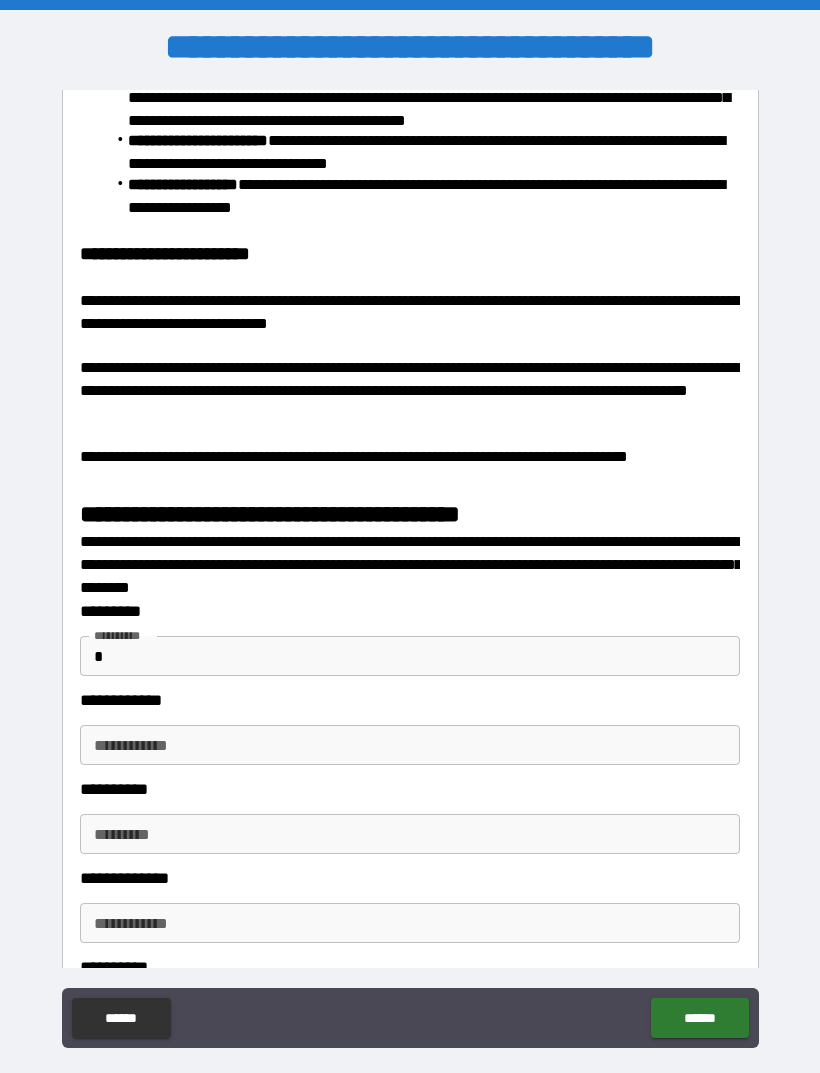 click on "*" at bounding box center [410, 656] 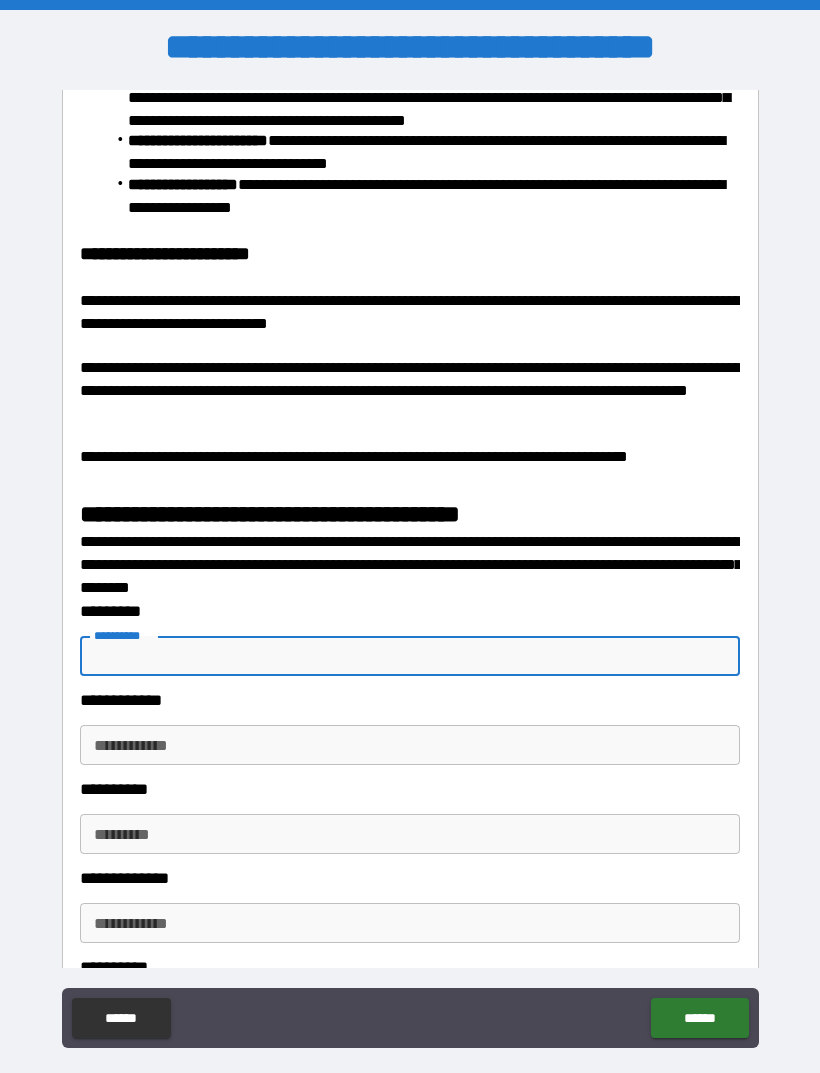 type 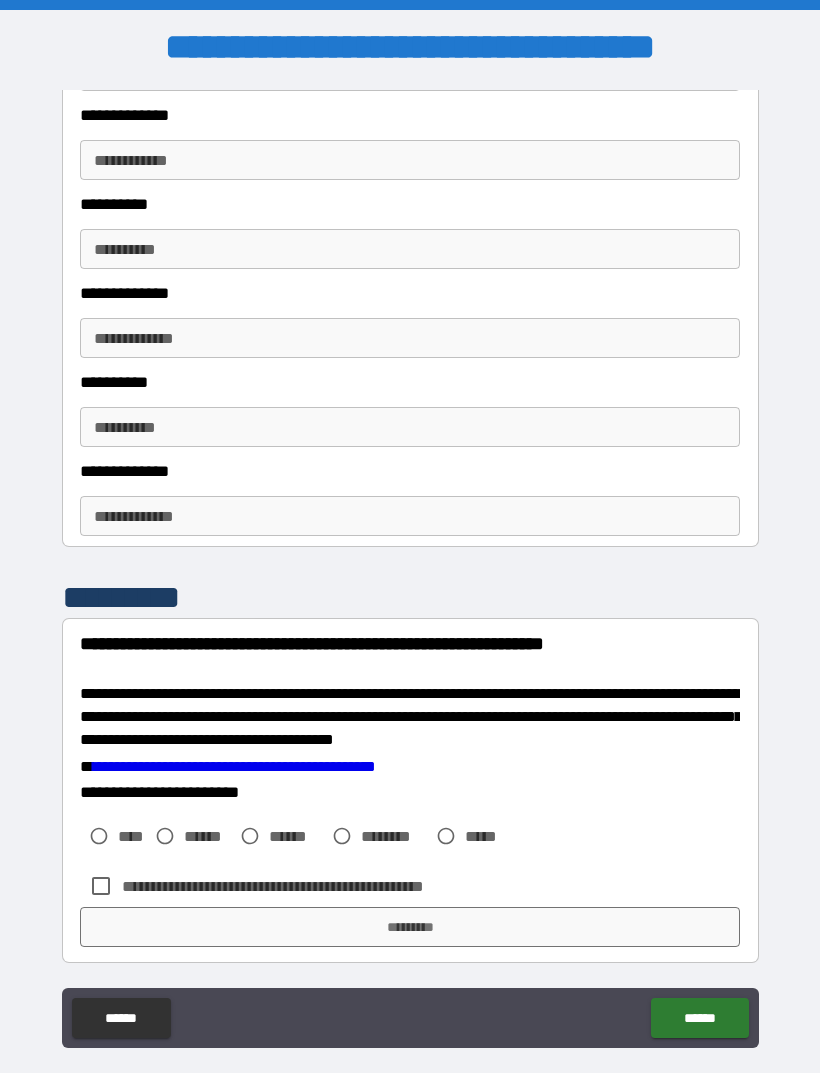 scroll, scrollTop: 3111, scrollLeft: 0, axis: vertical 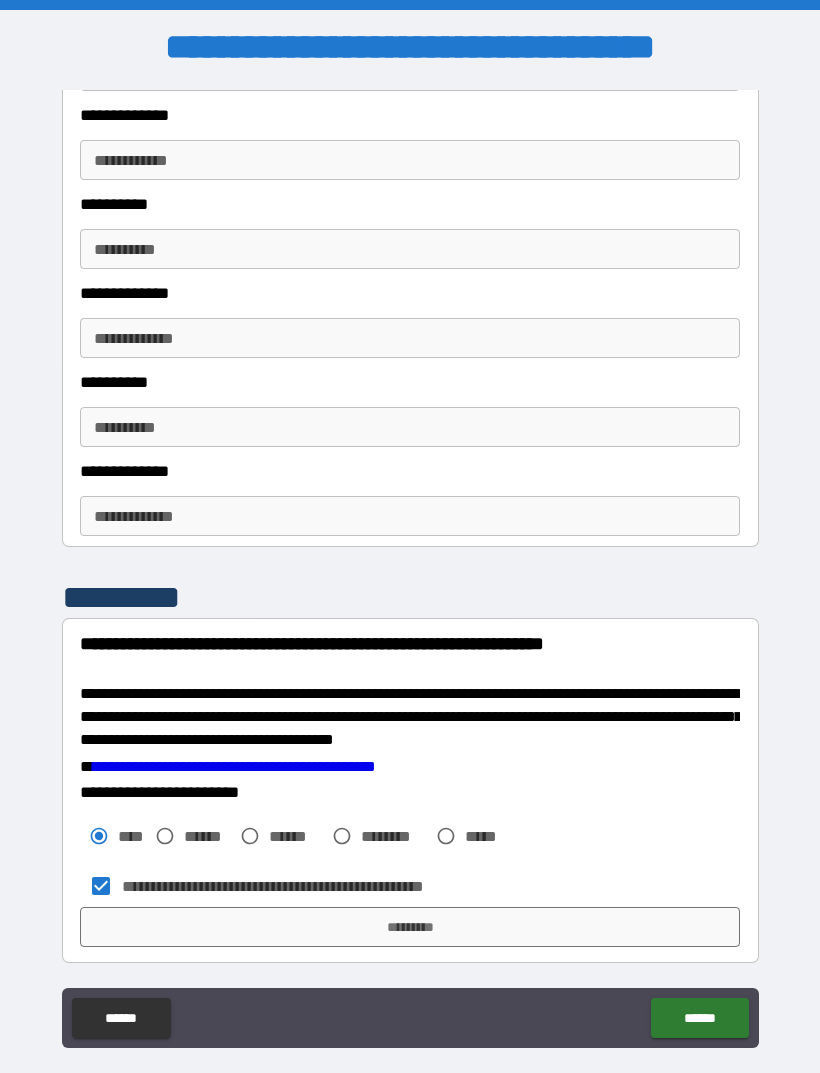 click on "*********" at bounding box center [410, 927] 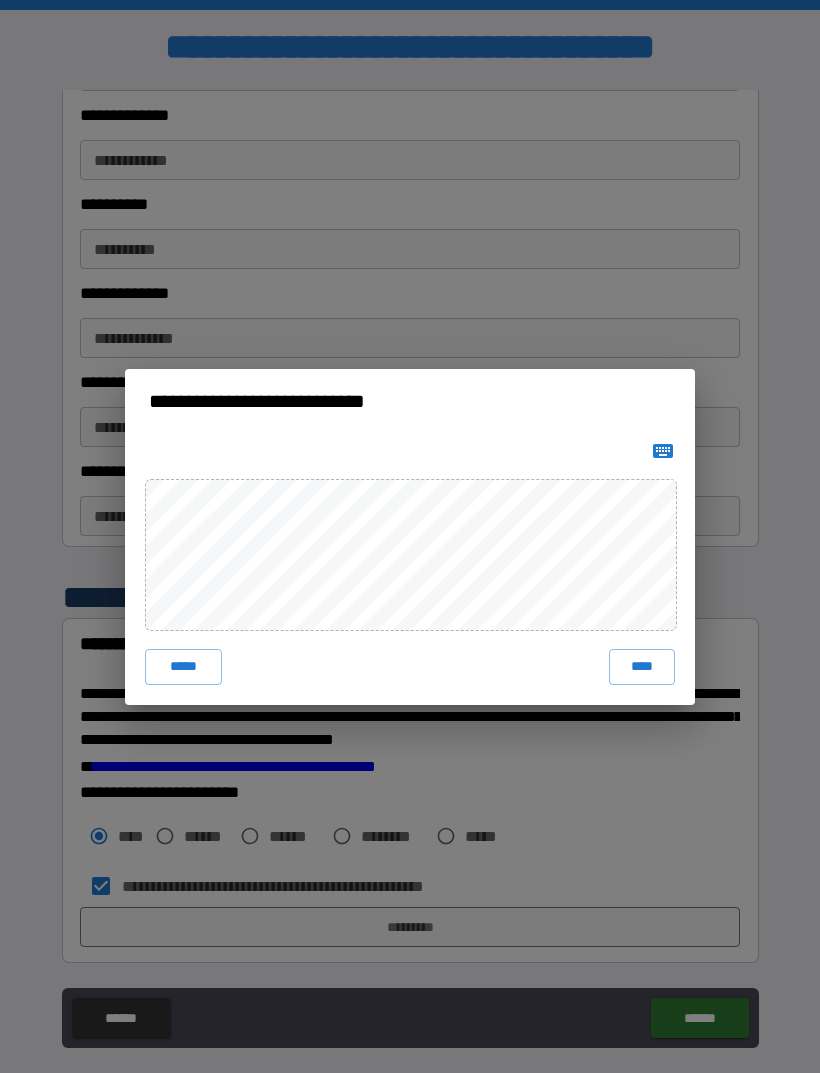 click on "****" at bounding box center (642, 667) 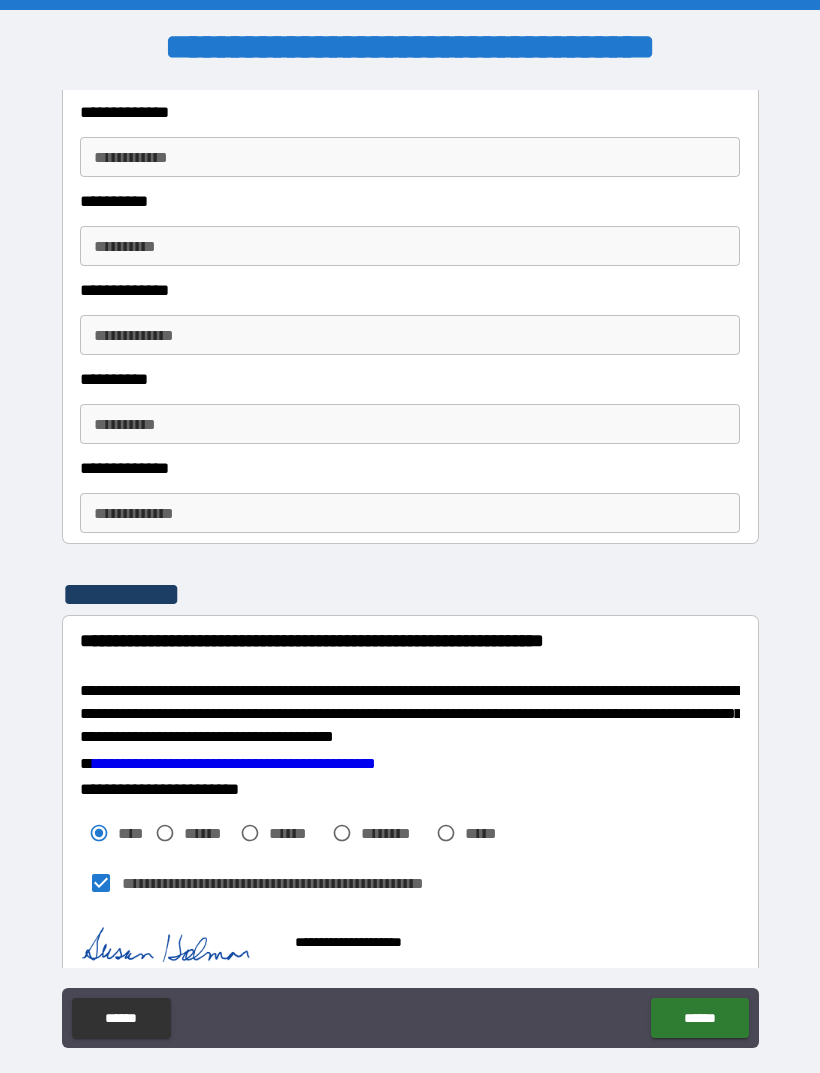 click on "******" at bounding box center (699, 1018) 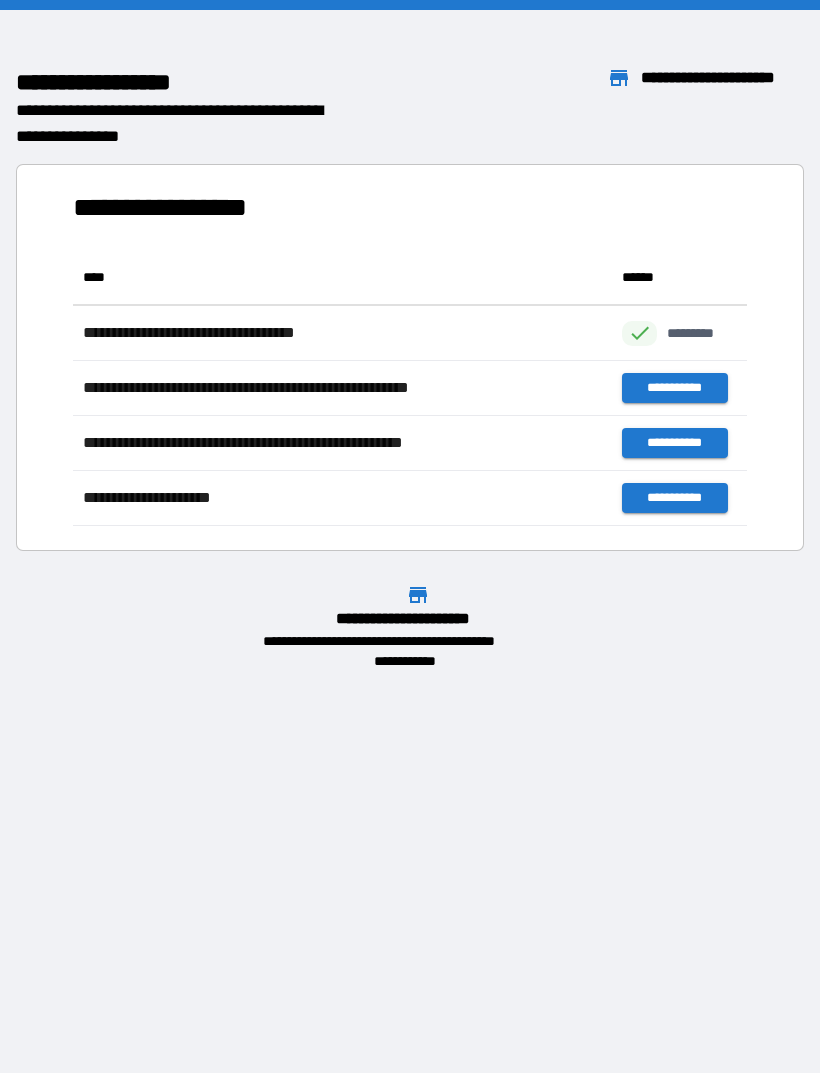 scroll, scrollTop: 1, scrollLeft: 1, axis: both 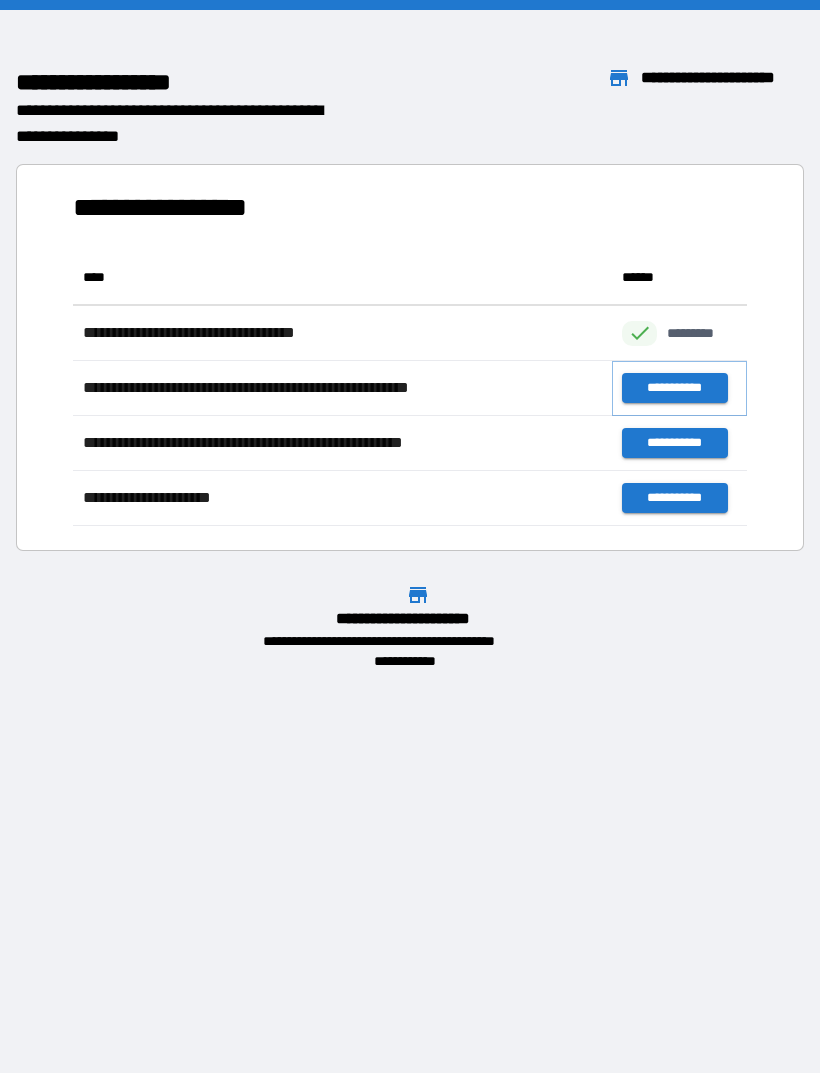 click on "**********" at bounding box center (674, 388) 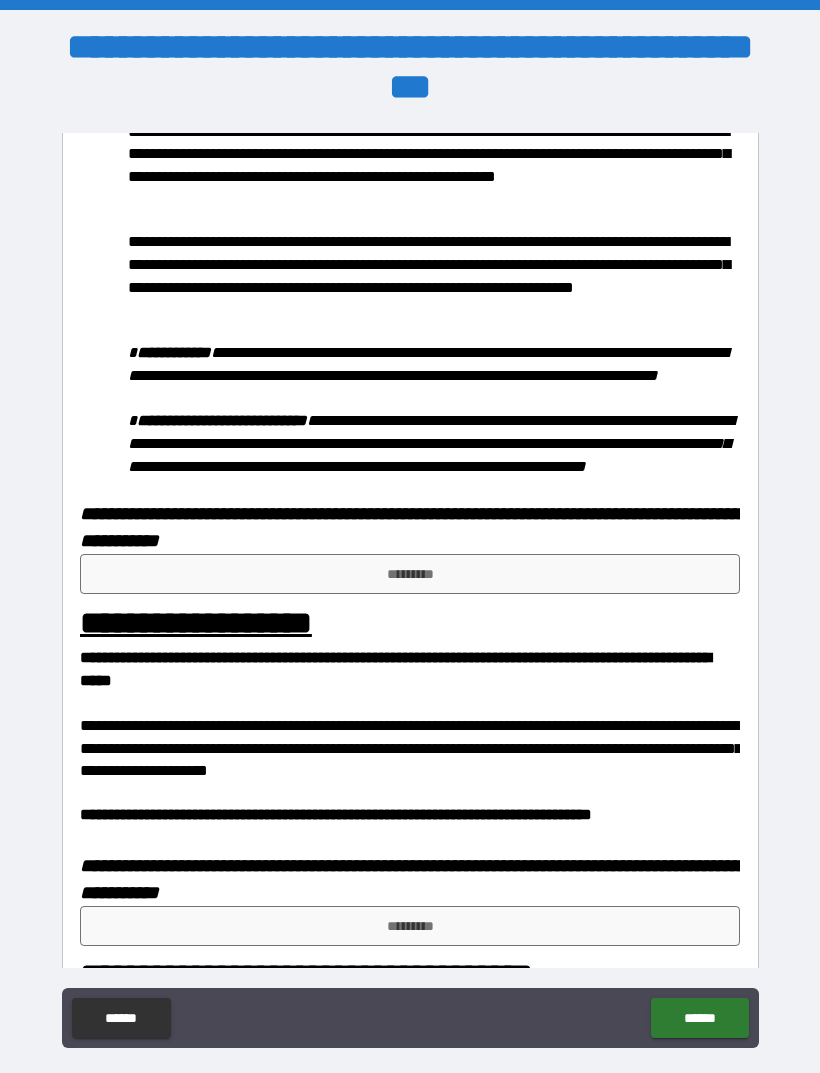 scroll, scrollTop: 959, scrollLeft: 0, axis: vertical 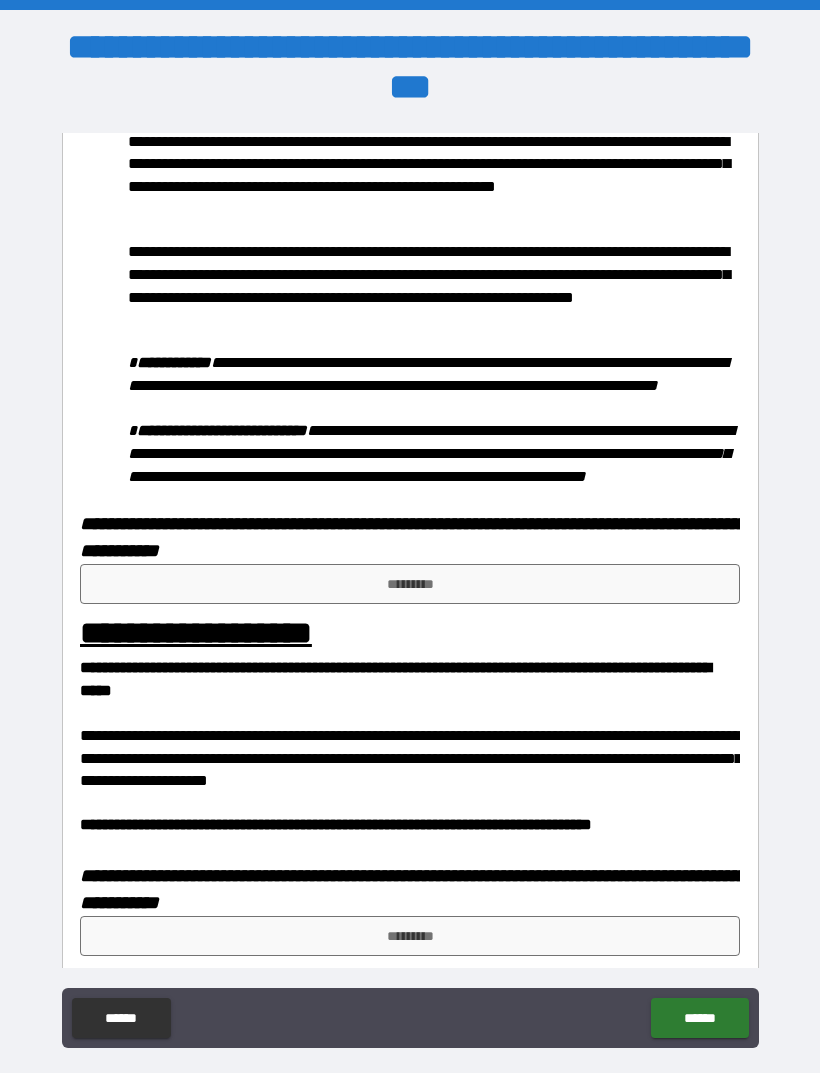 click on "*********" at bounding box center [410, 936] 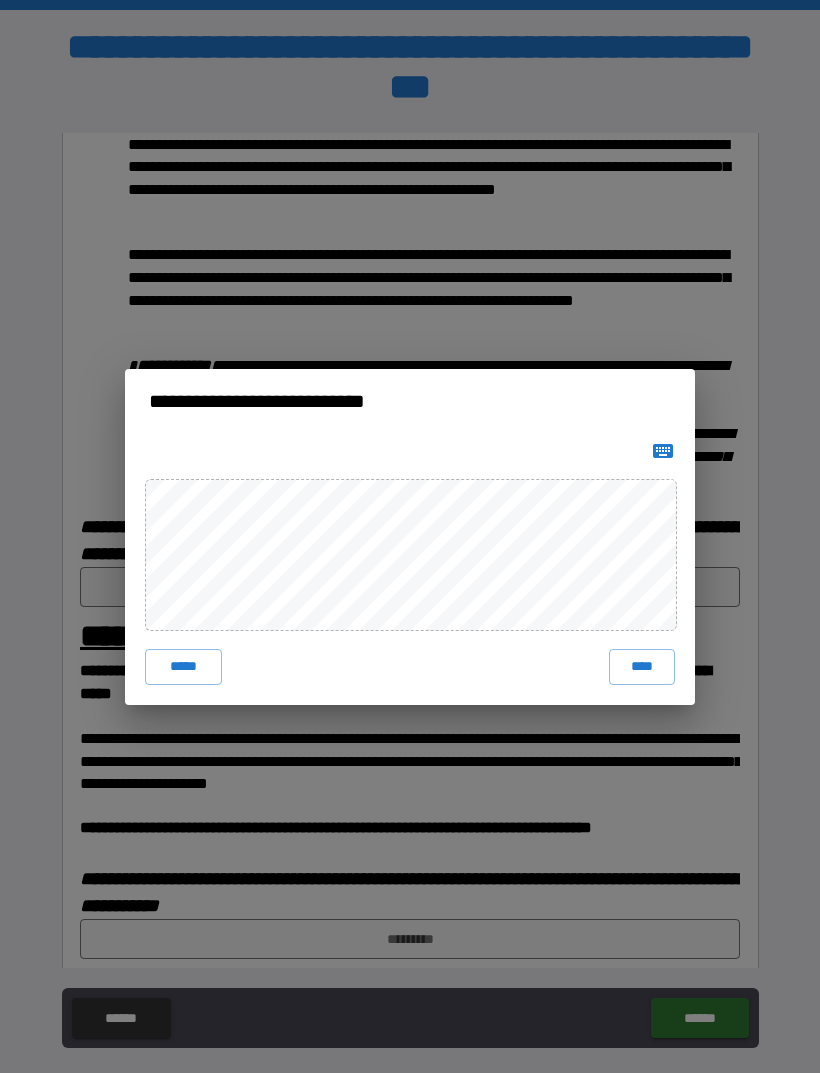 click on "****" at bounding box center (642, 667) 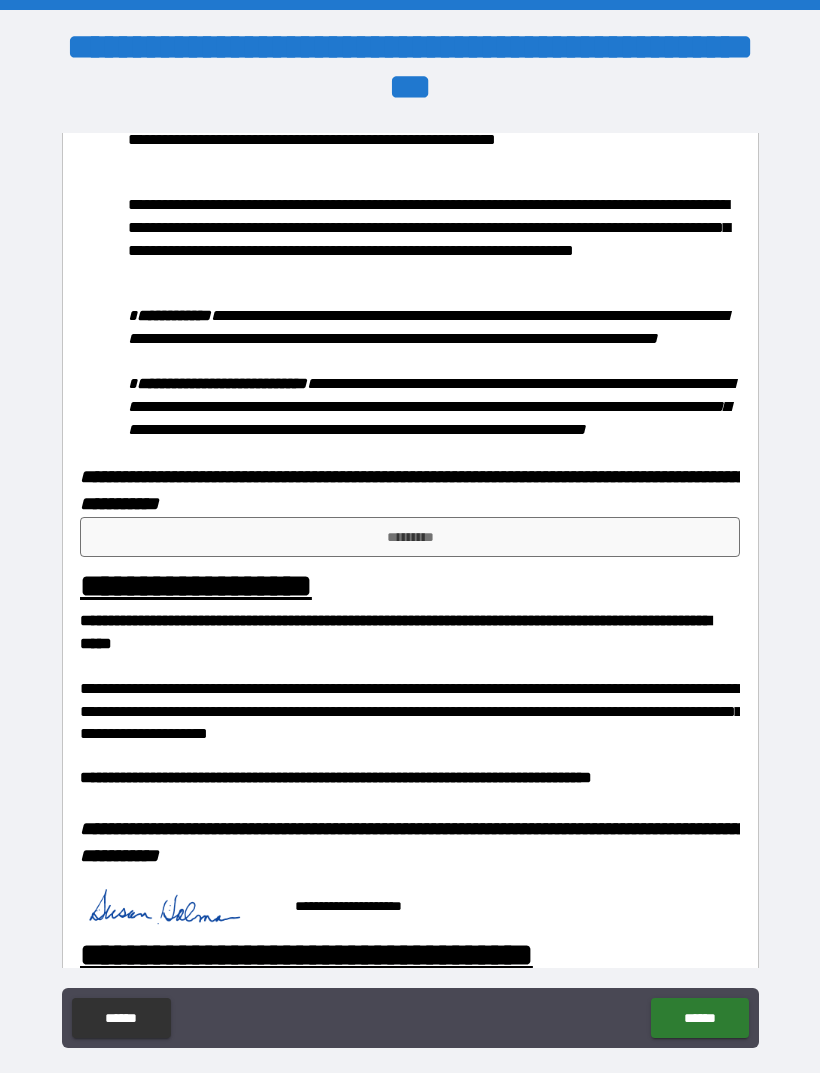scroll, scrollTop: 993, scrollLeft: 0, axis: vertical 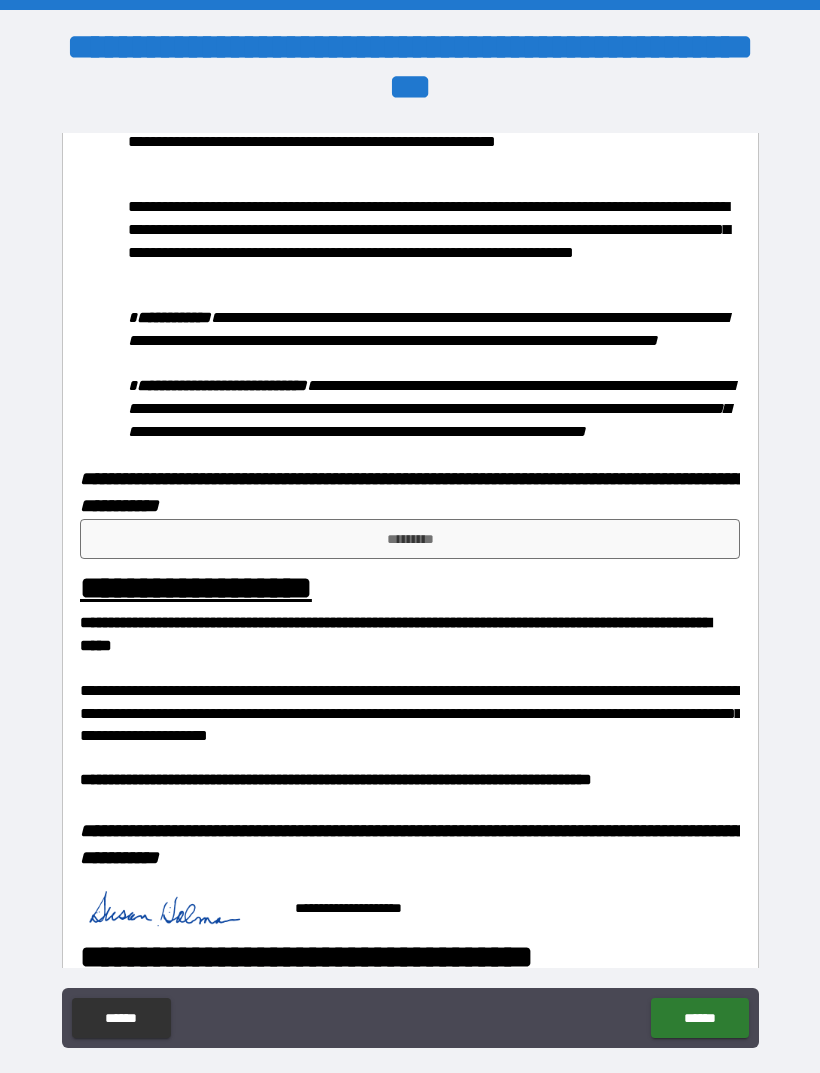 click on "*********" at bounding box center [410, 539] 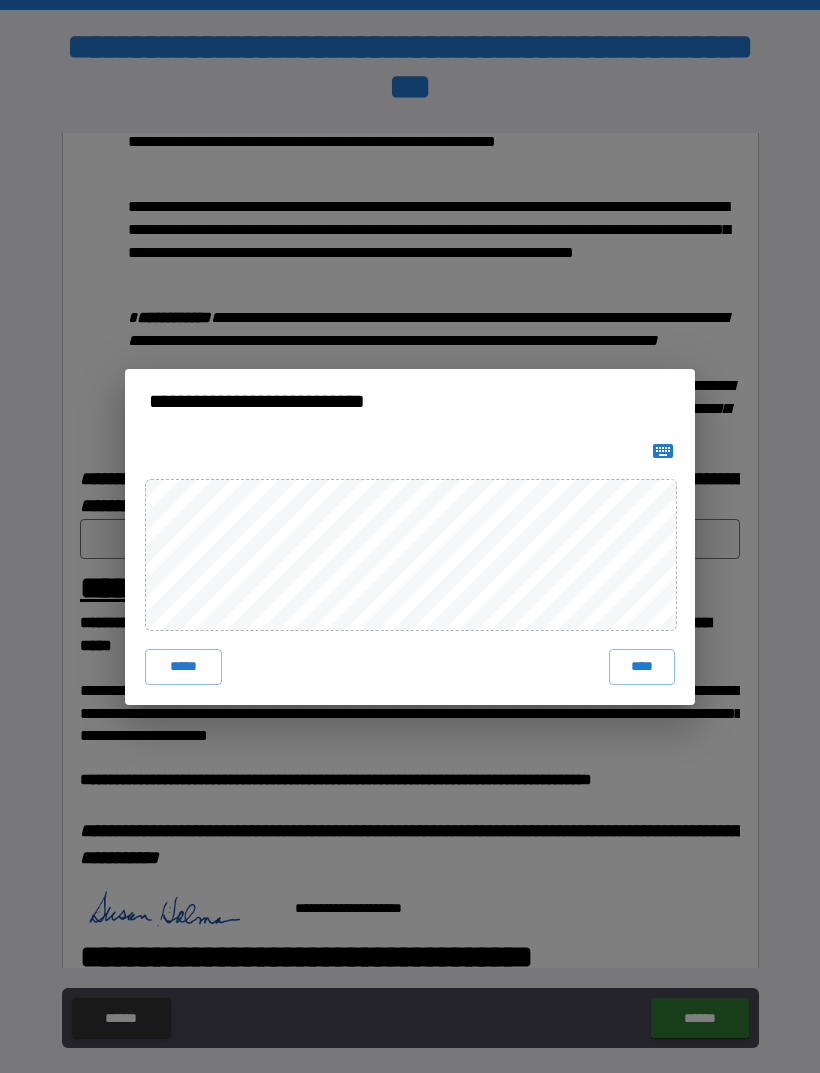 click on "****" at bounding box center [642, 667] 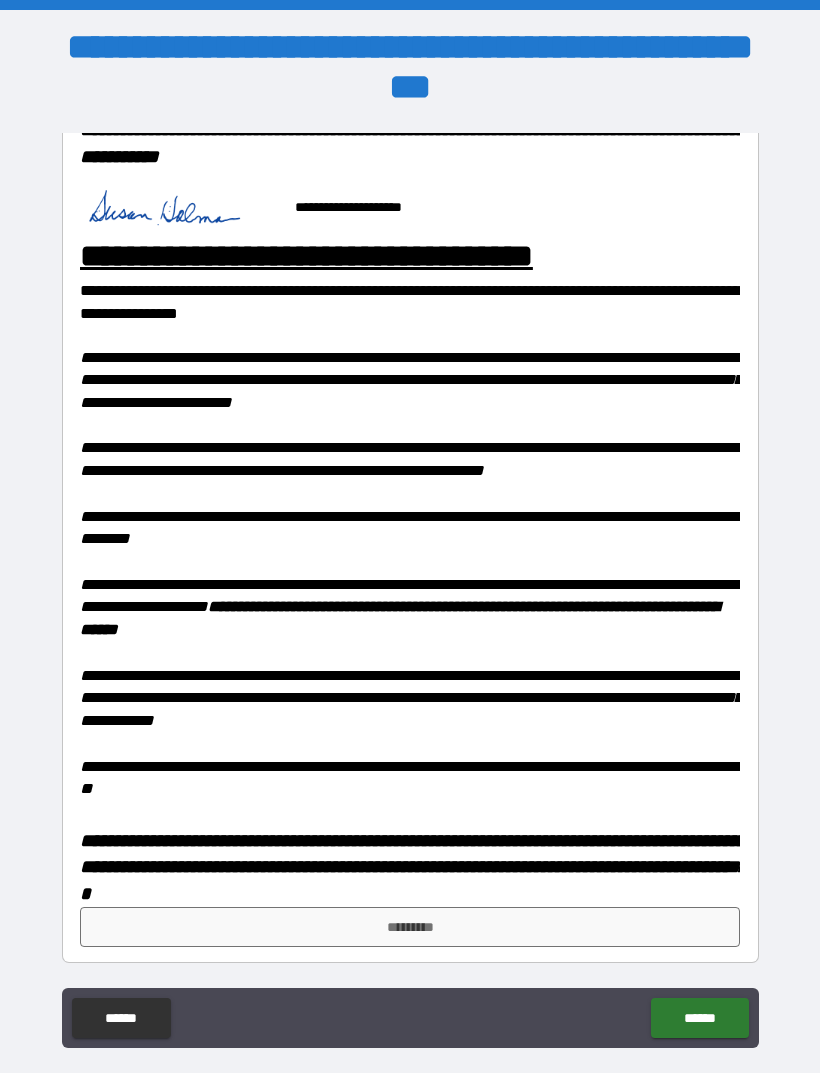 scroll, scrollTop: 1719, scrollLeft: 0, axis: vertical 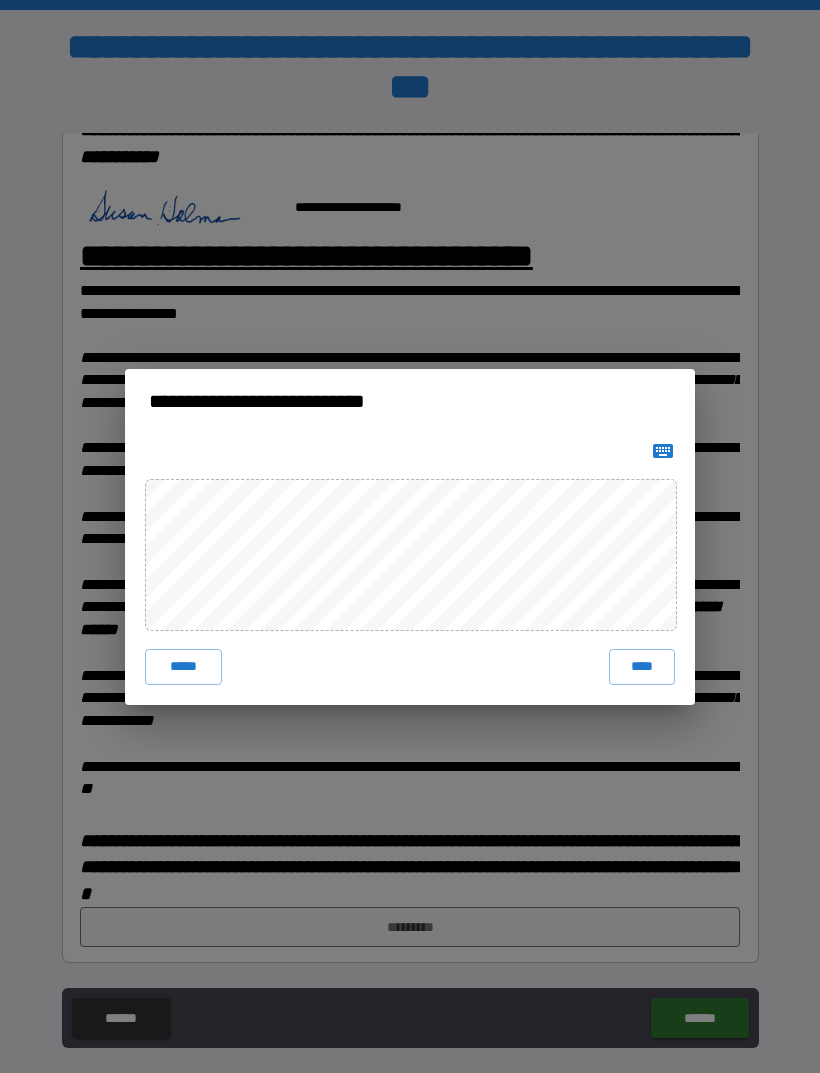 click on "****" at bounding box center (642, 667) 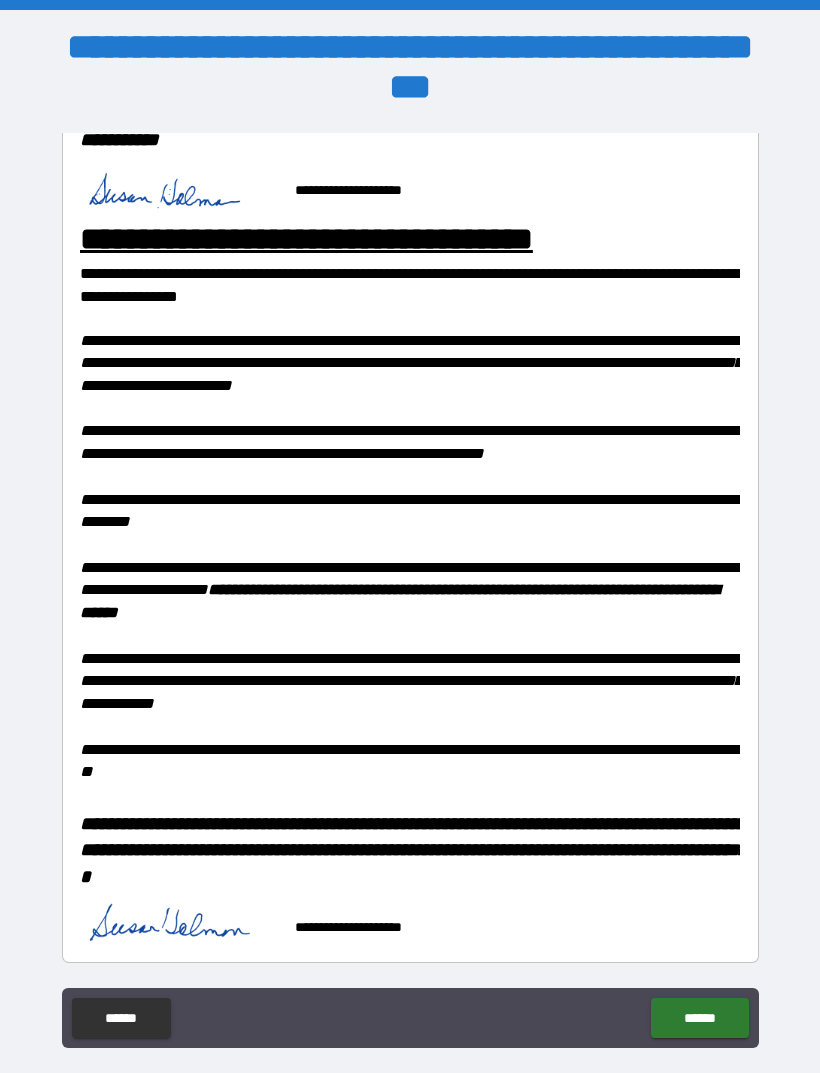 scroll, scrollTop: 1736, scrollLeft: 0, axis: vertical 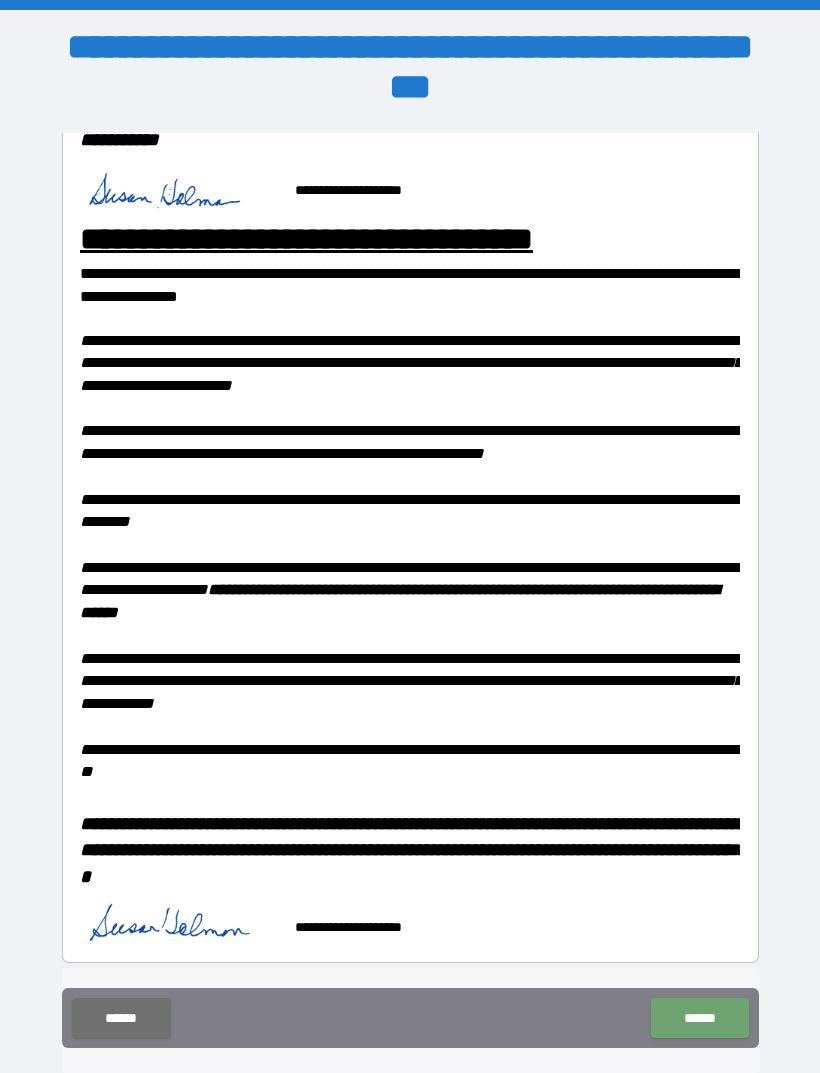click on "******" at bounding box center [699, 1018] 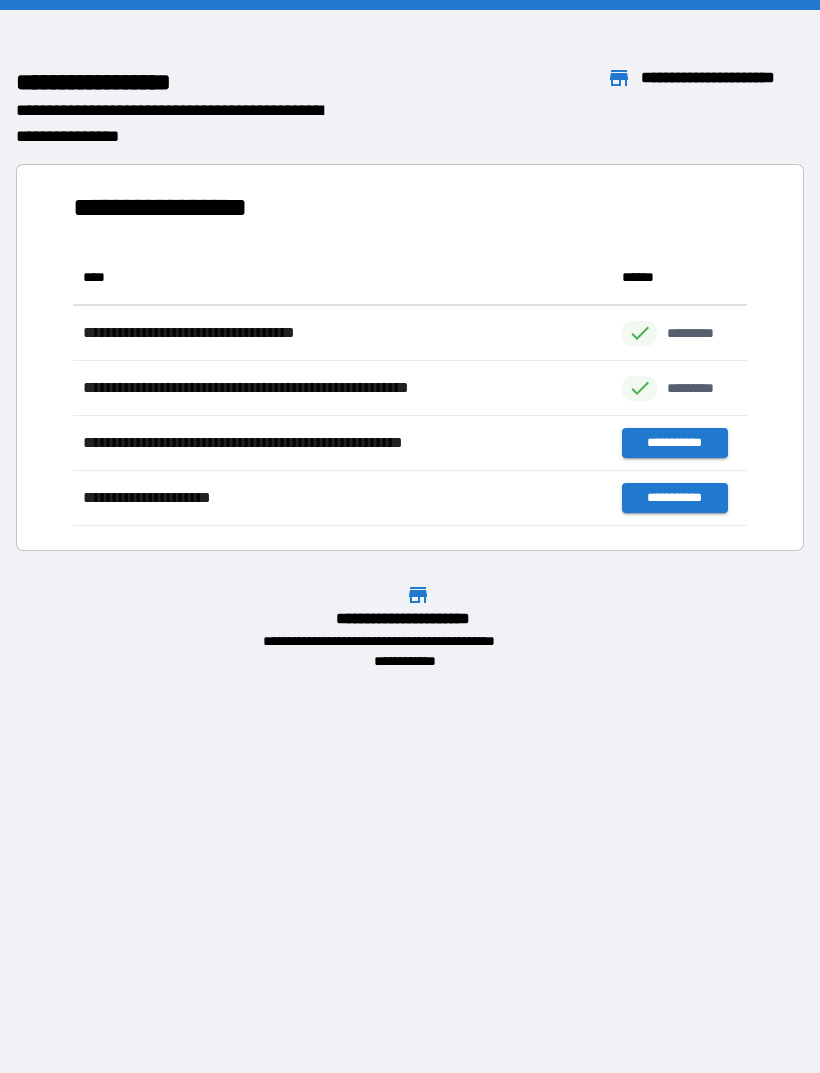 scroll, scrollTop: 1, scrollLeft: 1, axis: both 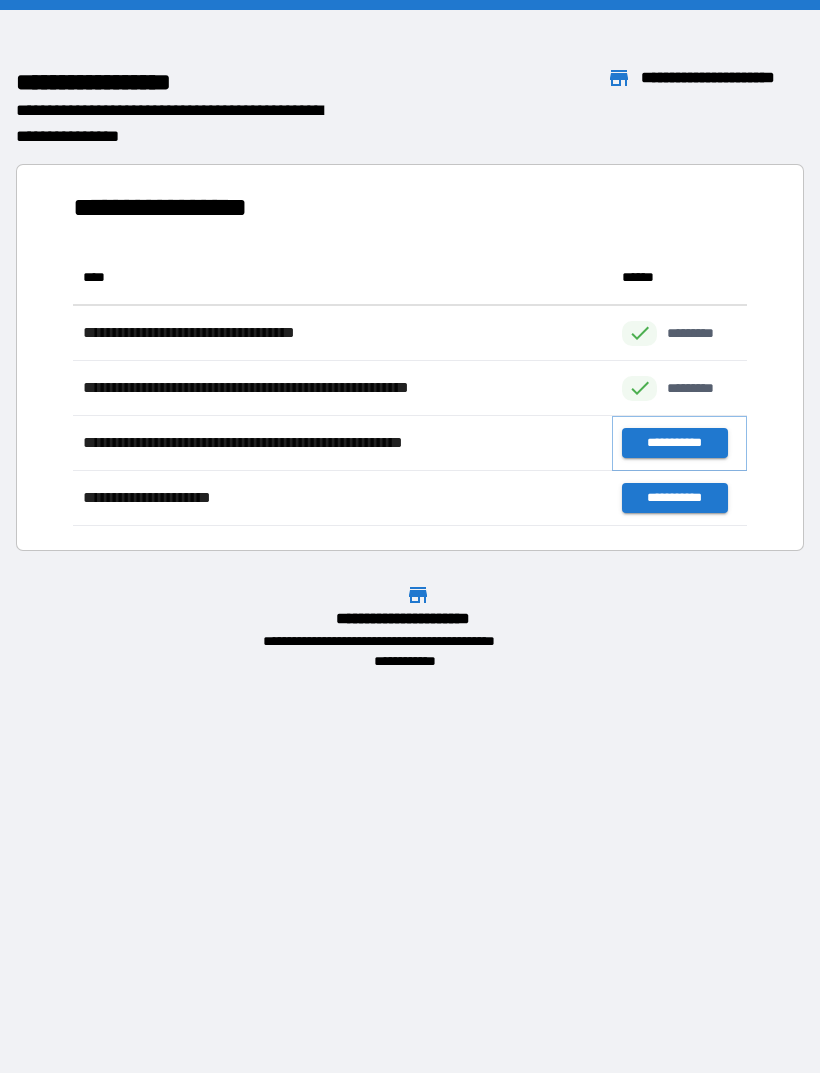 click on "**********" at bounding box center [674, 443] 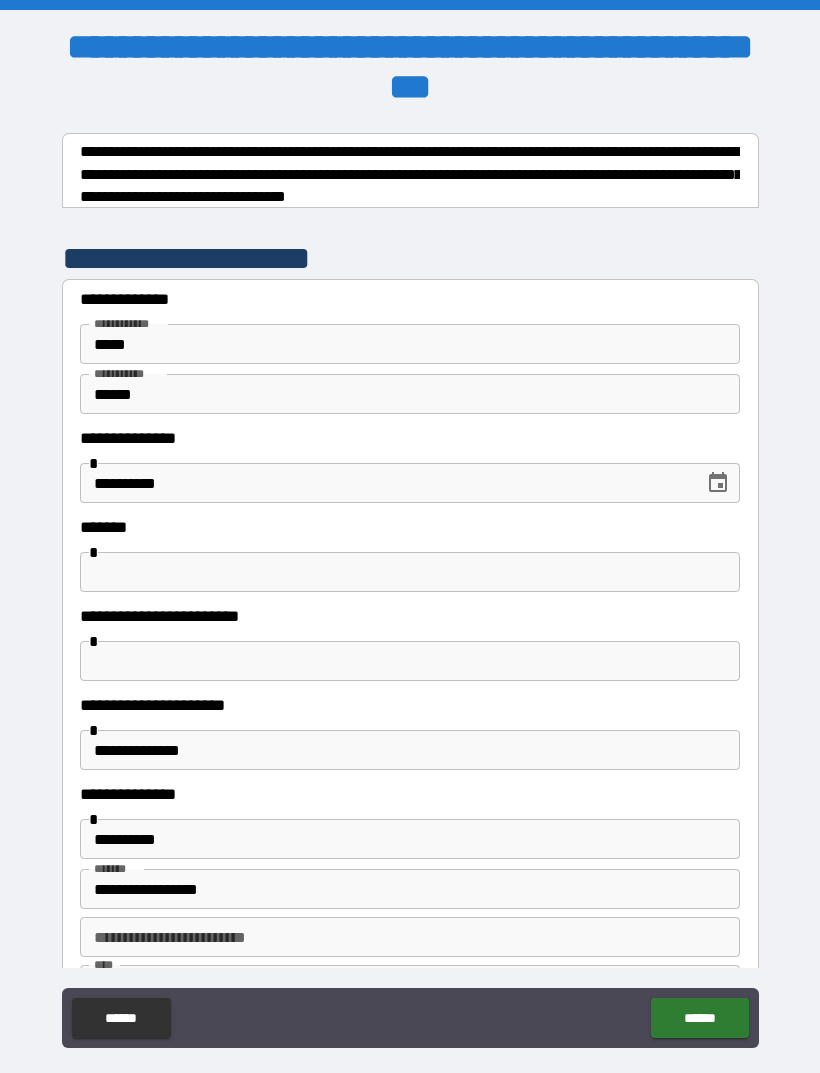 click at bounding box center [410, 572] 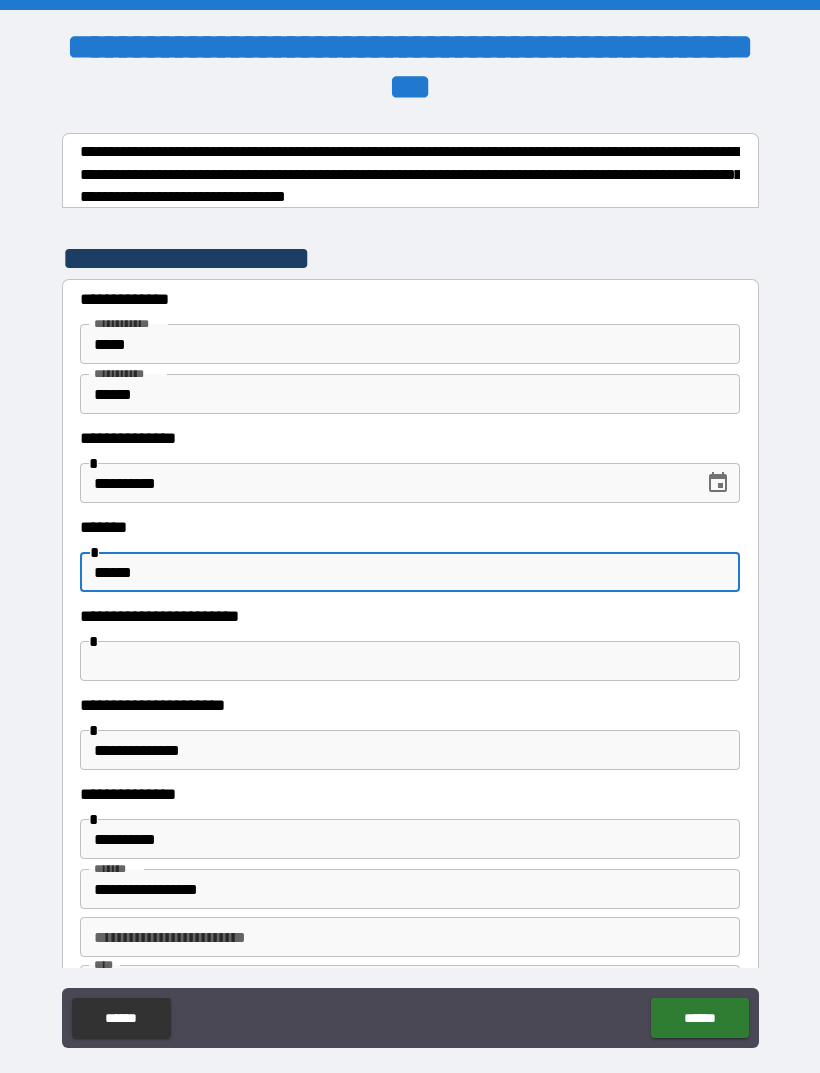 type on "******" 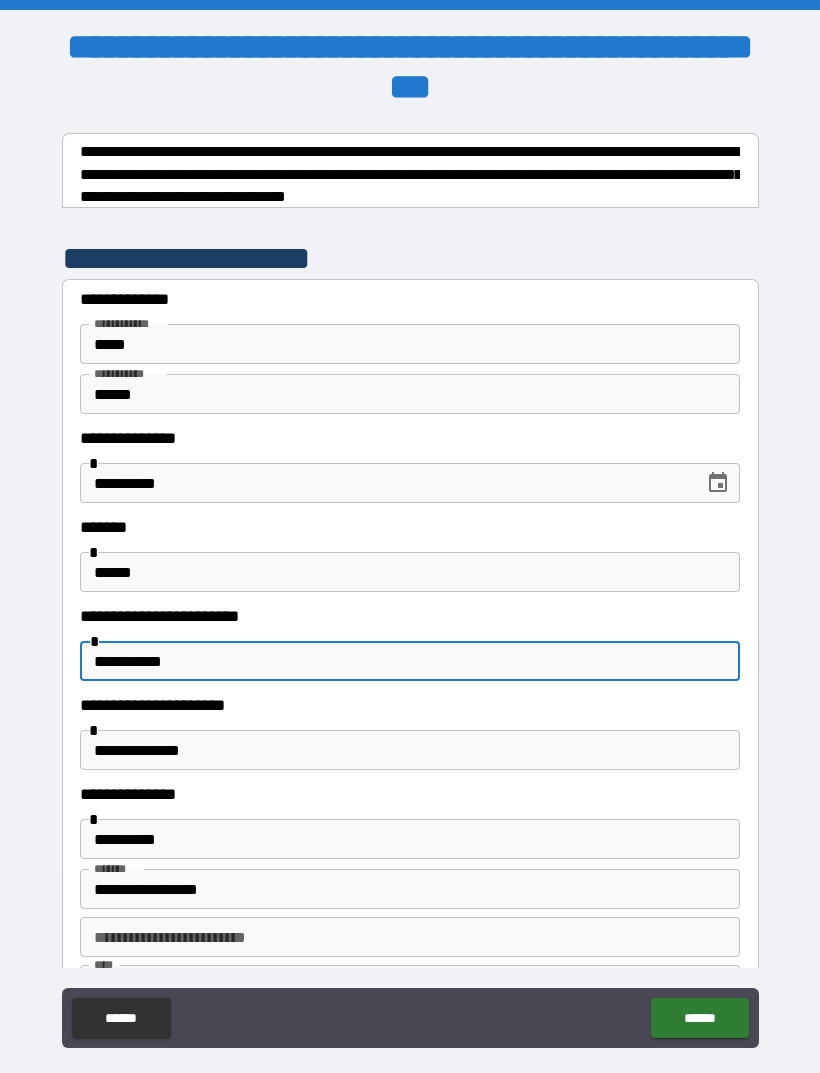 type on "**********" 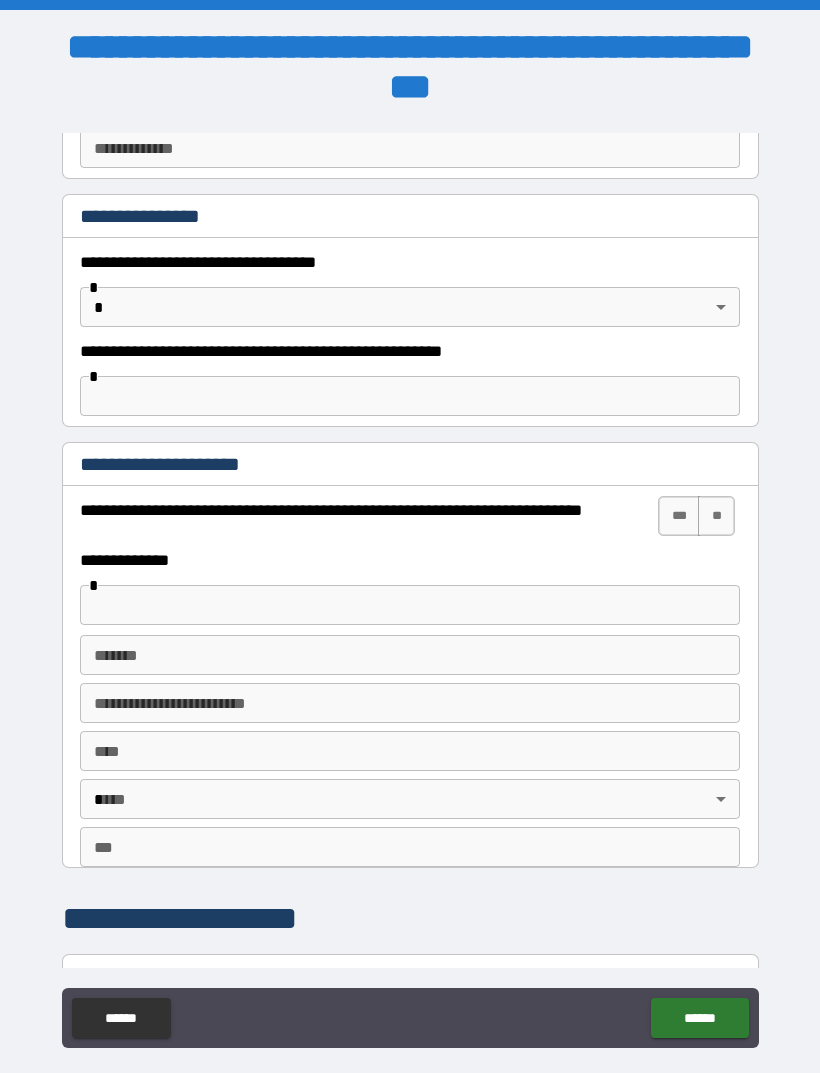 scroll, scrollTop: 1192, scrollLeft: 0, axis: vertical 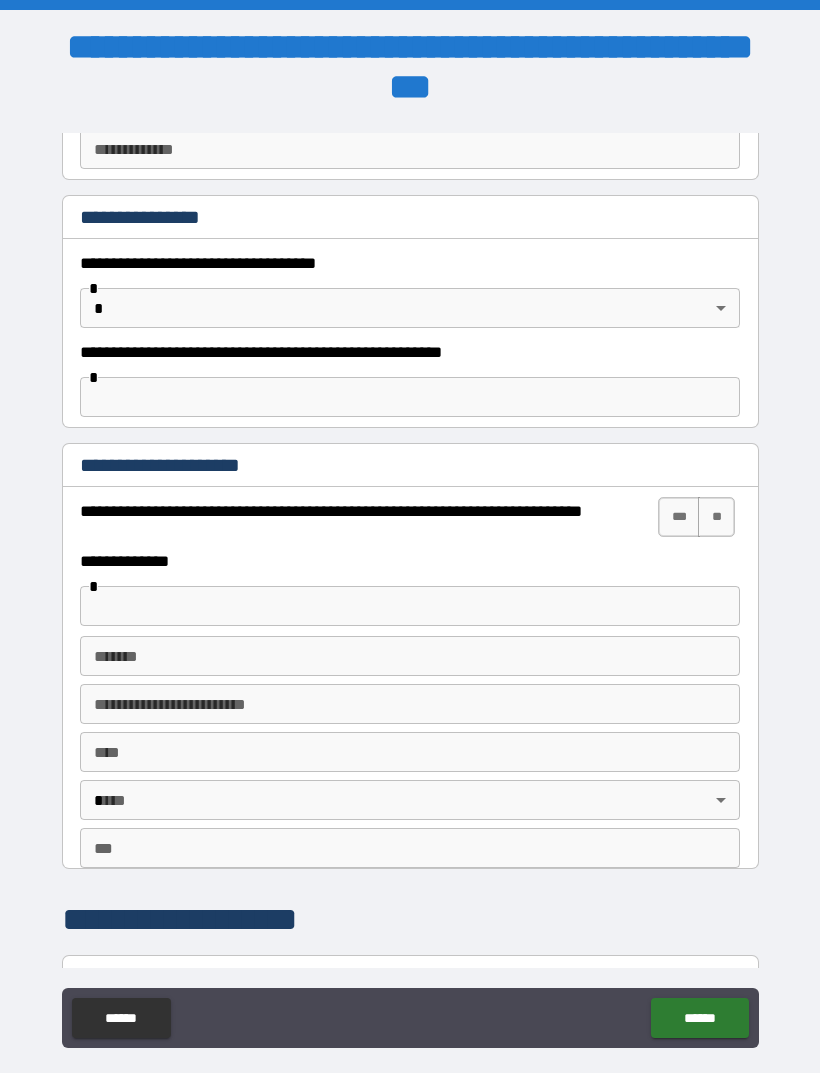 click on "**" at bounding box center (716, 517) 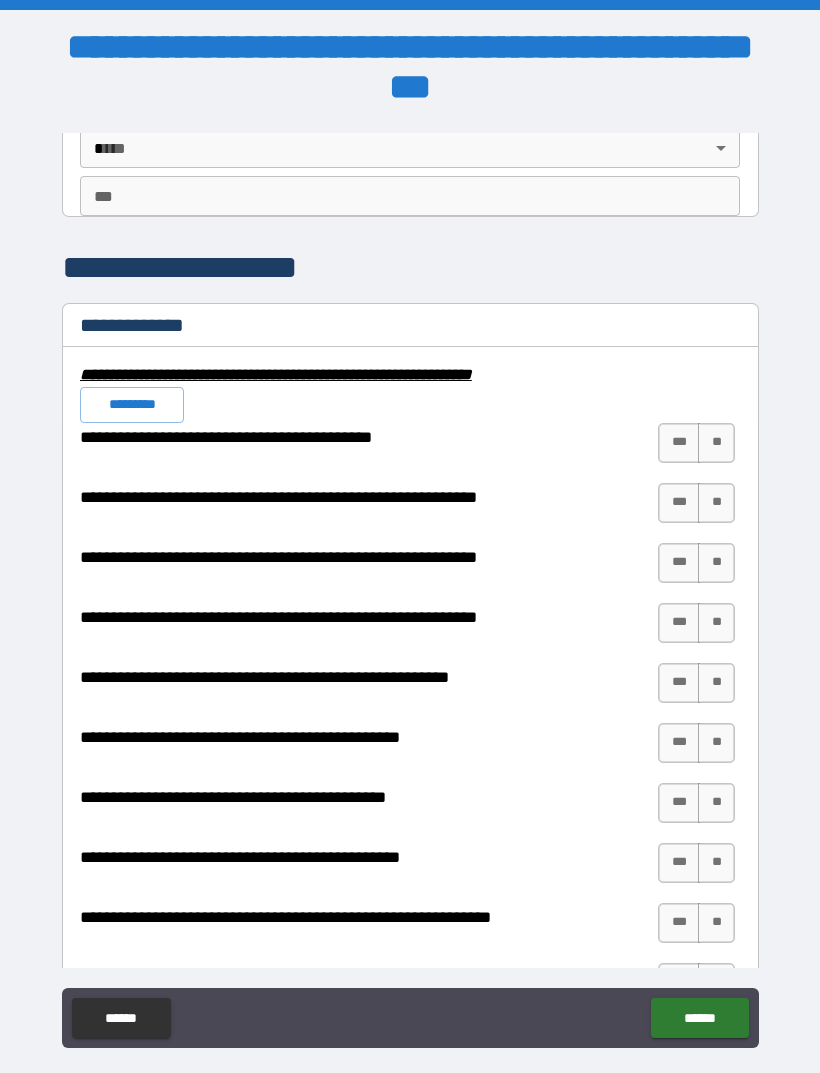 scroll, scrollTop: 1867, scrollLeft: 0, axis: vertical 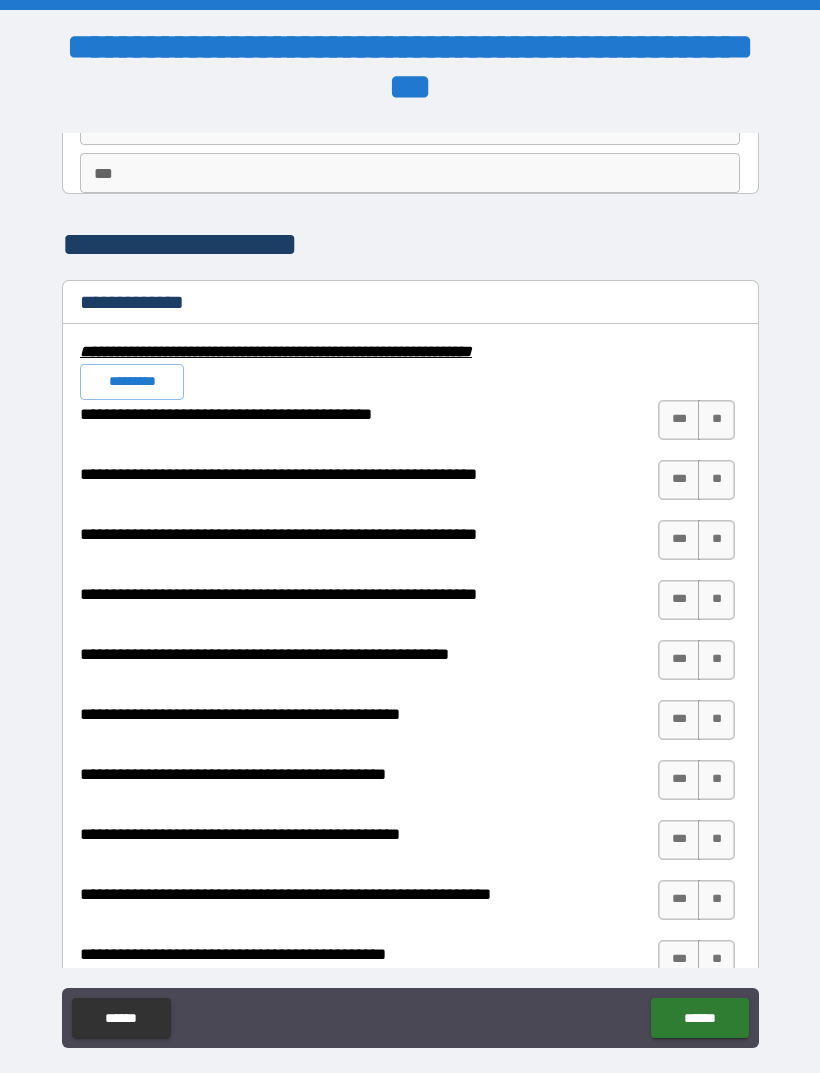 click on "**" at bounding box center (716, 420) 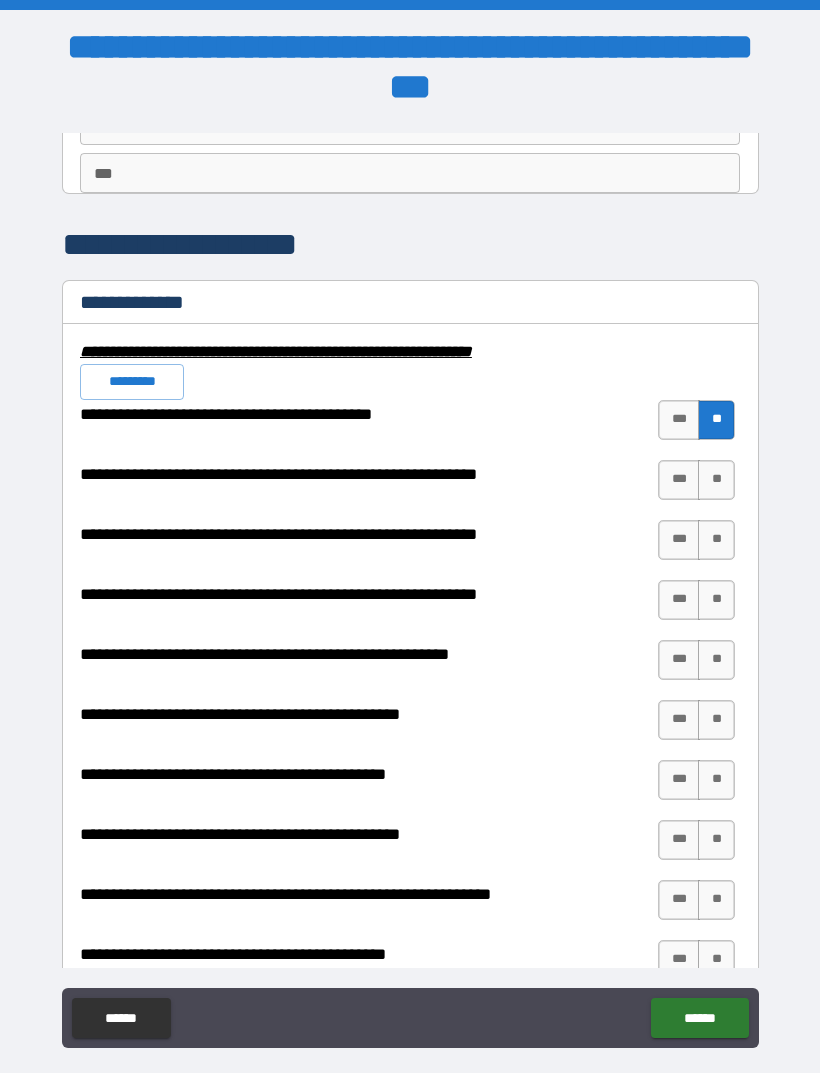 click on "**" at bounding box center [716, 480] 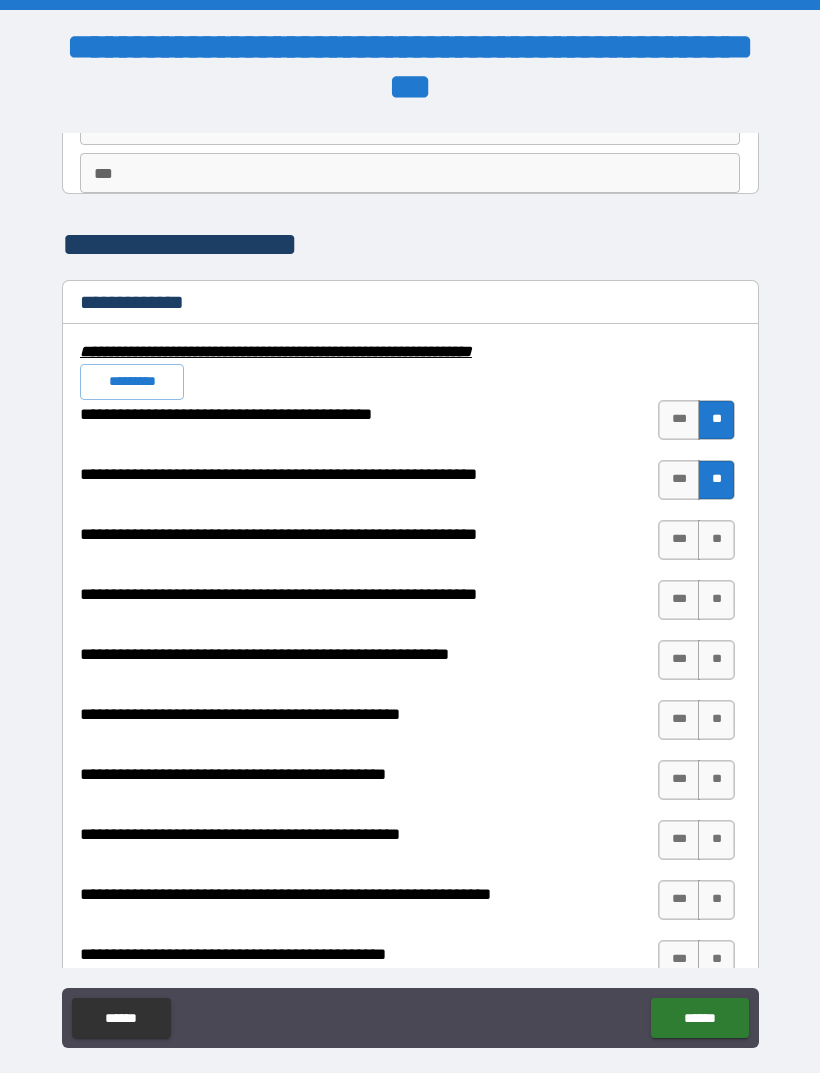 click on "**" at bounding box center (716, 540) 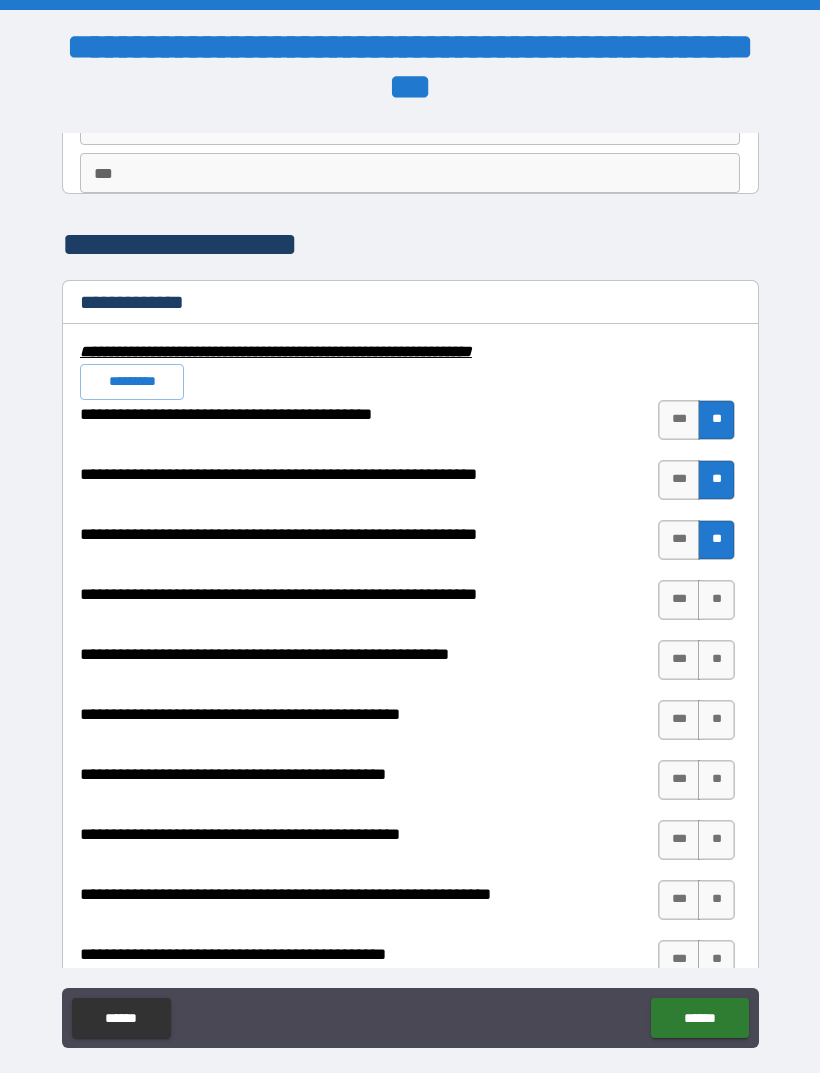 click on "**" at bounding box center [716, 600] 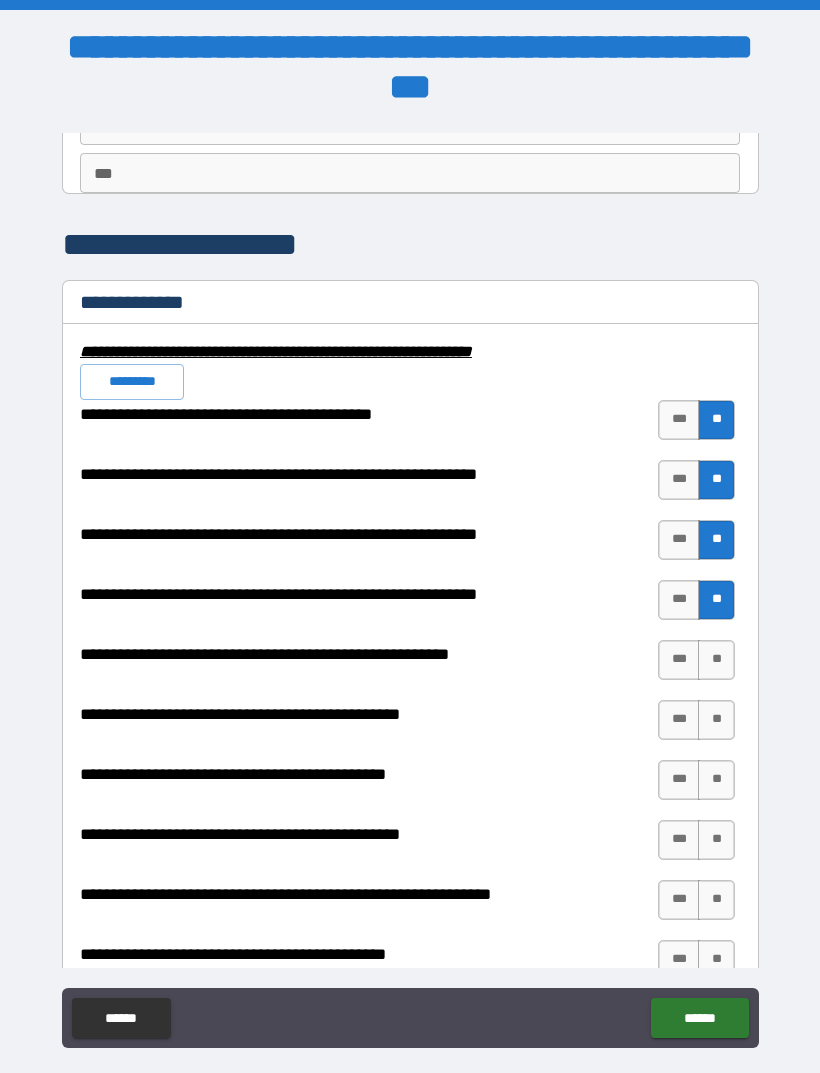 click on "**" at bounding box center (716, 660) 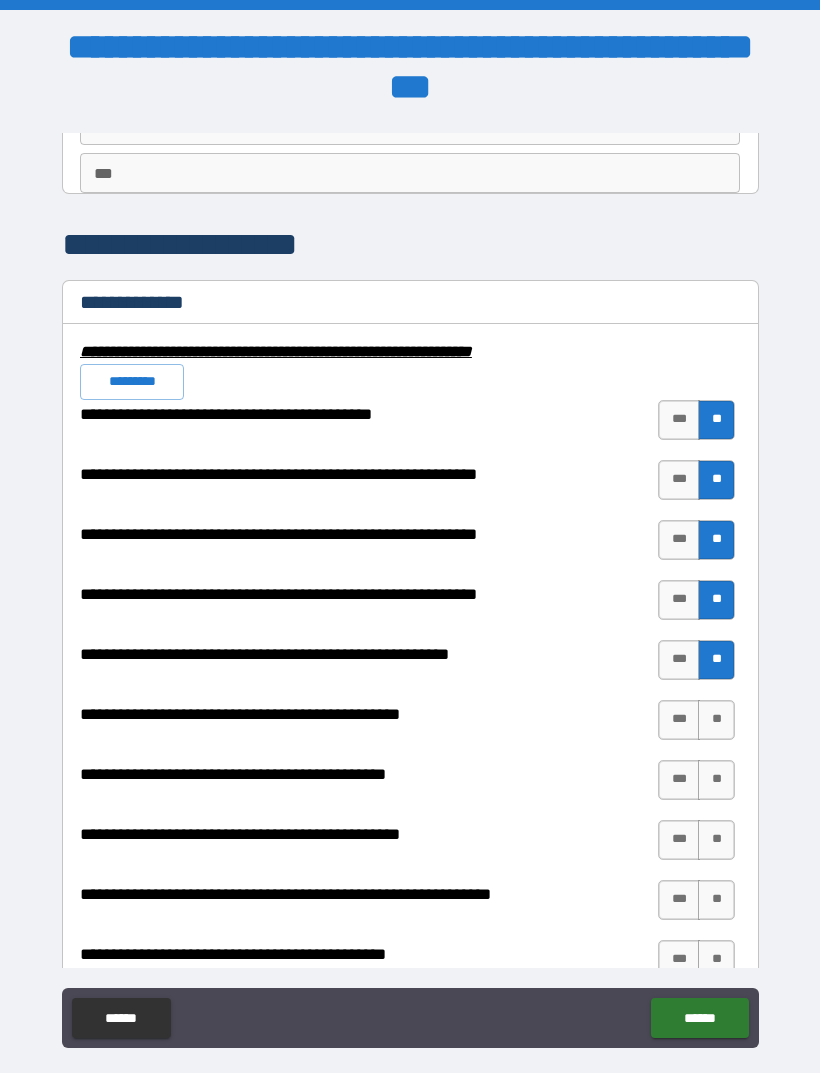 click on "**" at bounding box center [716, 720] 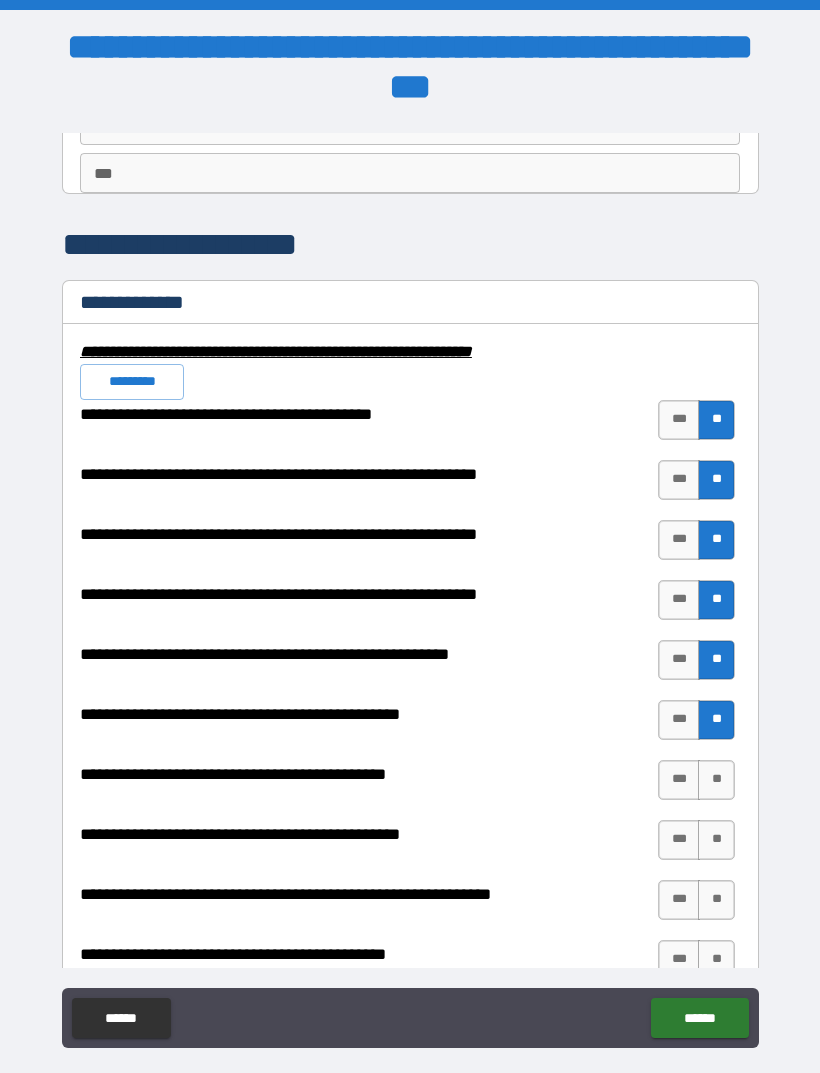 click on "**" at bounding box center [716, 780] 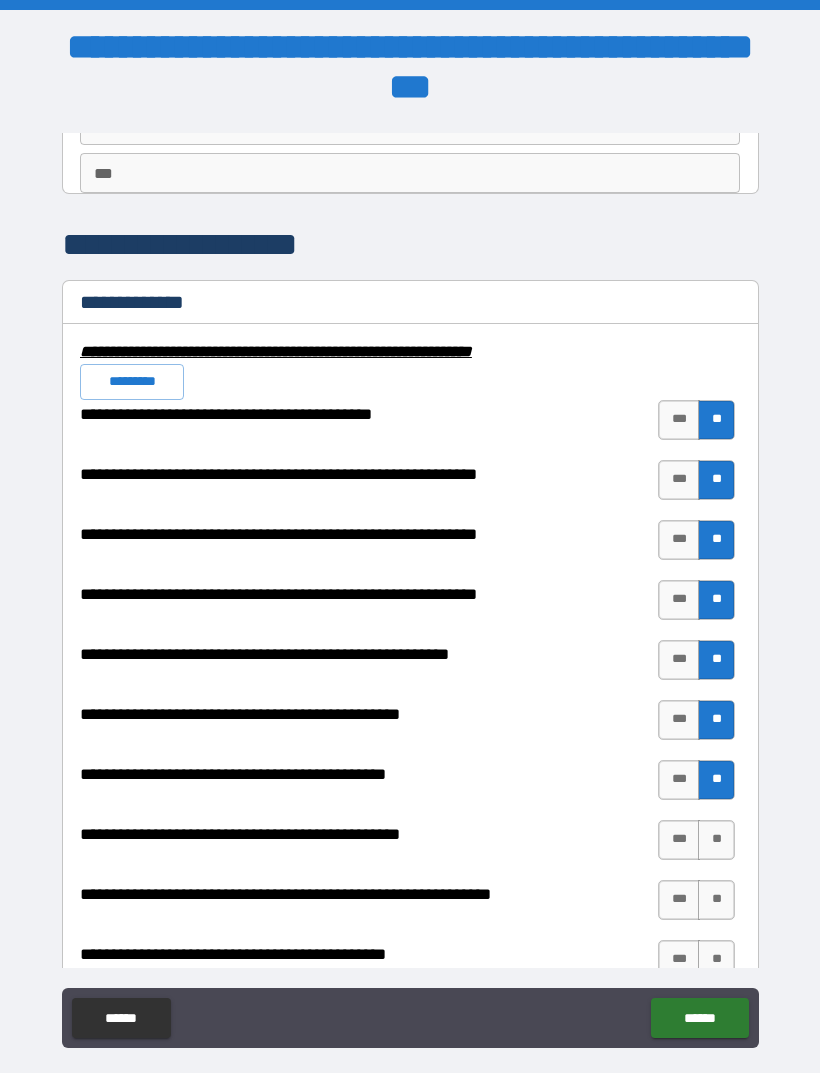 click on "**" at bounding box center [716, 840] 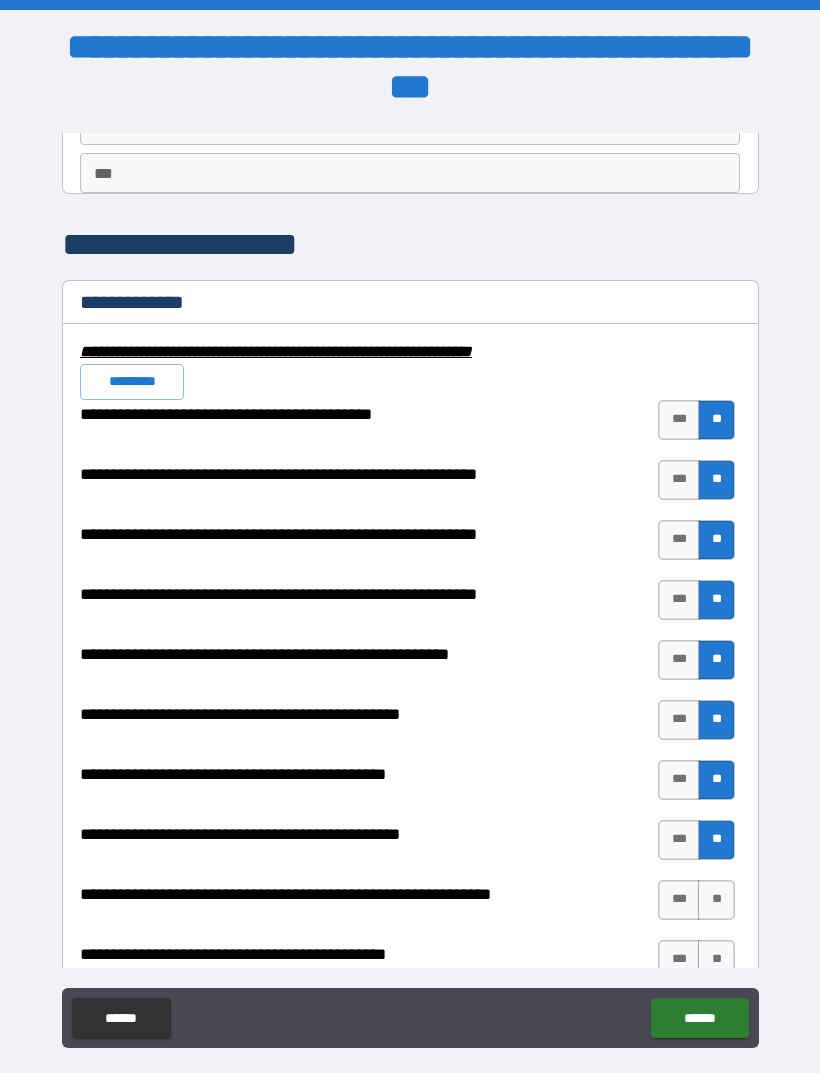 click on "**" at bounding box center [716, 900] 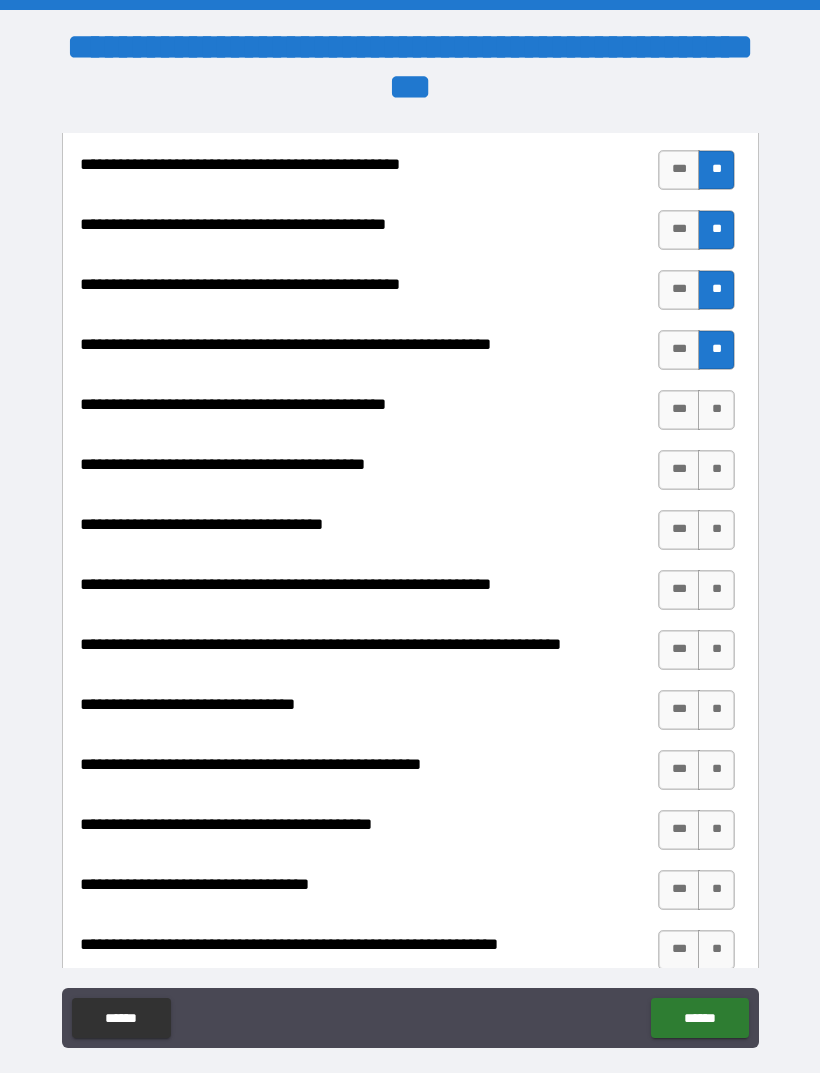 scroll, scrollTop: 2416, scrollLeft: 0, axis: vertical 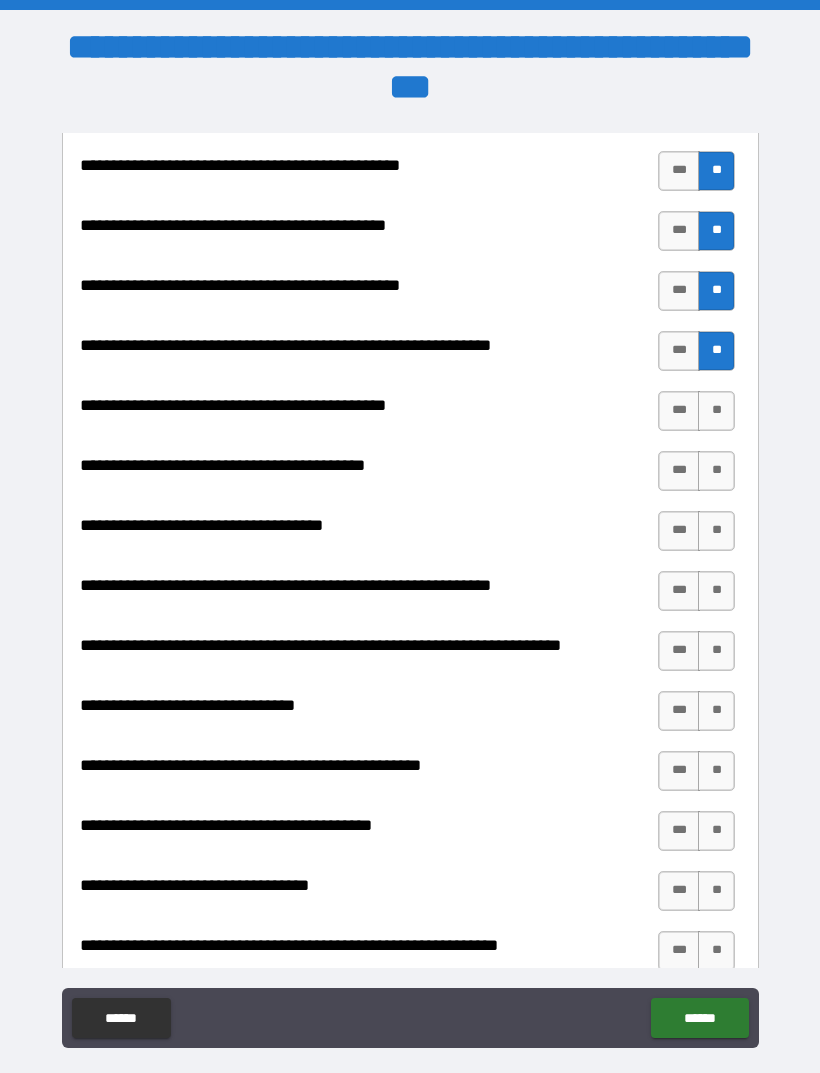 click on "***" at bounding box center [679, 411] 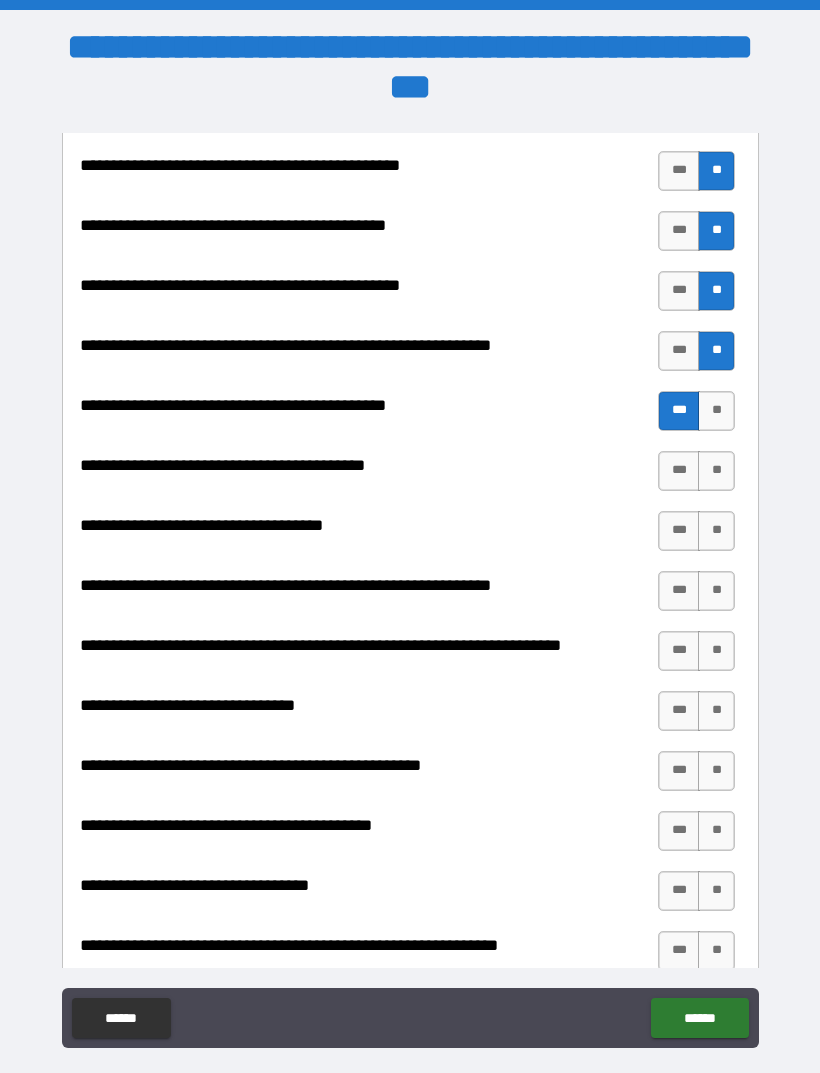 click on "**" at bounding box center (716, 471) 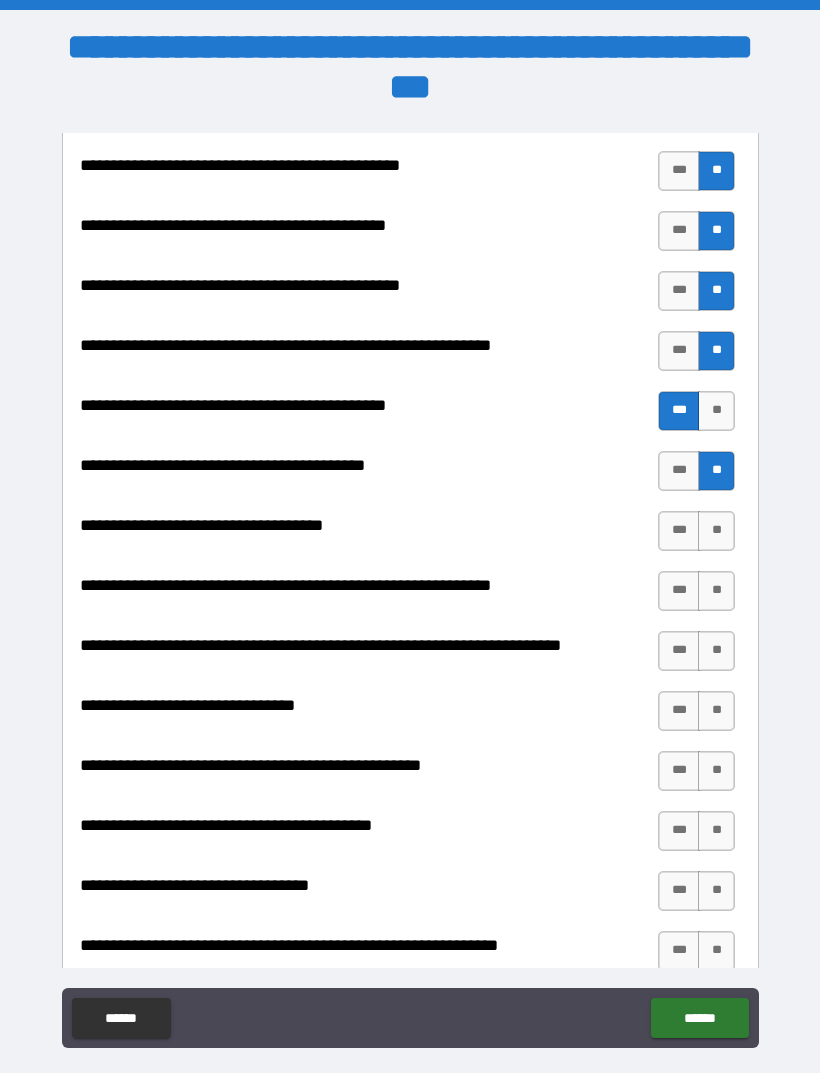 click on "**" at bounding box center (716, 531) 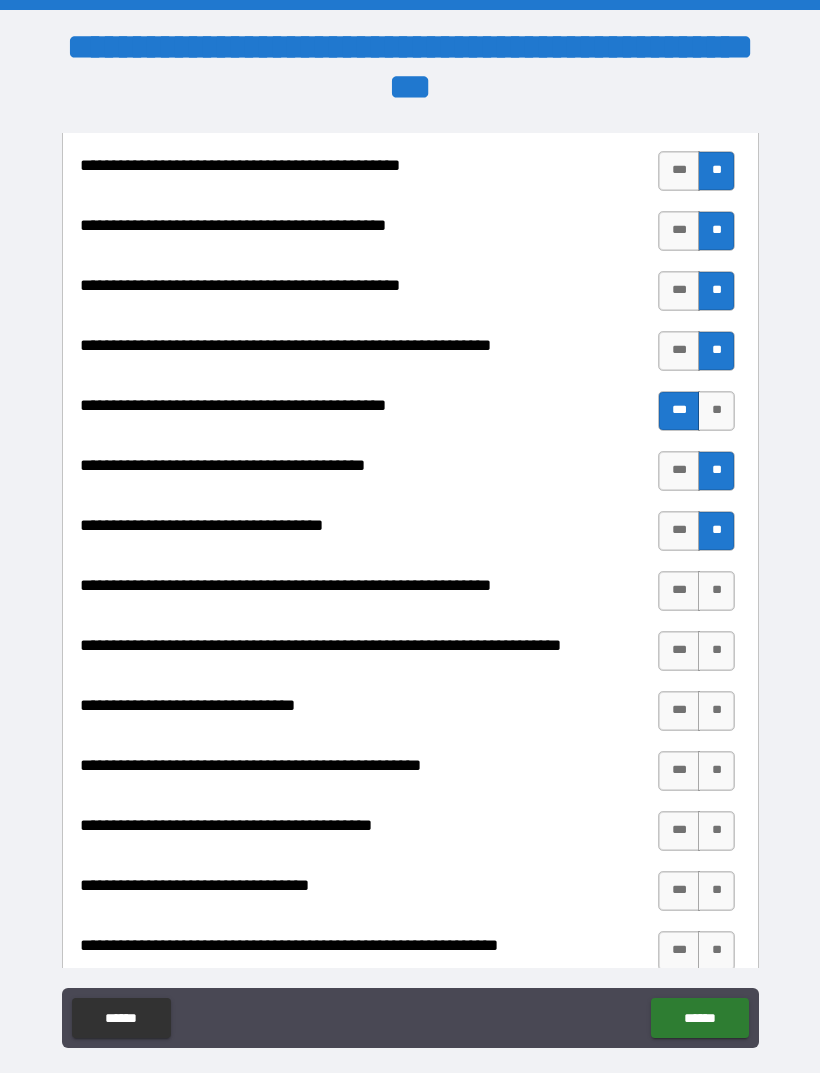 click on "**" at bounding box center [716, 591] 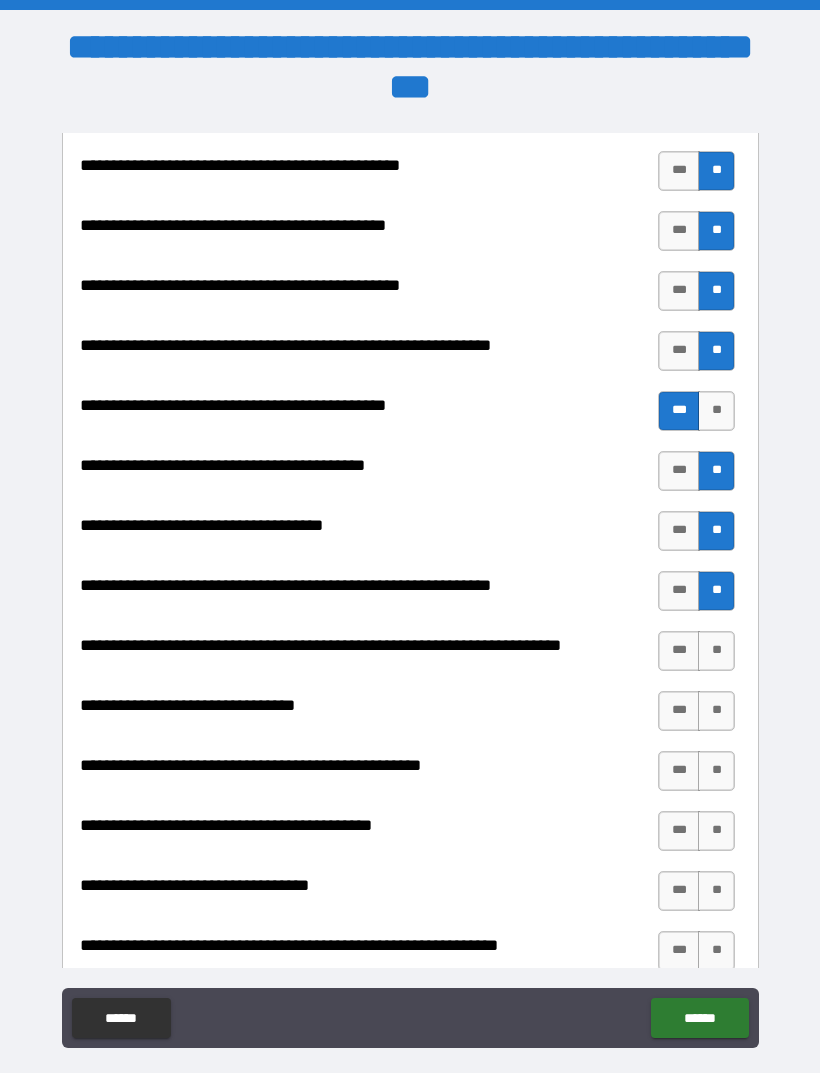 click on "***" at bounding box center (679, 591) 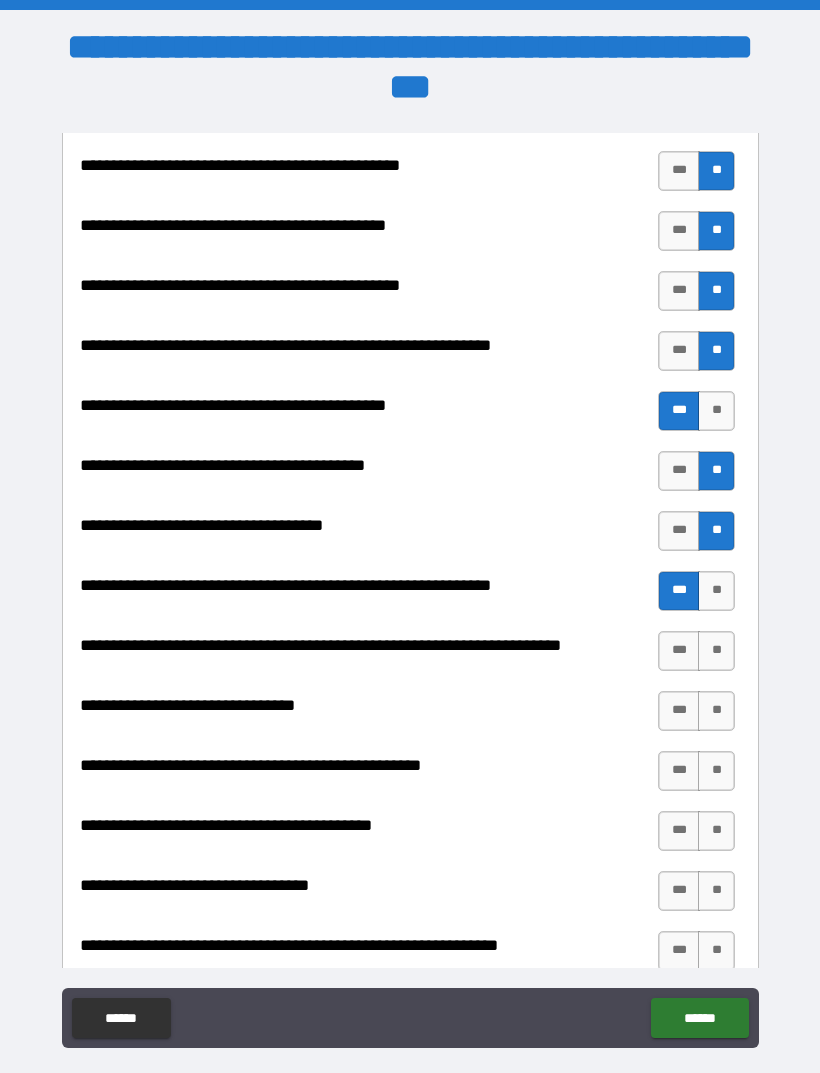 click on "**" at bounding box center (716, 591) 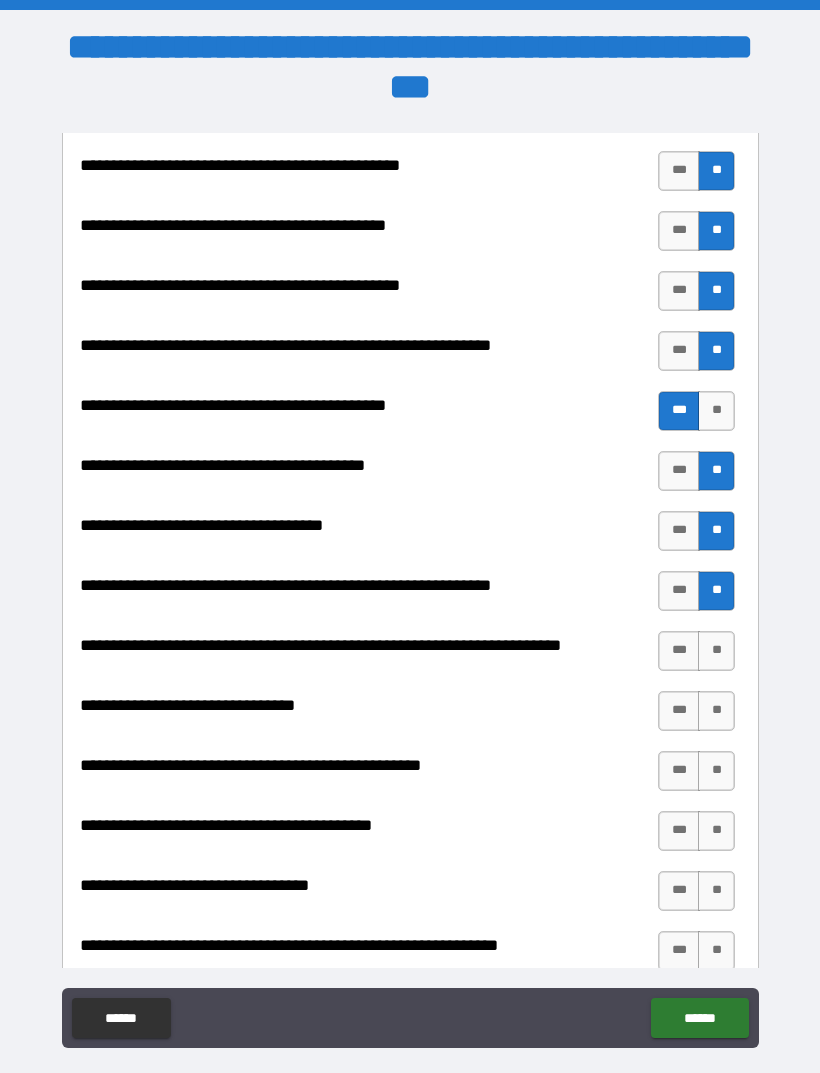 click on "***" at bounding box center [679, 651] 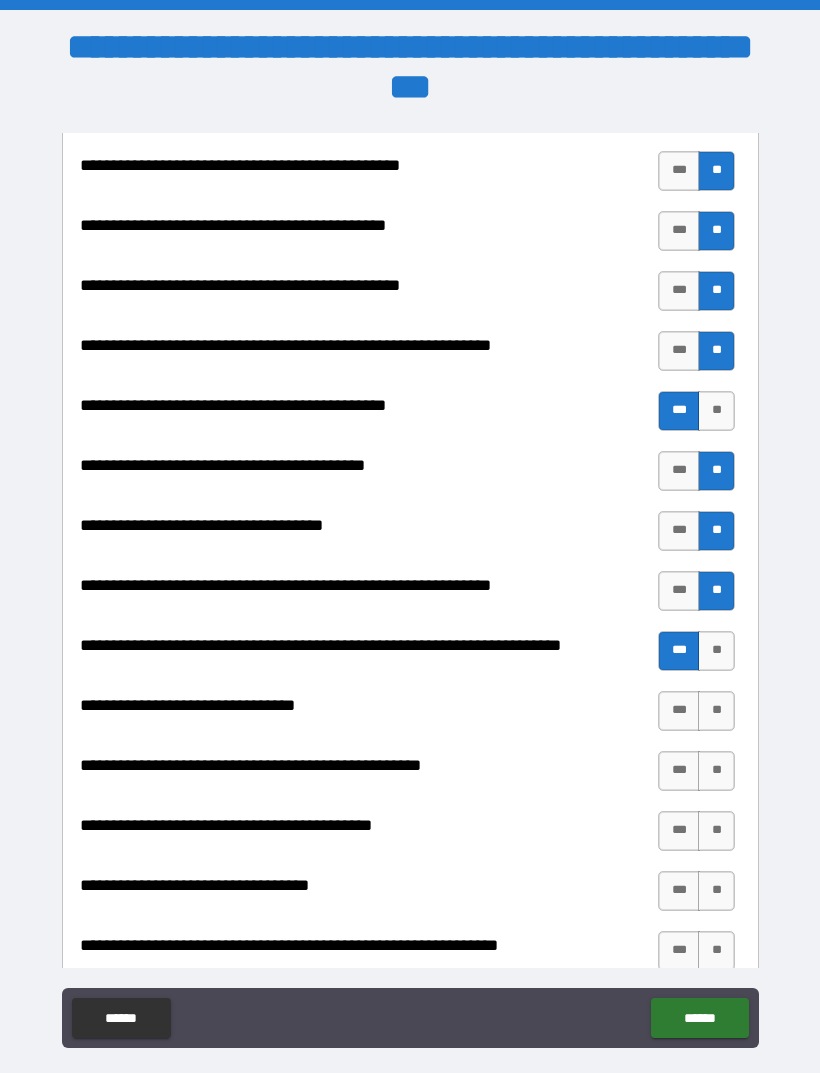click on "***" at bounding box center (679, 711) 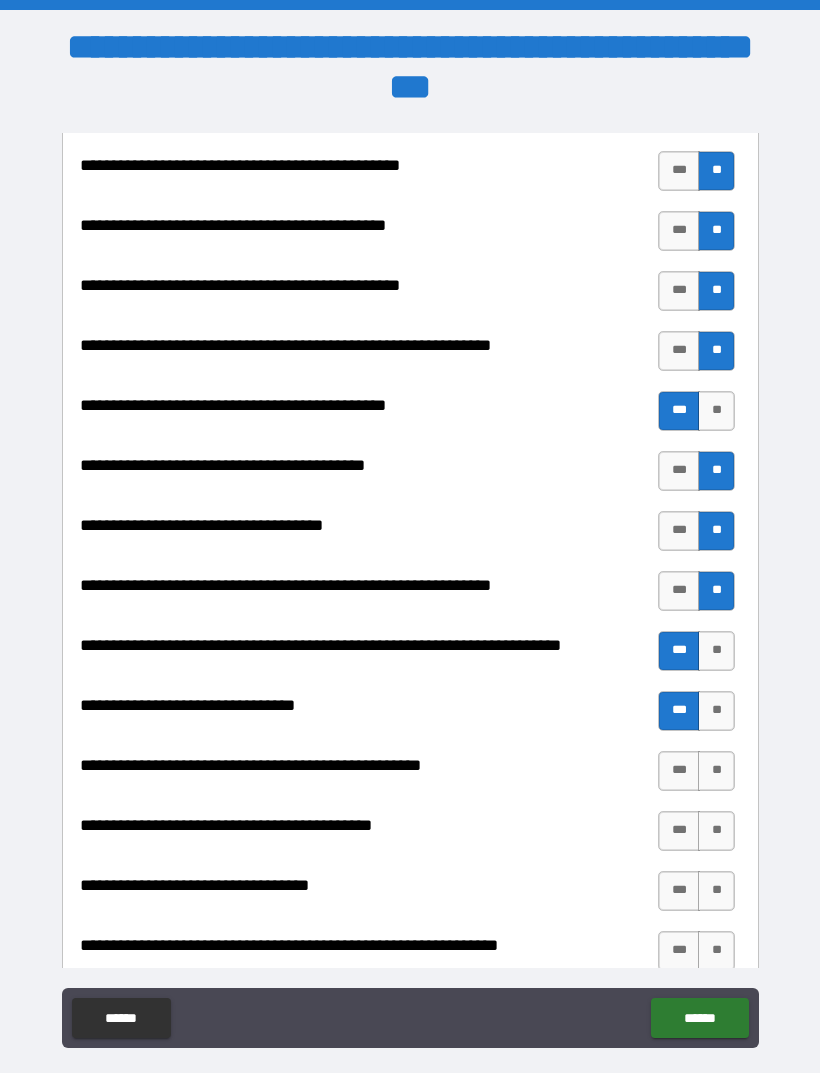 click on "**" at bounding box center (716, 771) 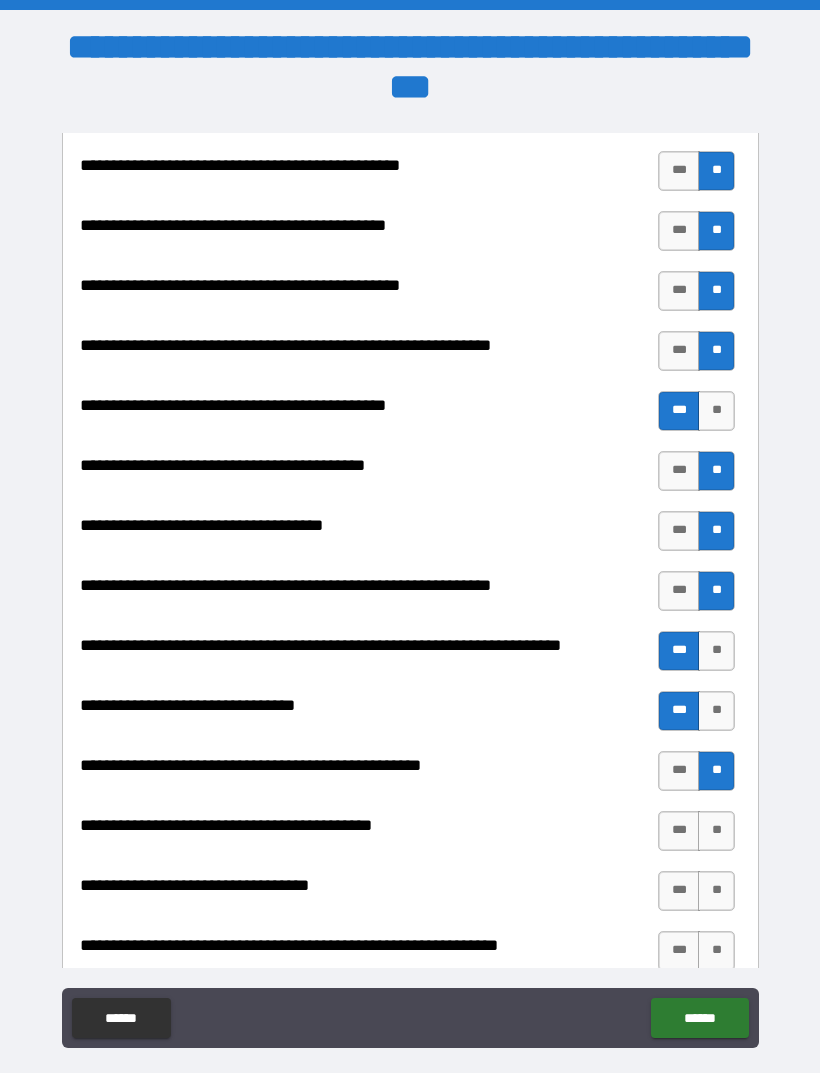click on "**" at bounding box center (716, 831) 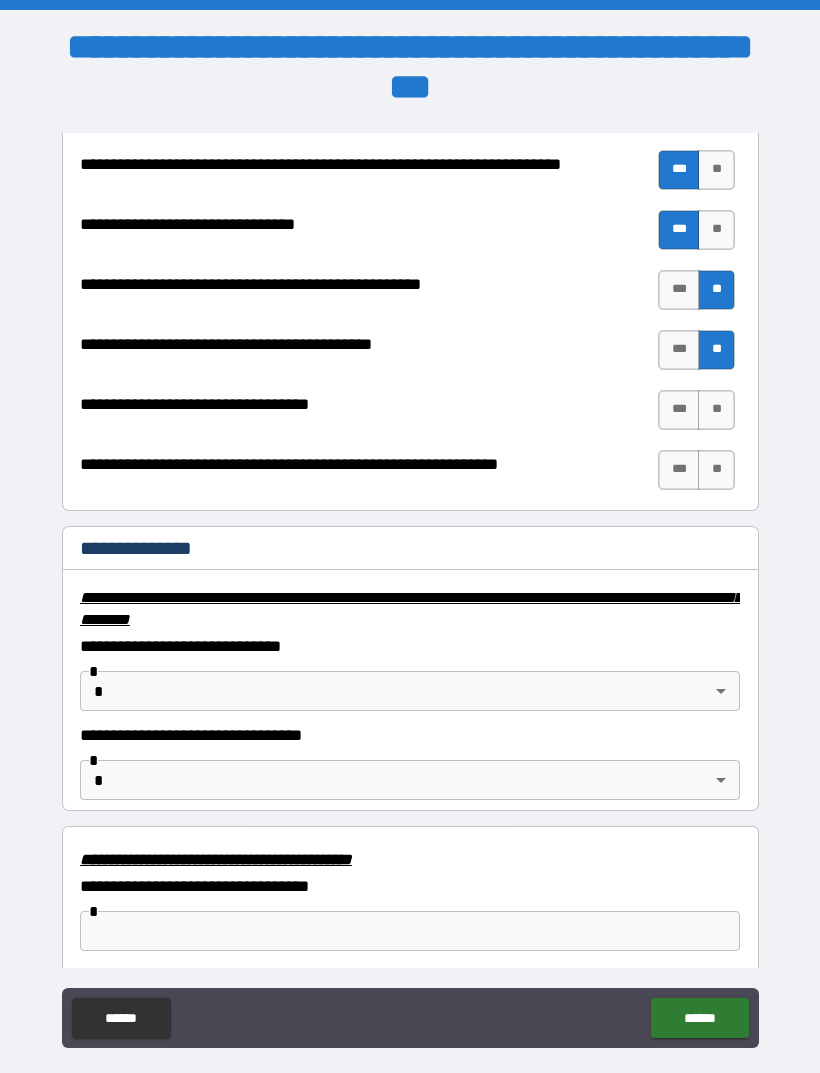 scroll, scrollTop: 2902, scrollLeft: 0, axis: vertical 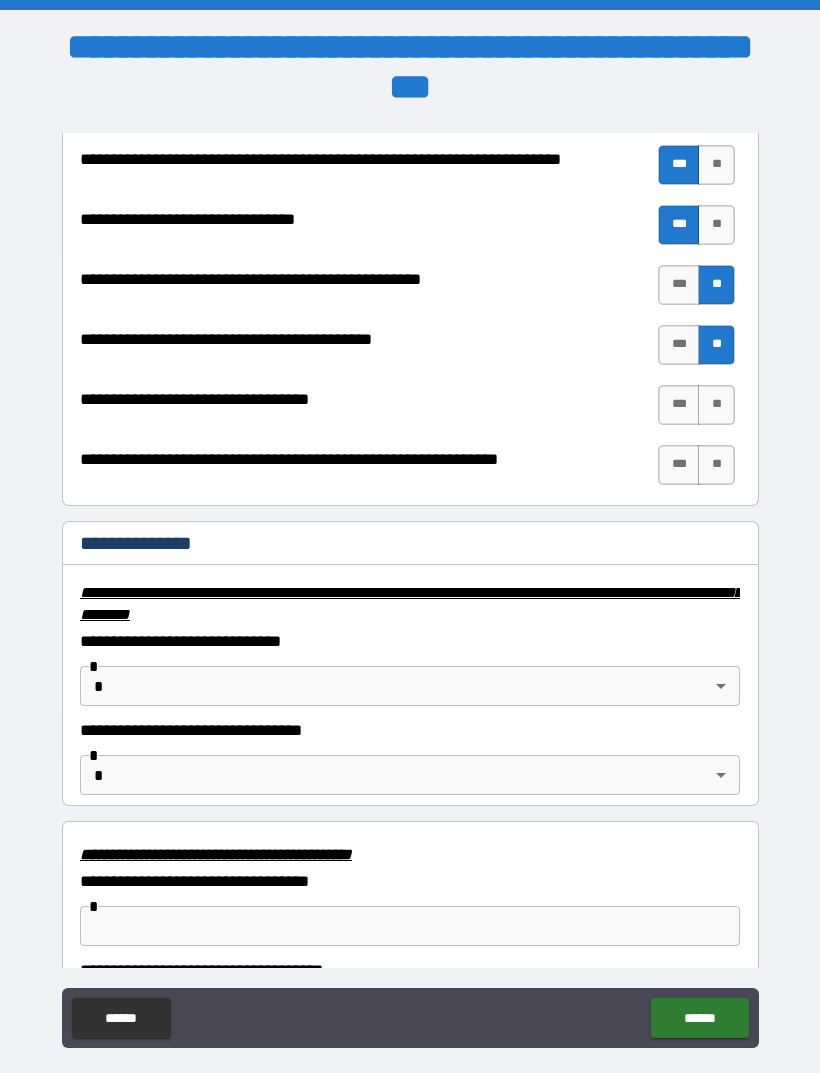 click on "***" at bounding box center (679, 405) 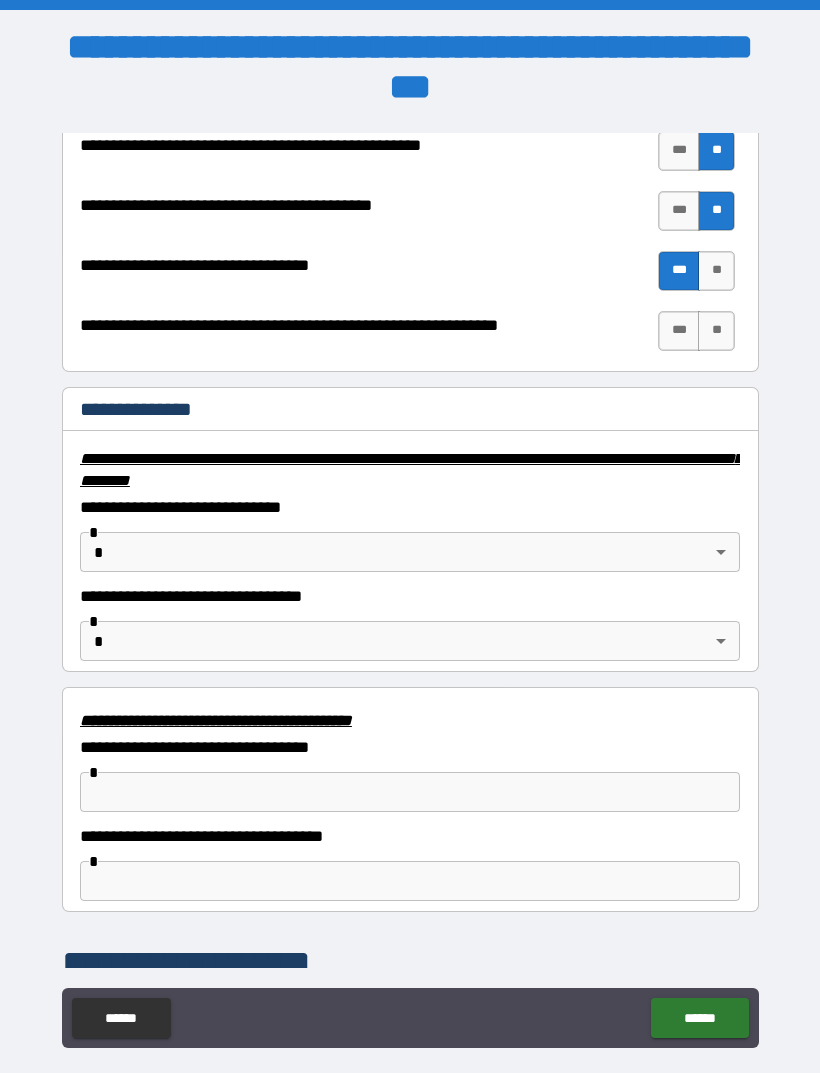 scroll, scrollTop: 3041, scrollLeft: 0, axis: vertical 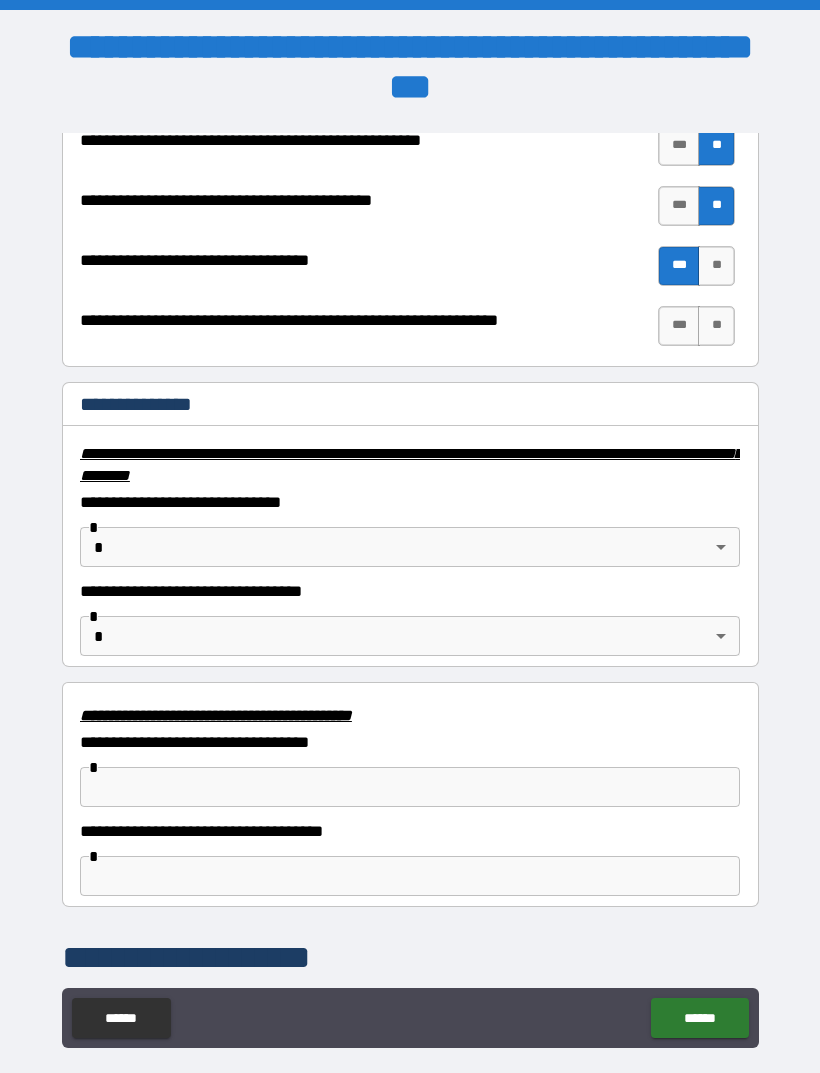 click on "[FIRST] [LAST] [NUMBER] [STREET] [CITY] [STATE] [POSTAL_CODE]" at bounding box center [410, 570] 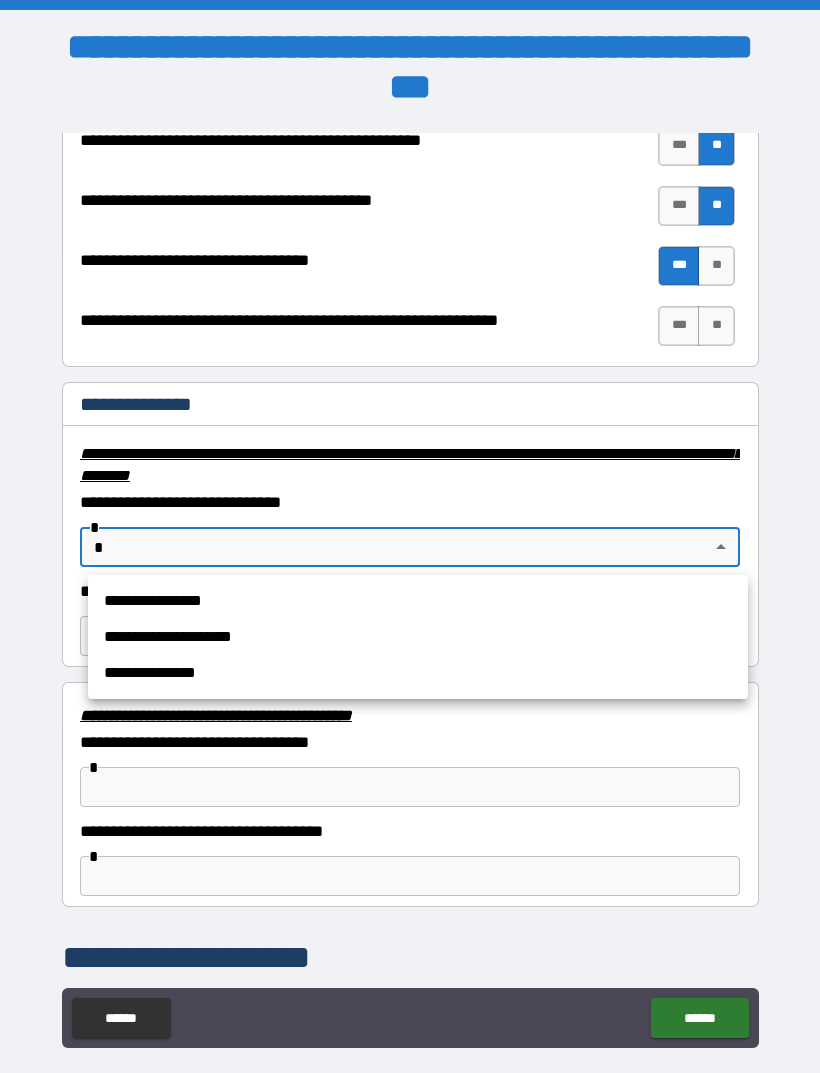click on "**********" at bounding box center [418, 601] 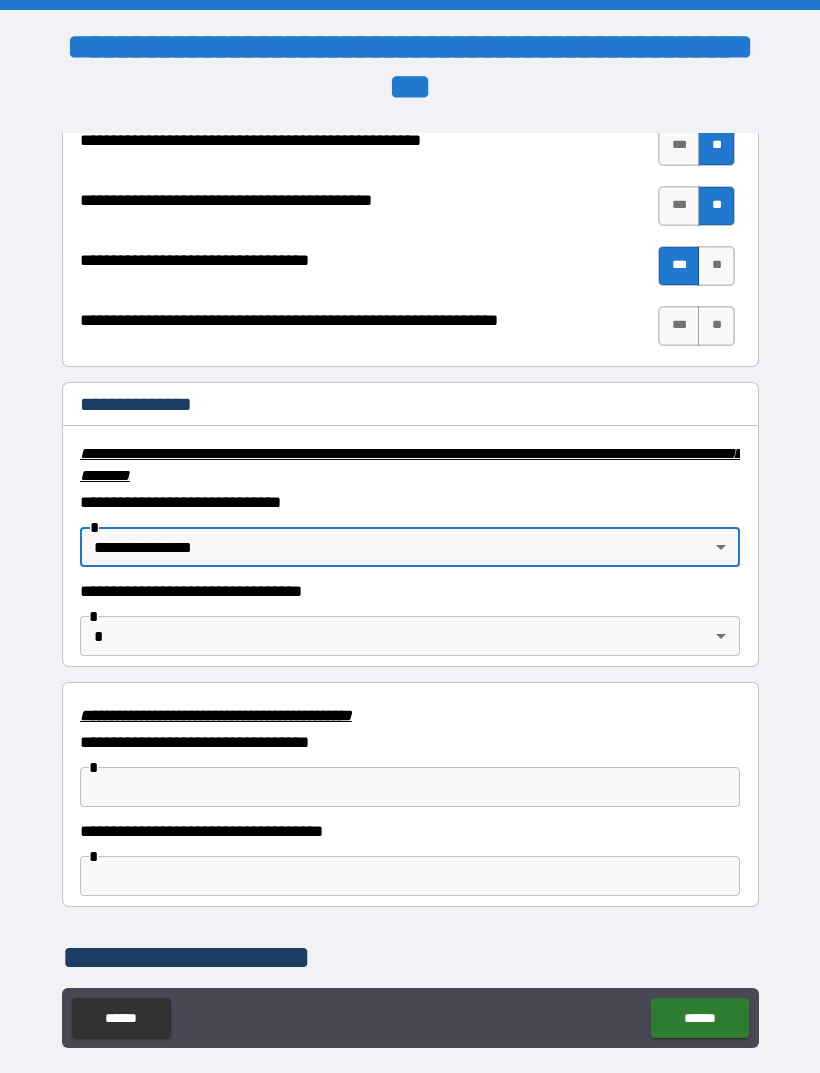 click on "[FIRST] [LAST] [NUMBER] [STREET] [CITY] [STATE] [POSTAL_CODE]" at bounding box center (410, 570) 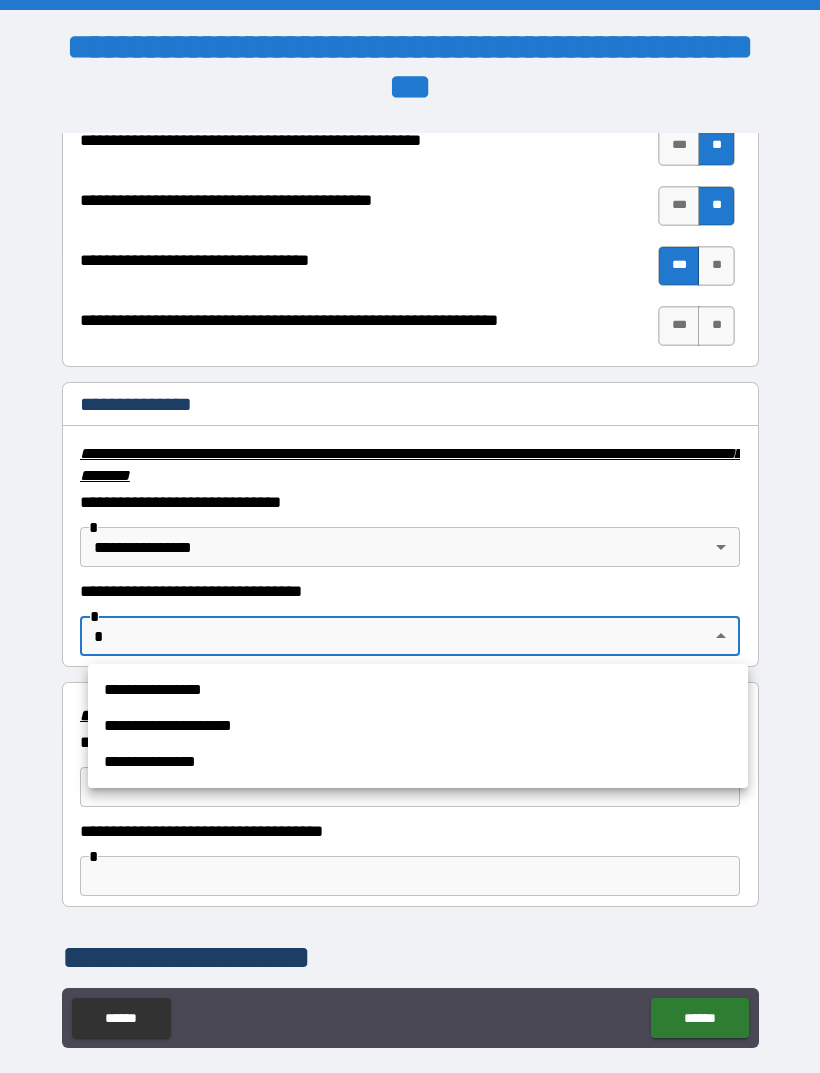 click on "**********" at bounding box center (418, 690) 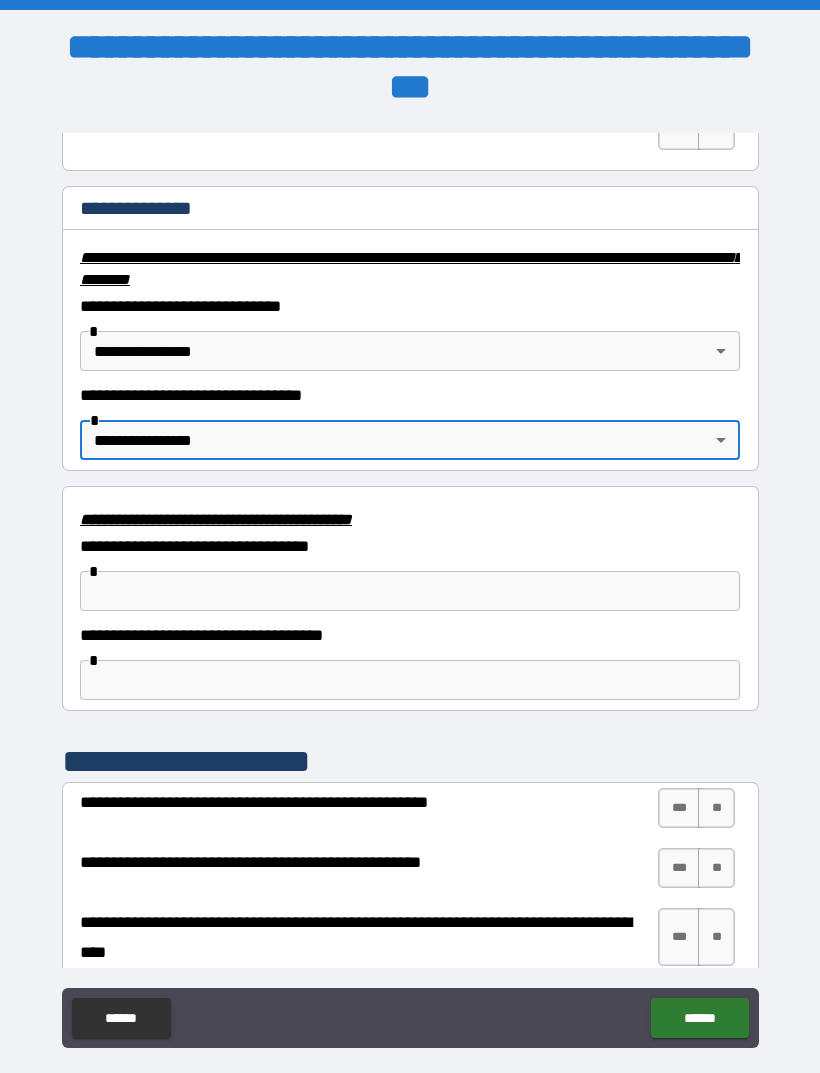 scroll, scrollTop: 3245, scrollLeft: 0, axis: vertical 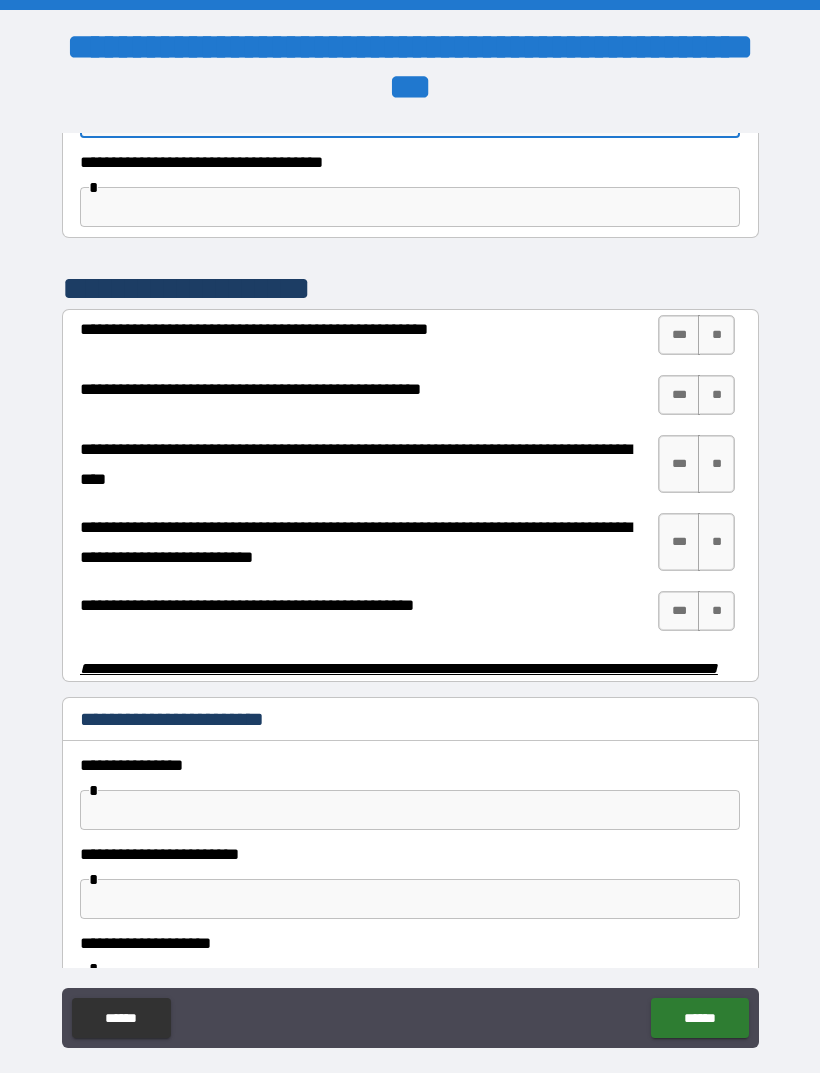 type on "**********" 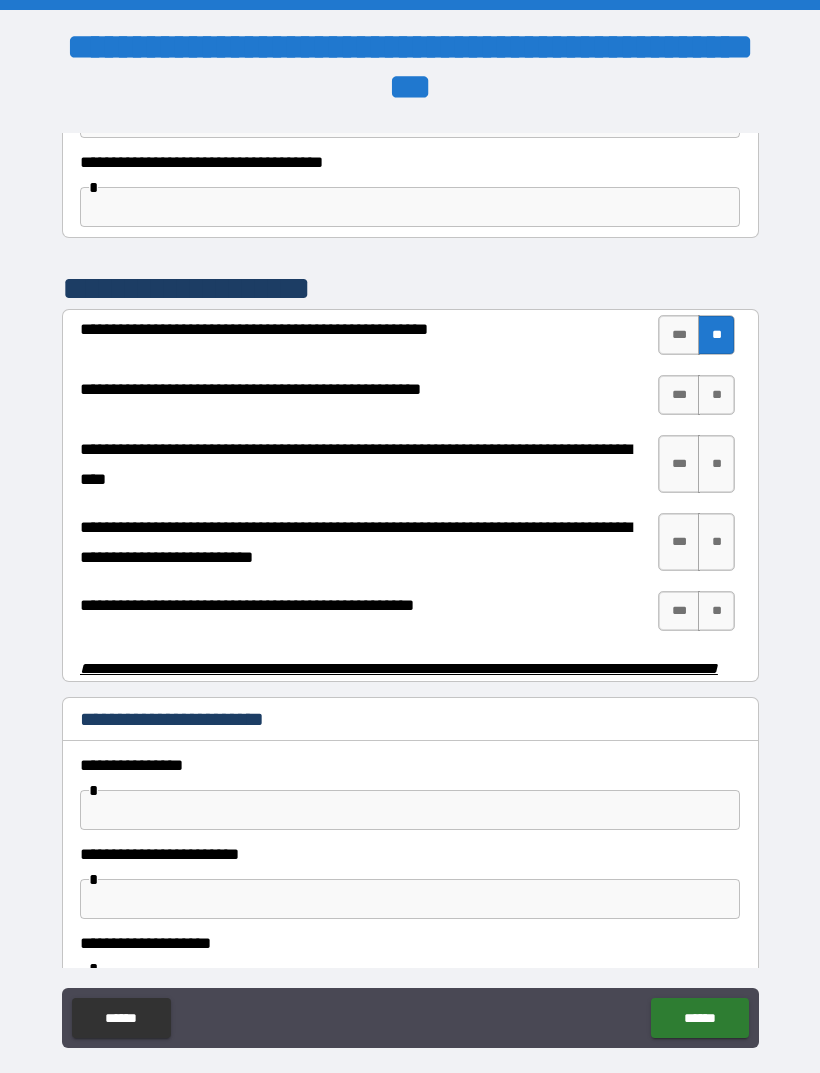 click on "**" at bounding box center (716, 395) 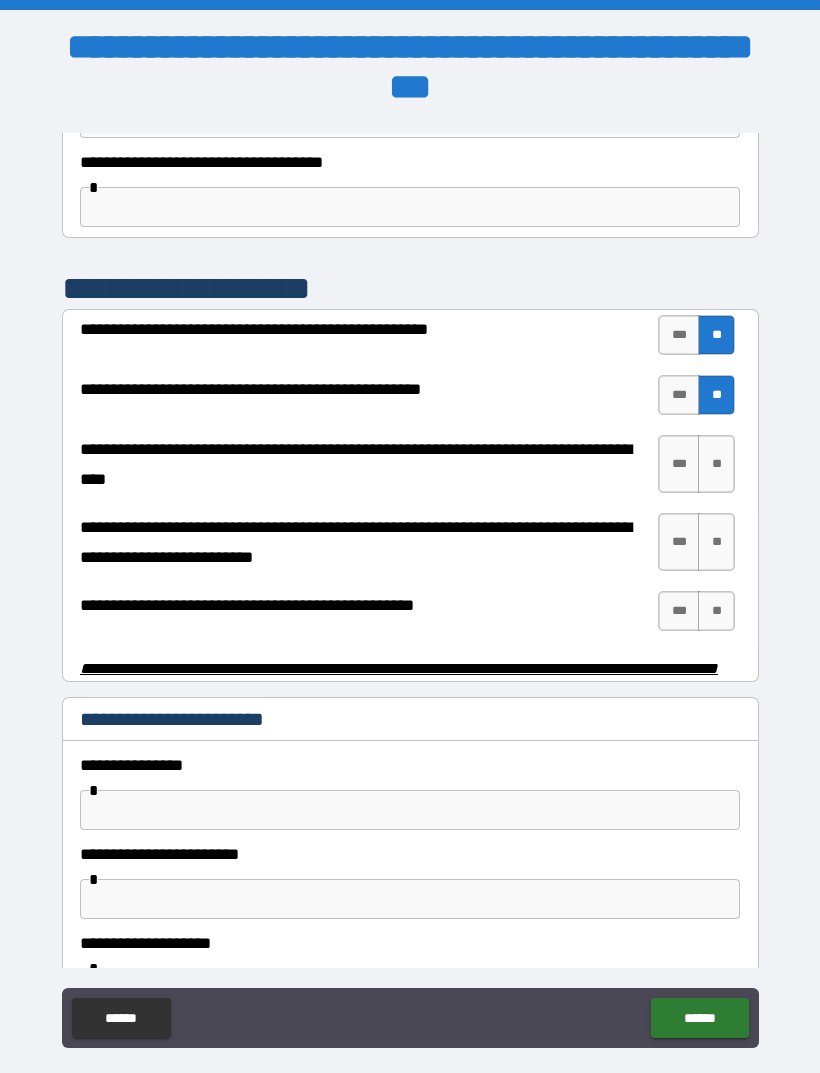 click on "***" at bounding box center (679, 464) 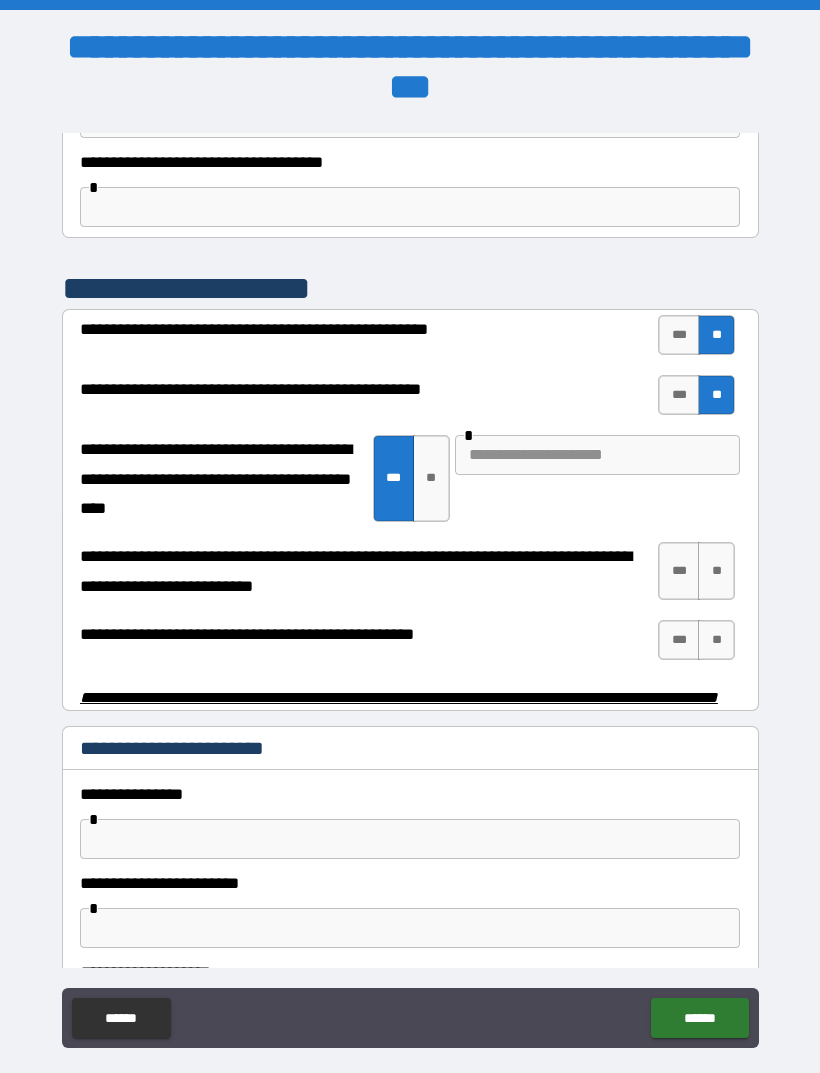 click on "***" at bounding box center [679, 571] 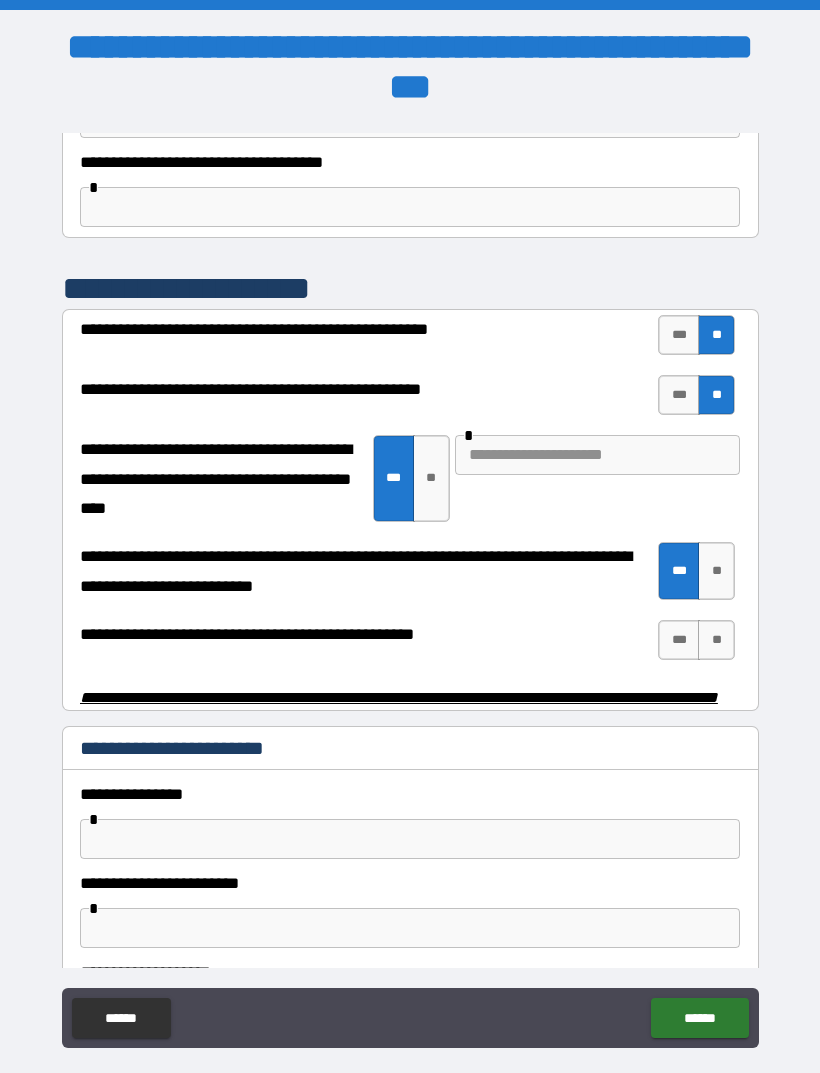 click on "***" at bounding box center (679, 640) 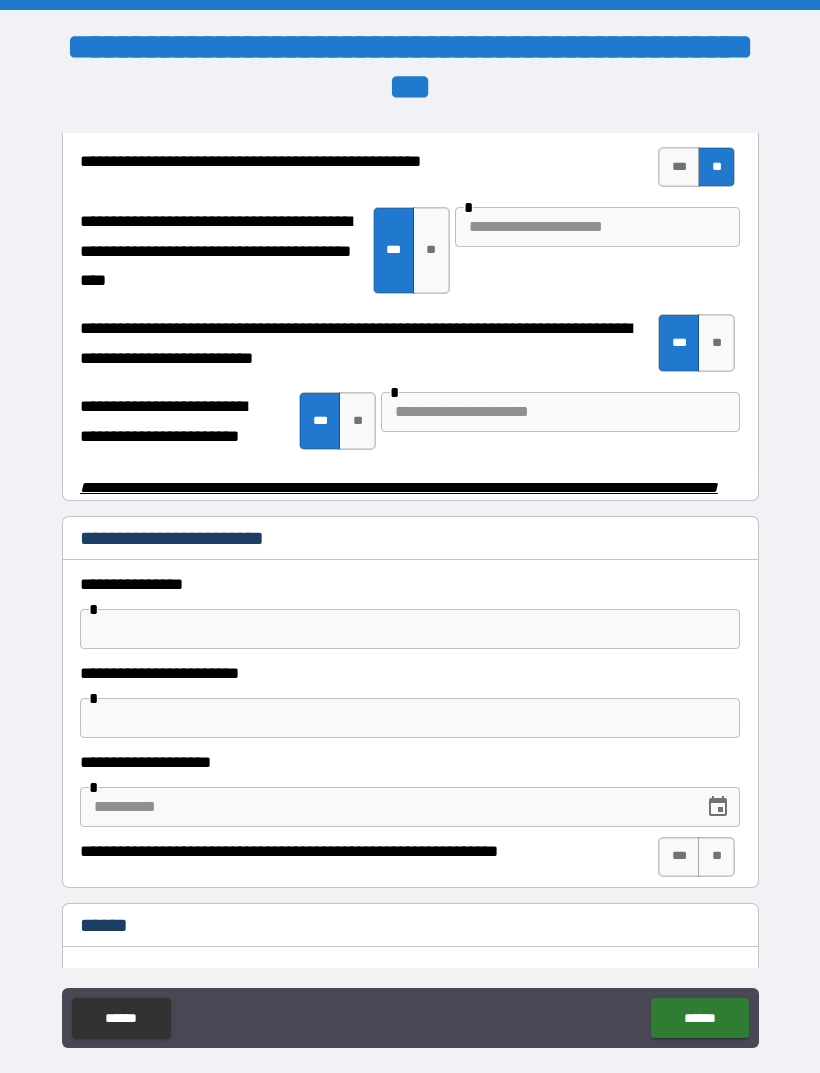 scroll, scrollTop: 3937, scrollLeft: 0, axis: vertical 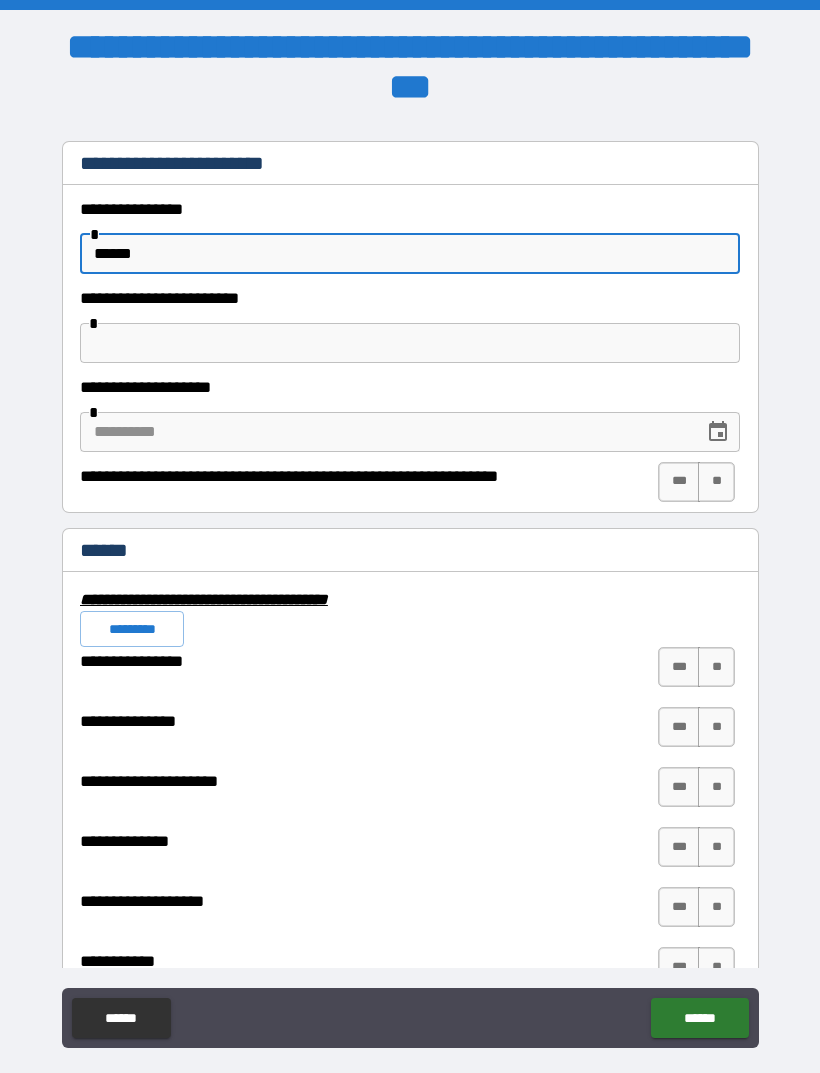 type on "******" 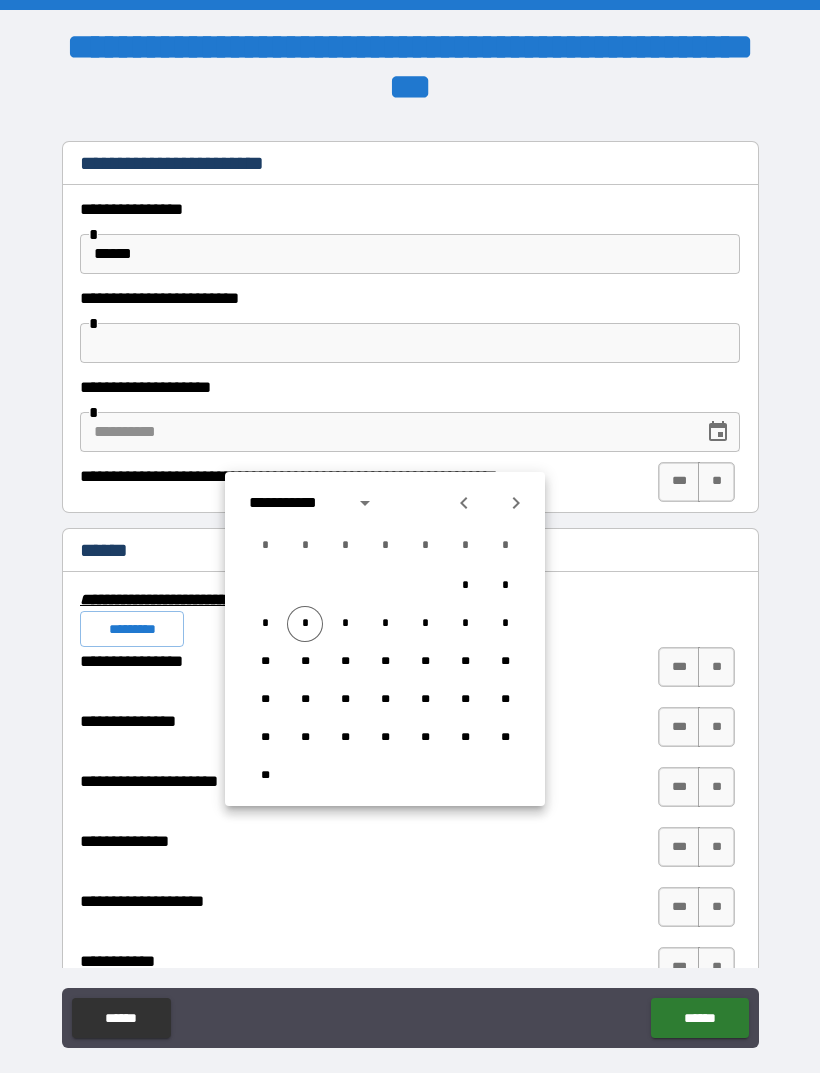 click 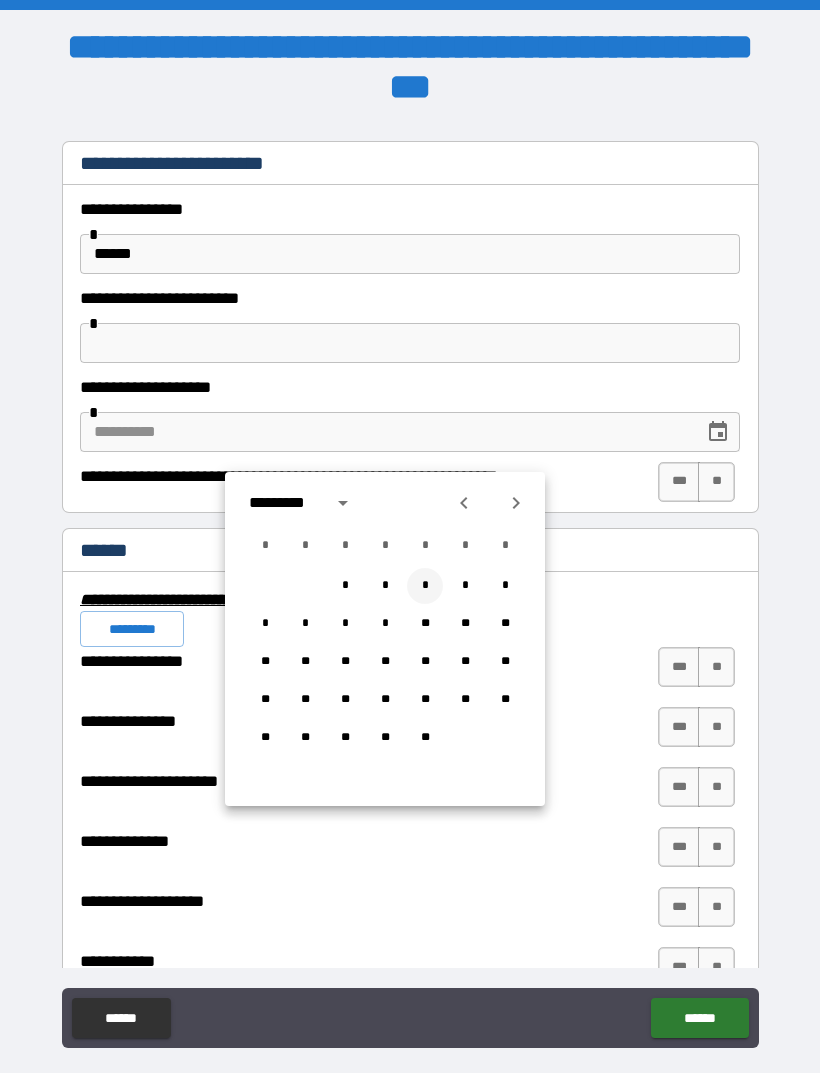 click on "*" at bounding box center (425, 586) 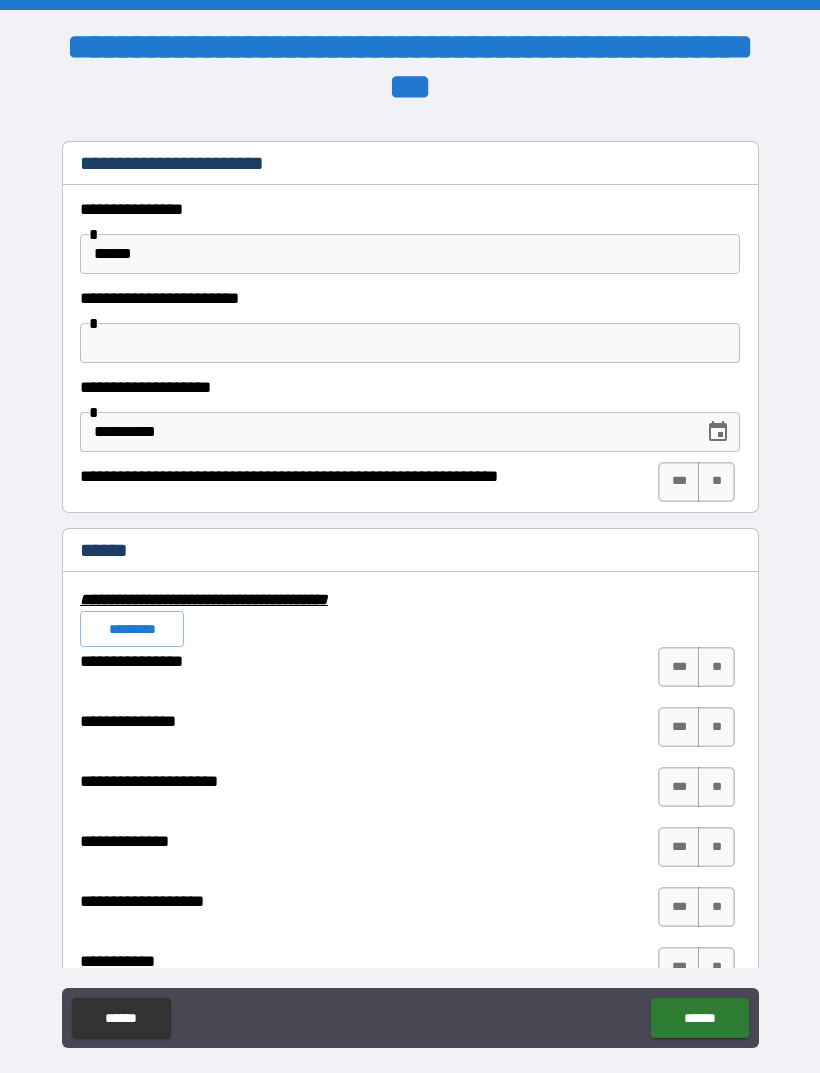 type on "**********" 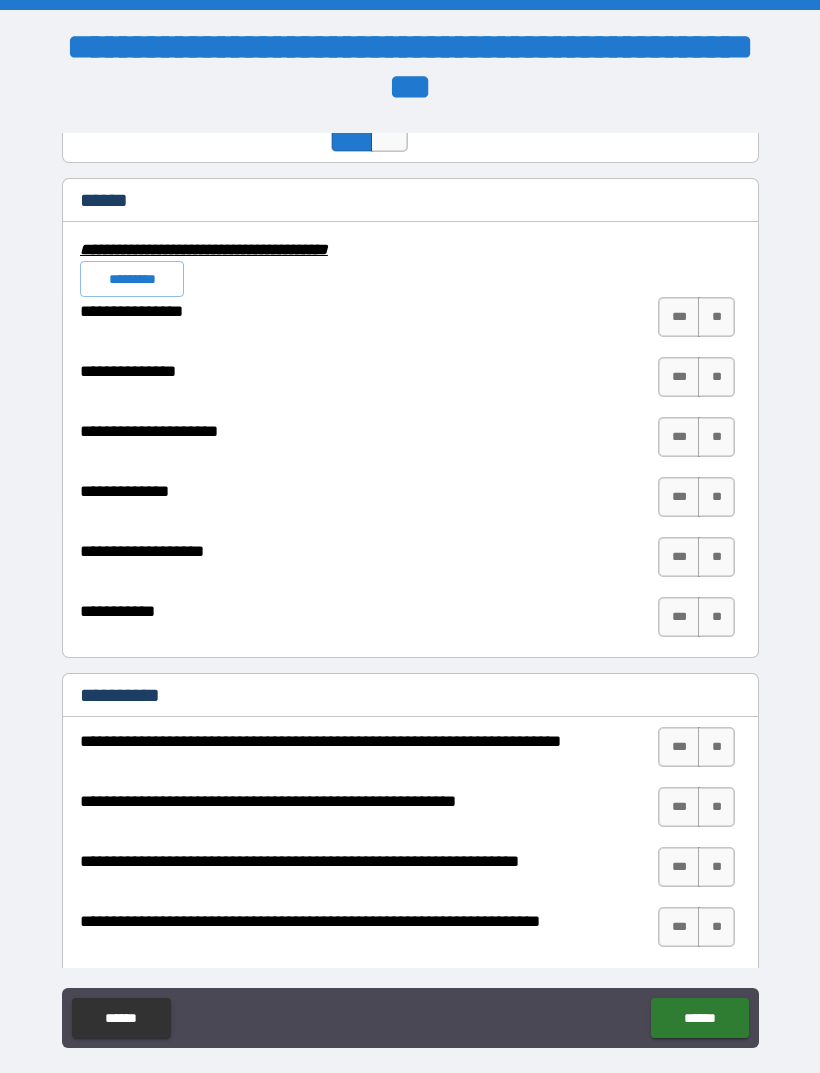scroll, scrollTop: 4727, scrollLeft: 0, axis: vertical 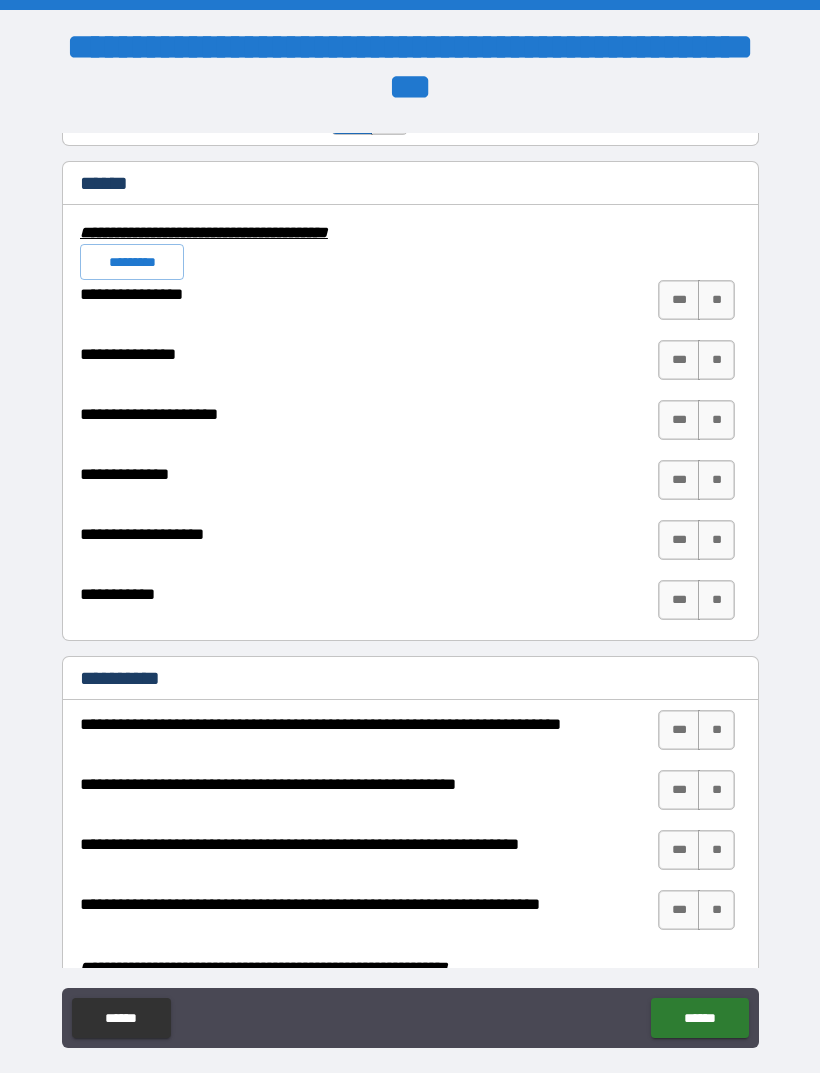 click on "**" at bounding box center [716, 300] 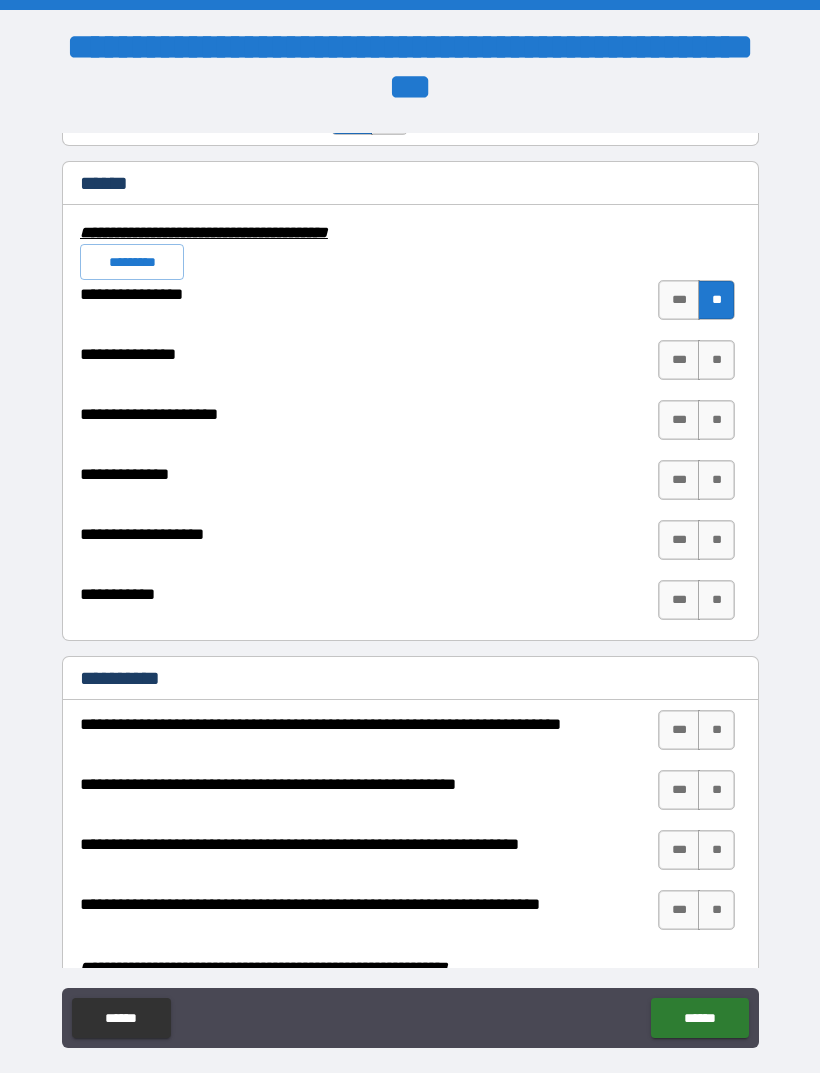click on "**" at bounding box center (716, 360) 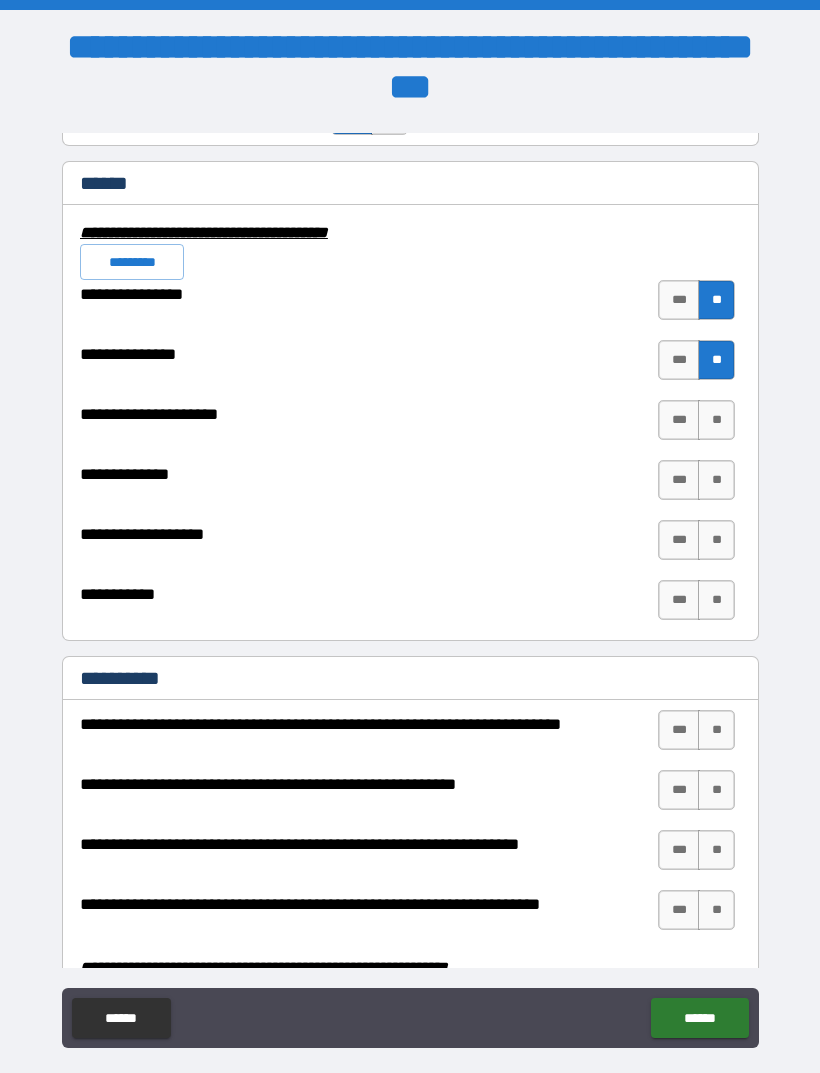 click on "**" at bounding box center [716, 420] 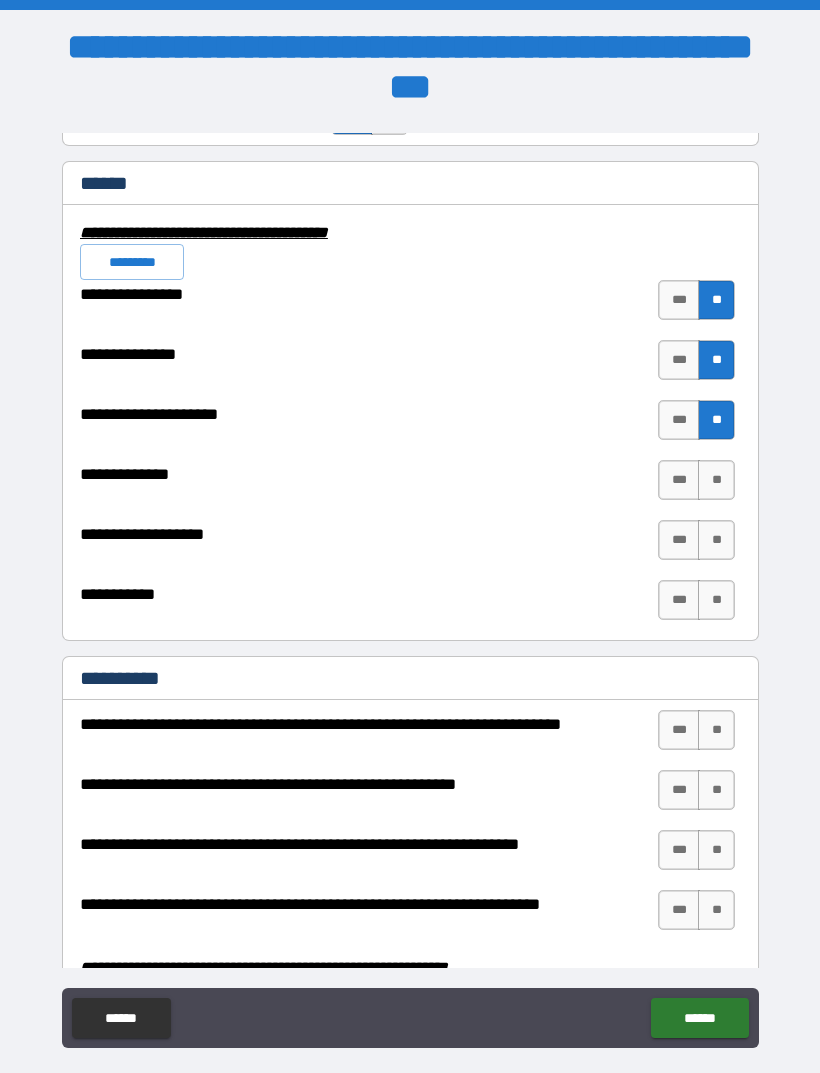 click on "**" at bounding box center [716, 480] 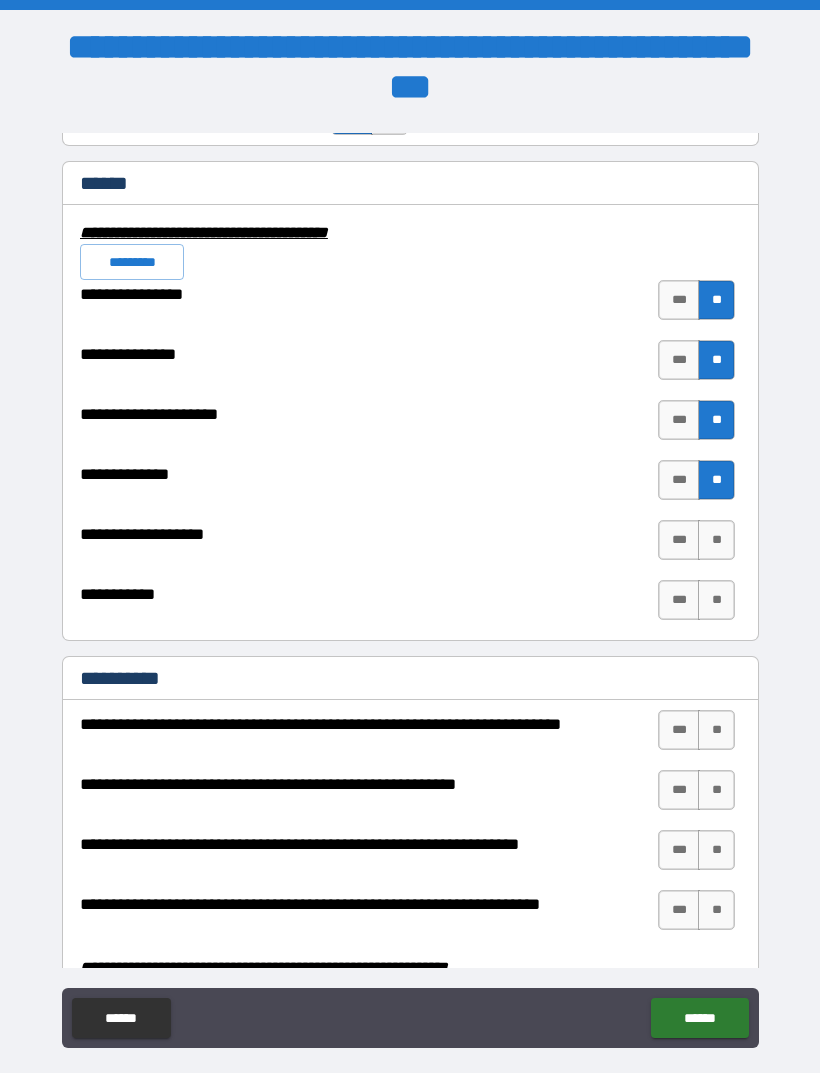 click on "**" at bounding box center [716, 540] 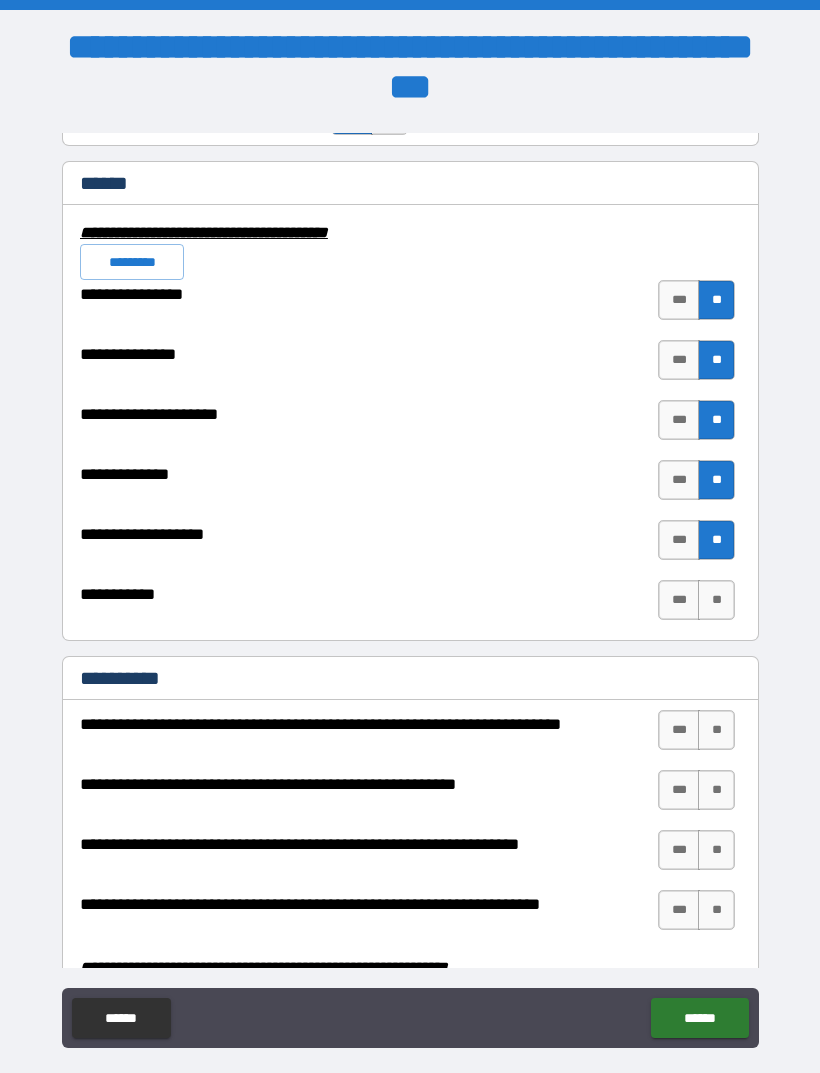 click on "**" at bounding box center [716, 600] 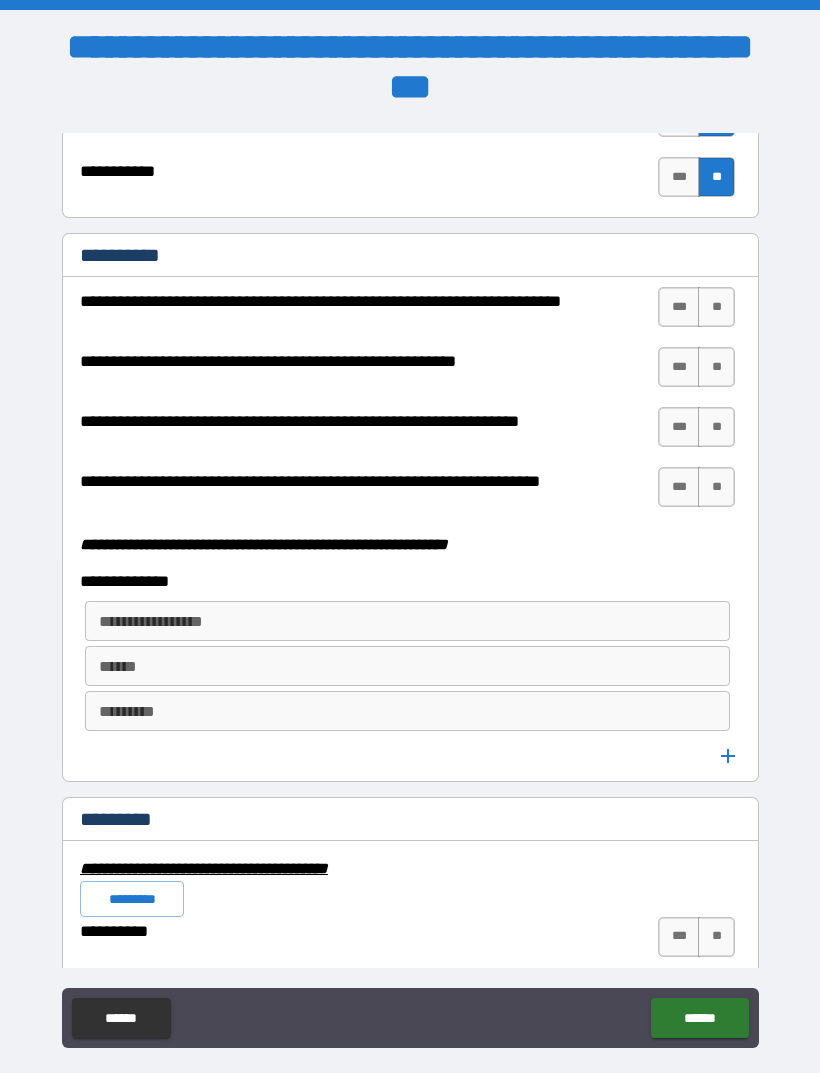 scroll, scrollTop: 5165, scrollLeft: 0, axis: vertical 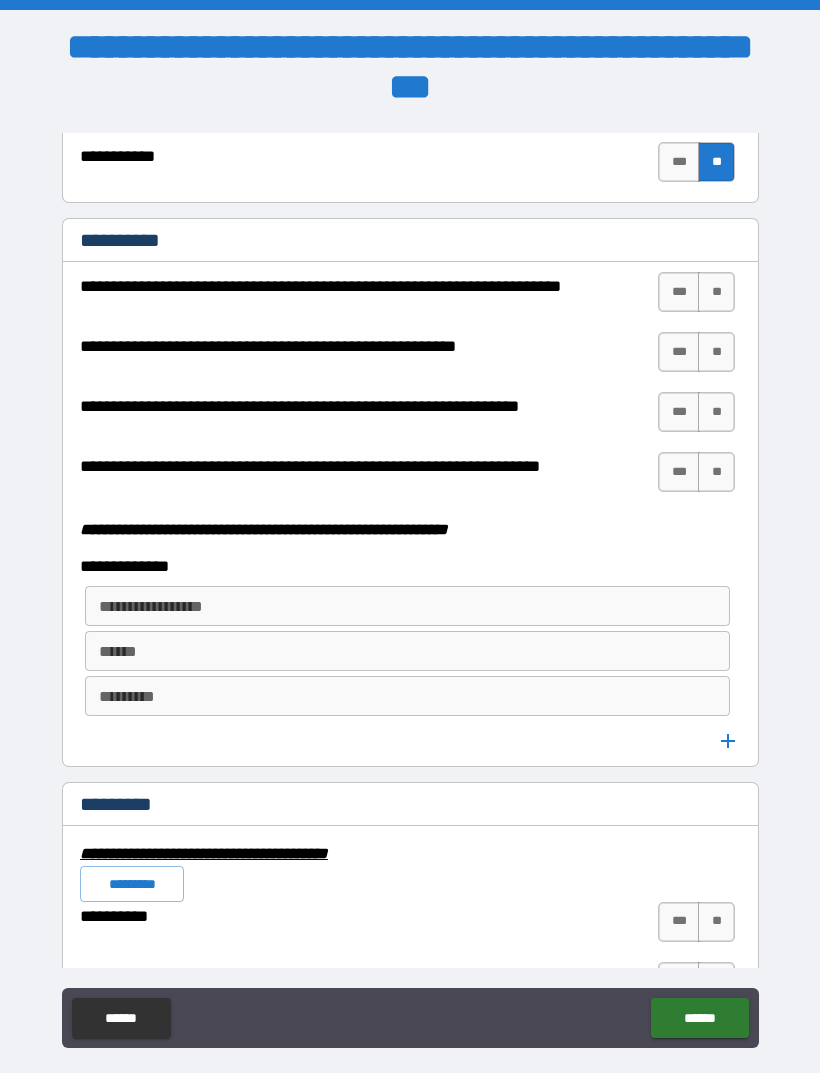 click on "**" at bounding box center [716, 292] 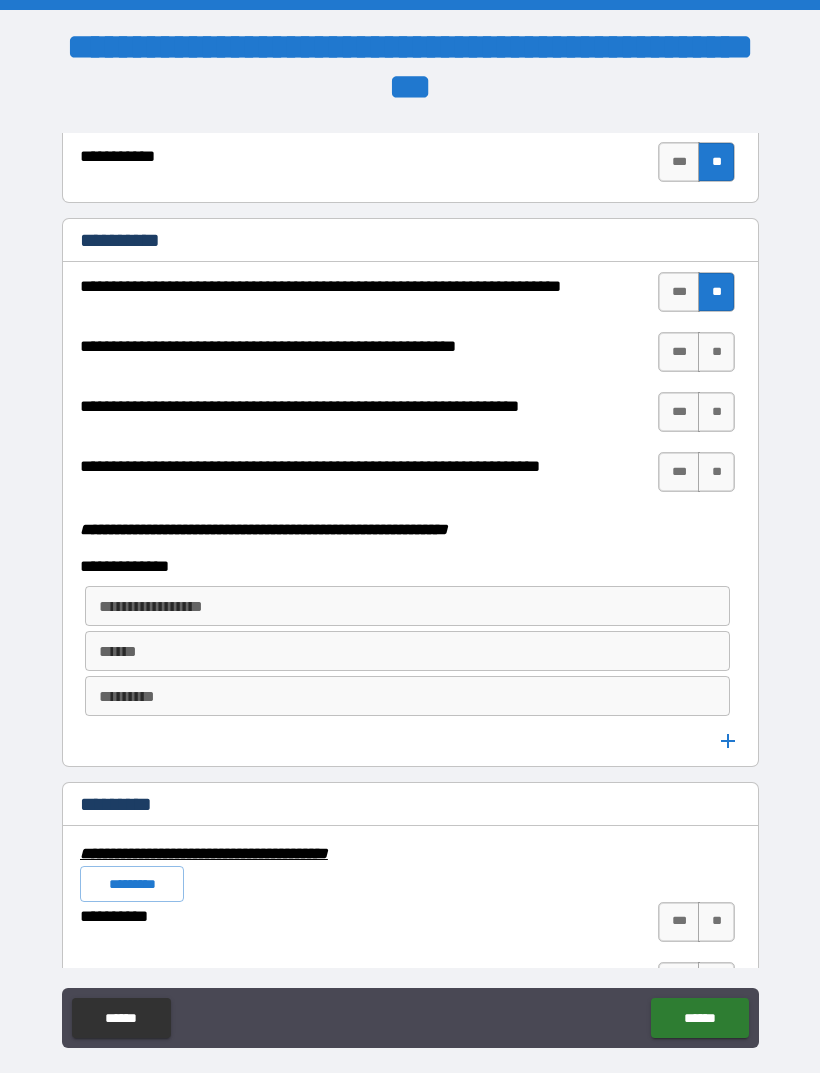 click on "**" at bounding box center (716, 352) 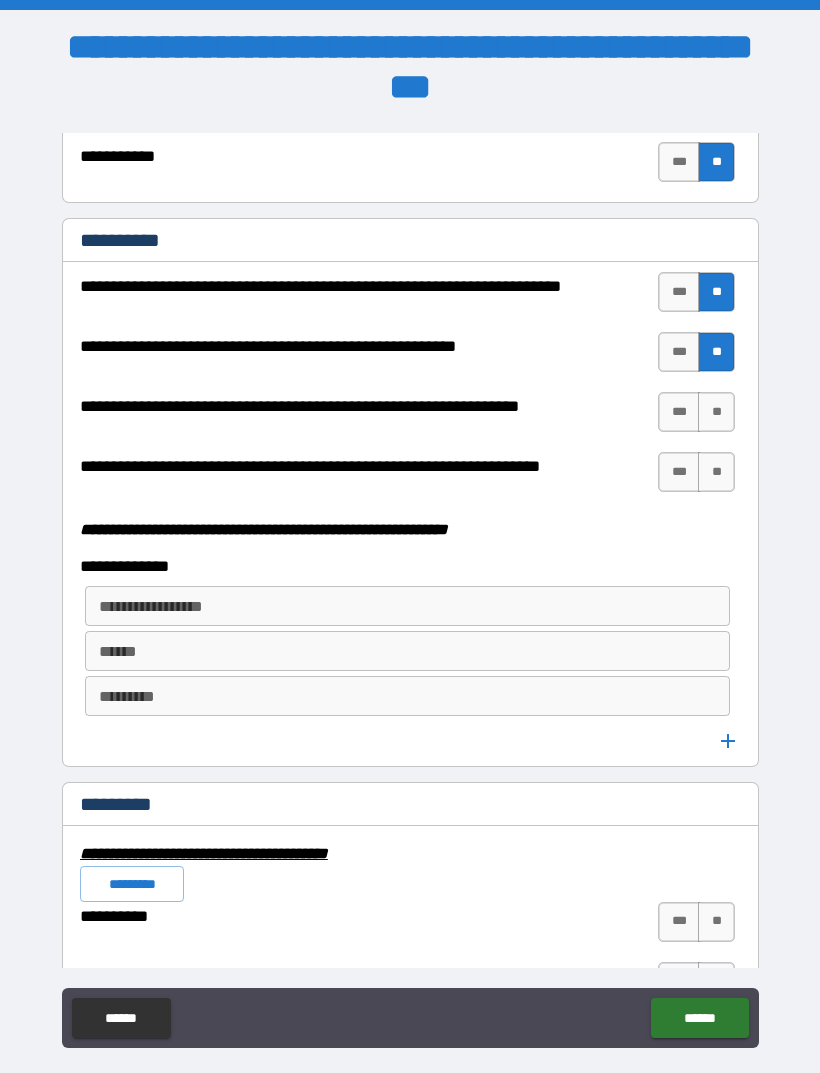 click on "**" at bounding box center (716, 412) 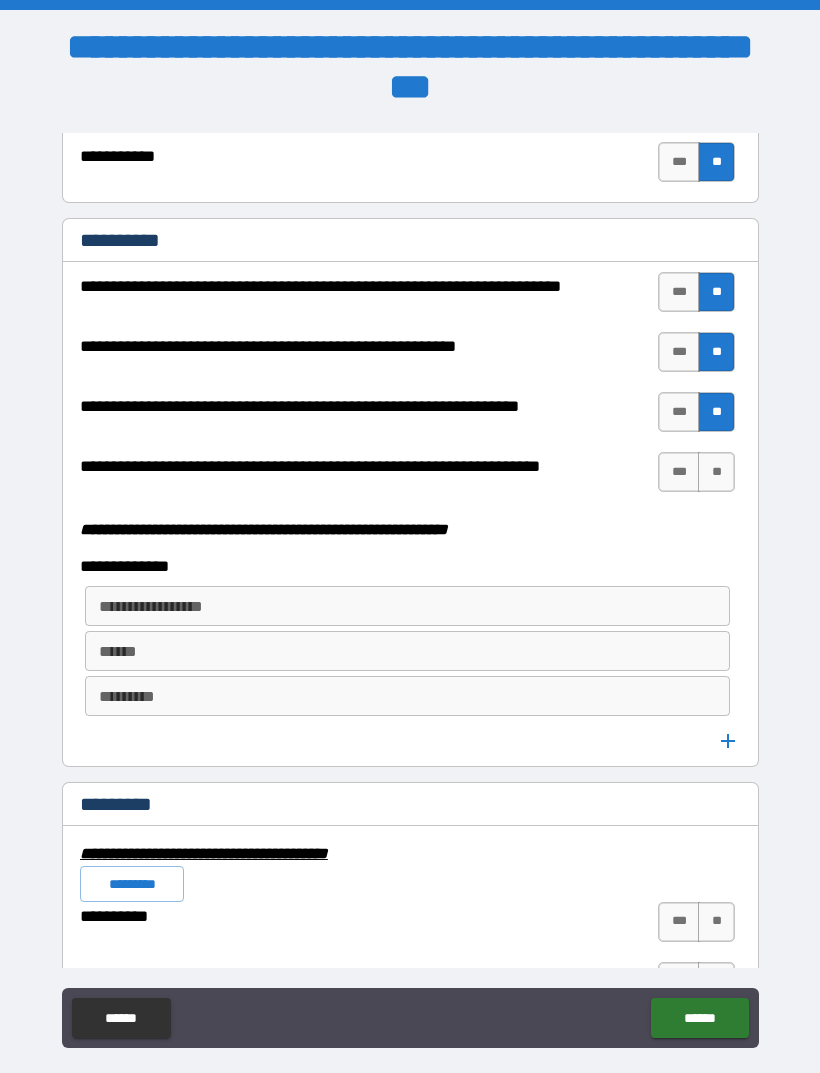 click on "***" at bounding box center (679, 472) 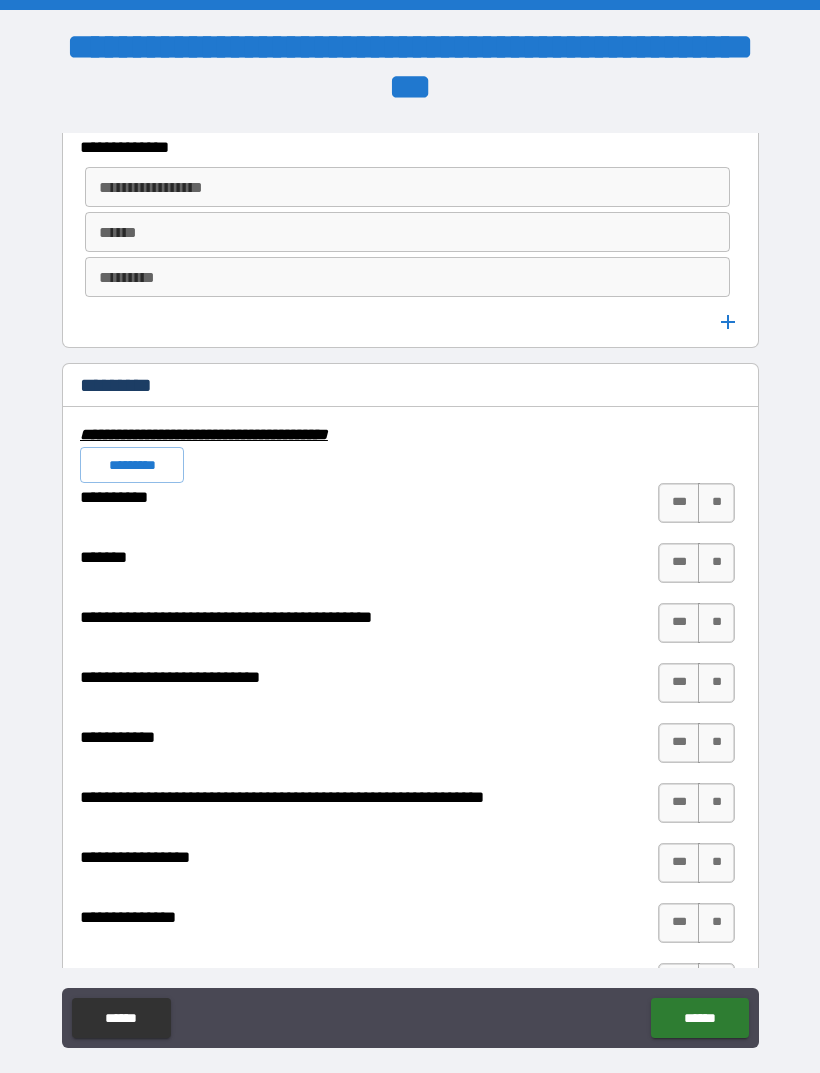 scroll, scrollTop: 5585, scrollLeft: 0, axis: vertical 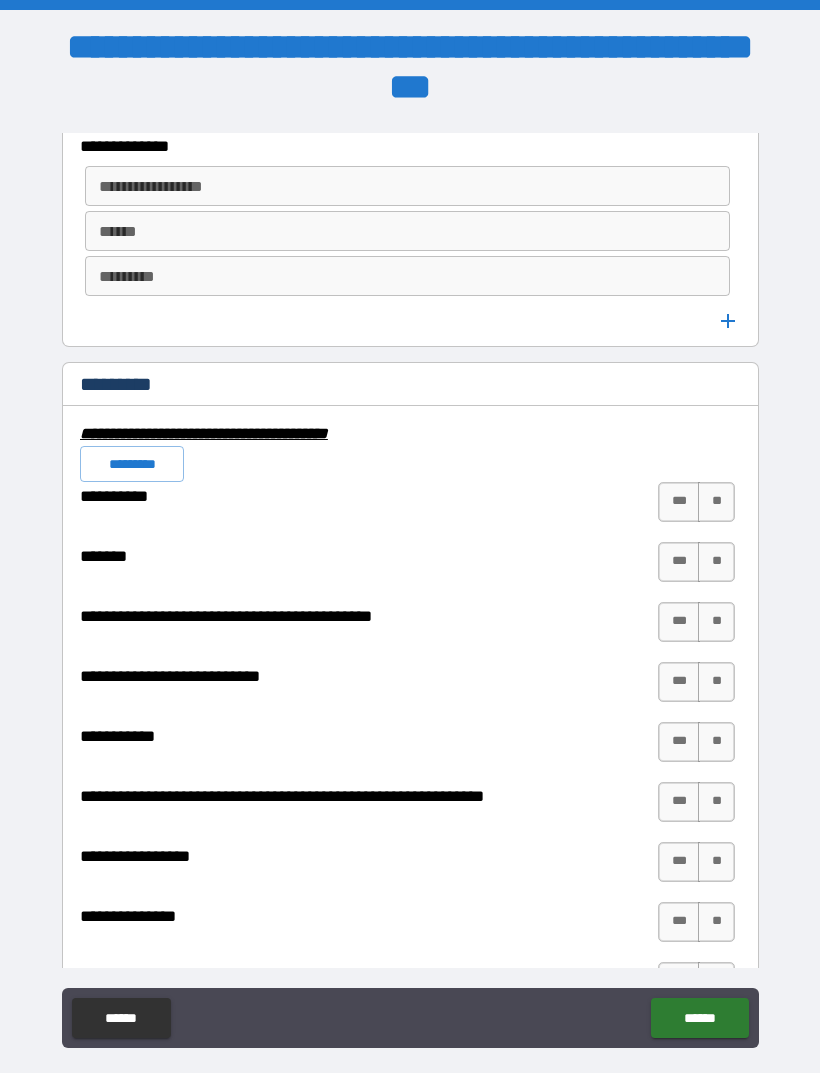 click on "**" at bounding box center (716, 502) 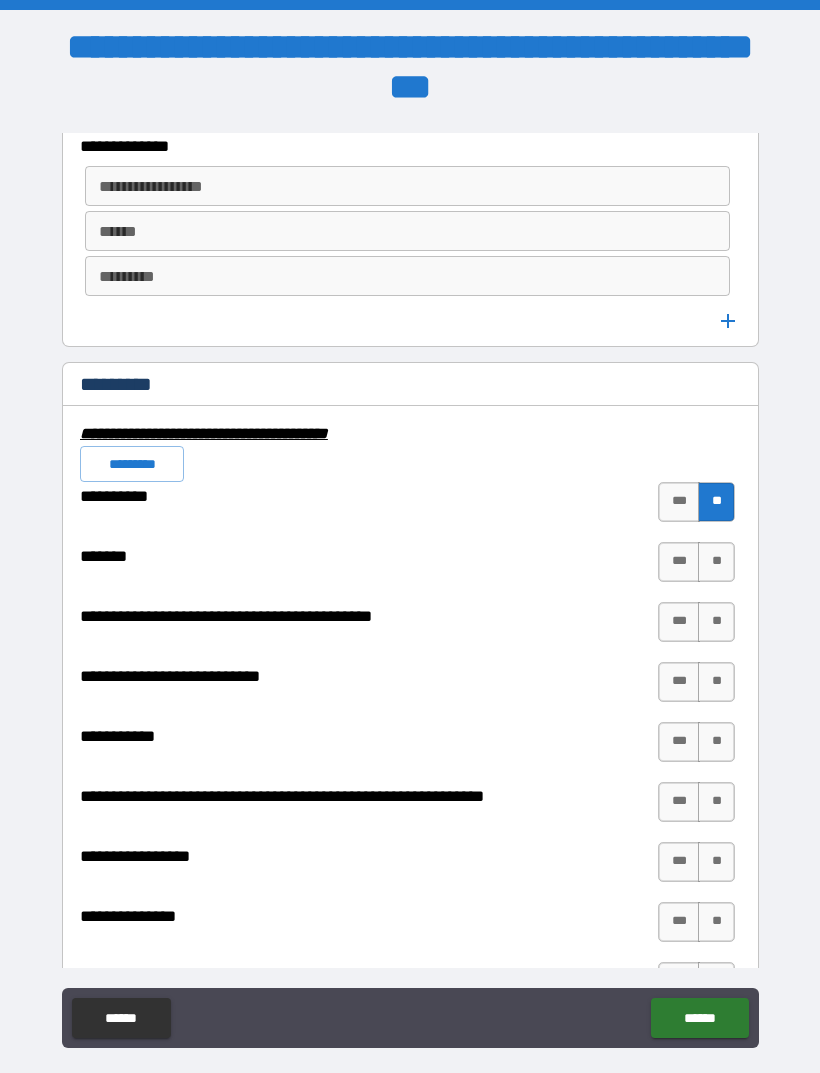 click on "**" at bounding box center [716, 562] 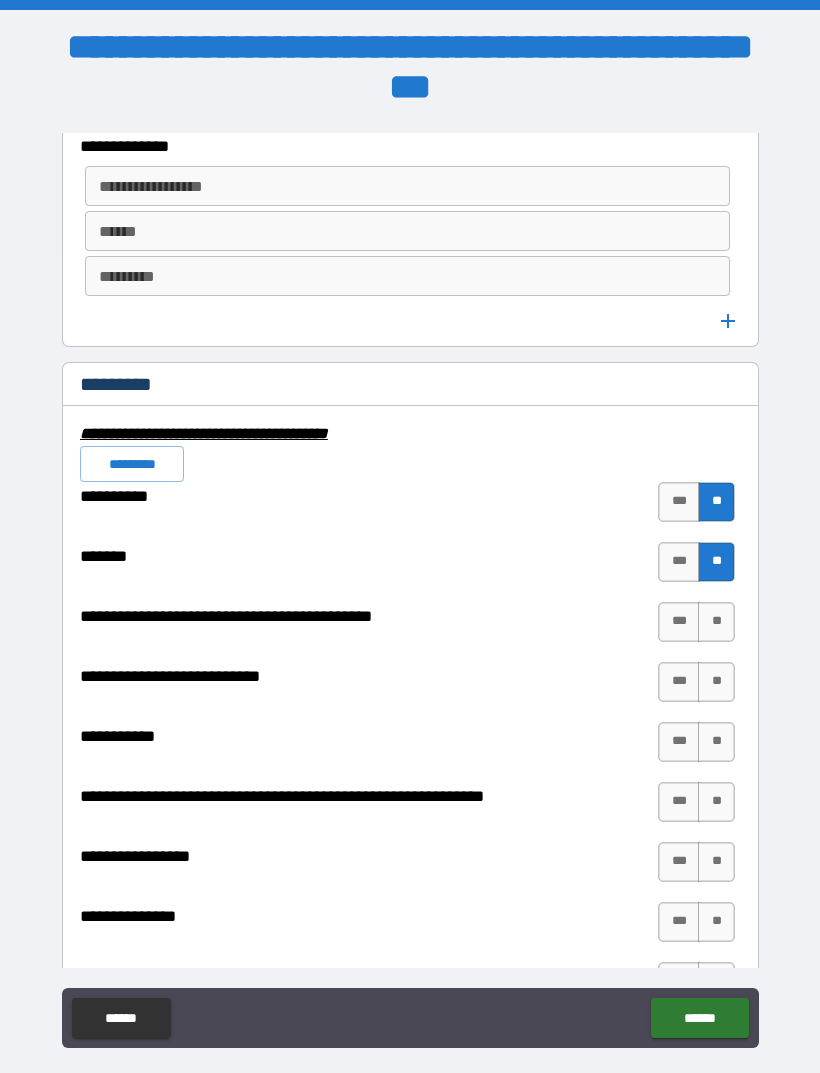 click on "**" at bounding box center (716, 622) 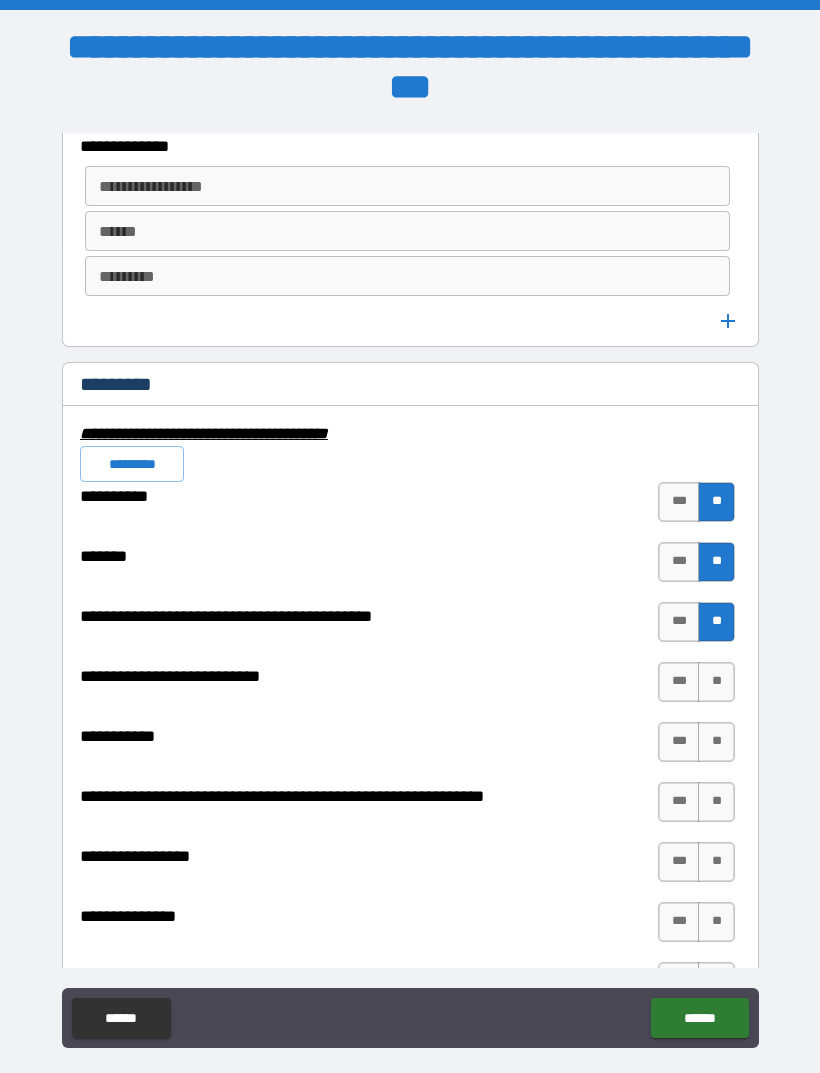 click on "**" at bounding box center [716, 682] 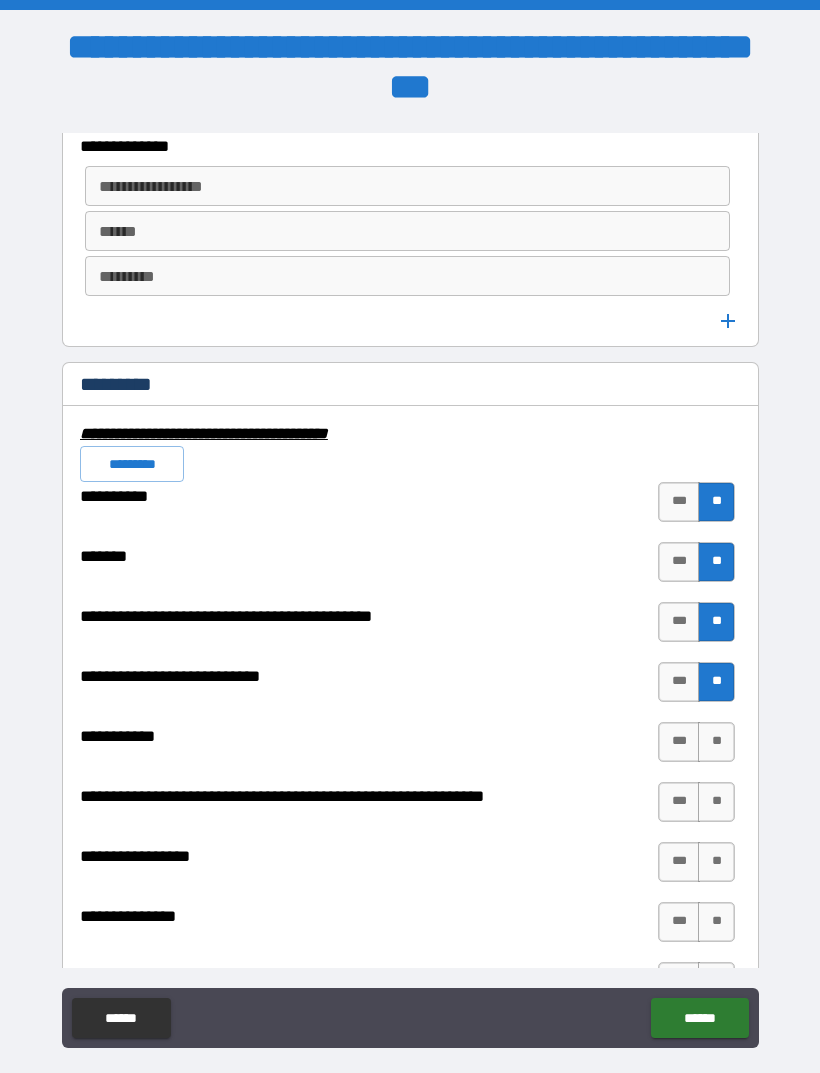 click on "**" at bounding box center [716, 742] 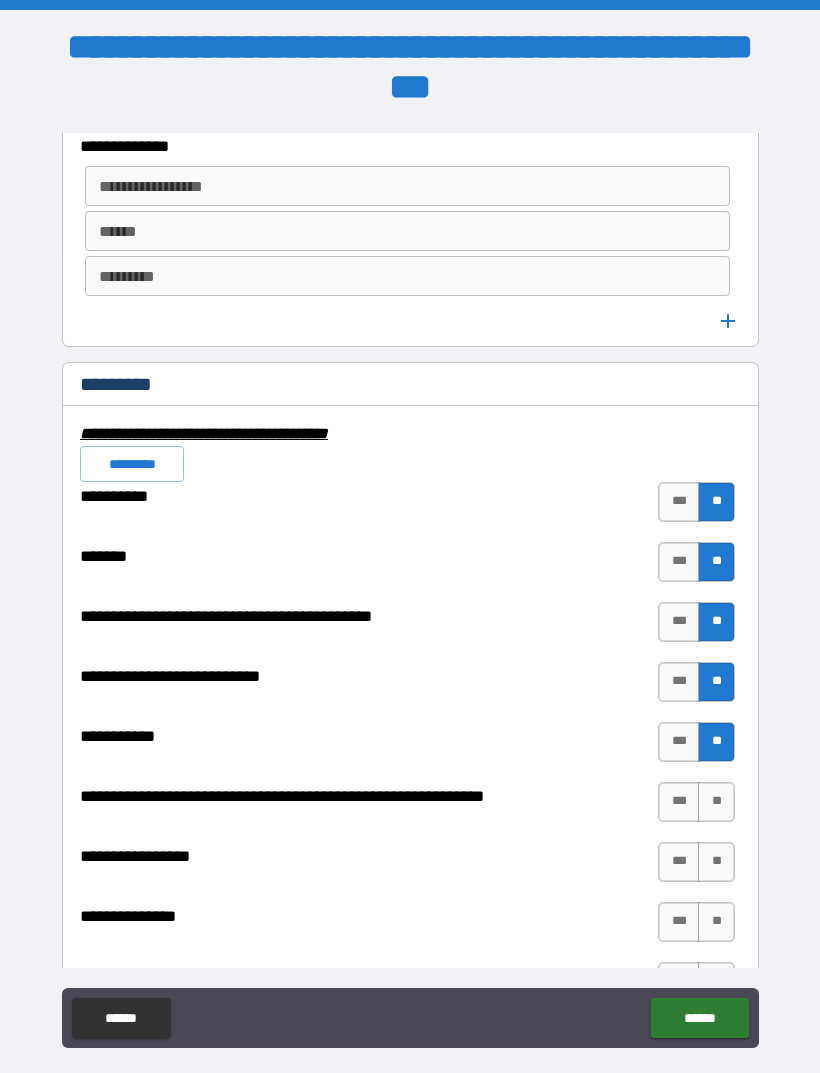 click on "**" at bounding box center [716, 802] 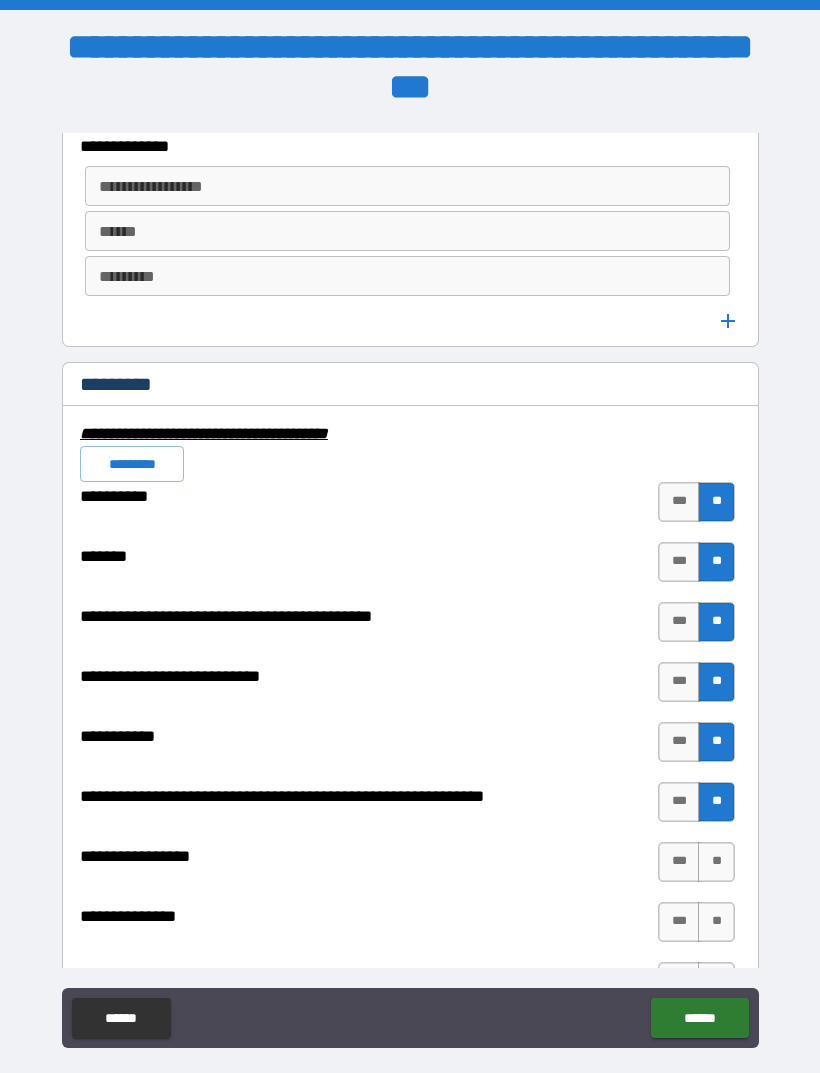 click on "**" at bounding box center [716, 862] 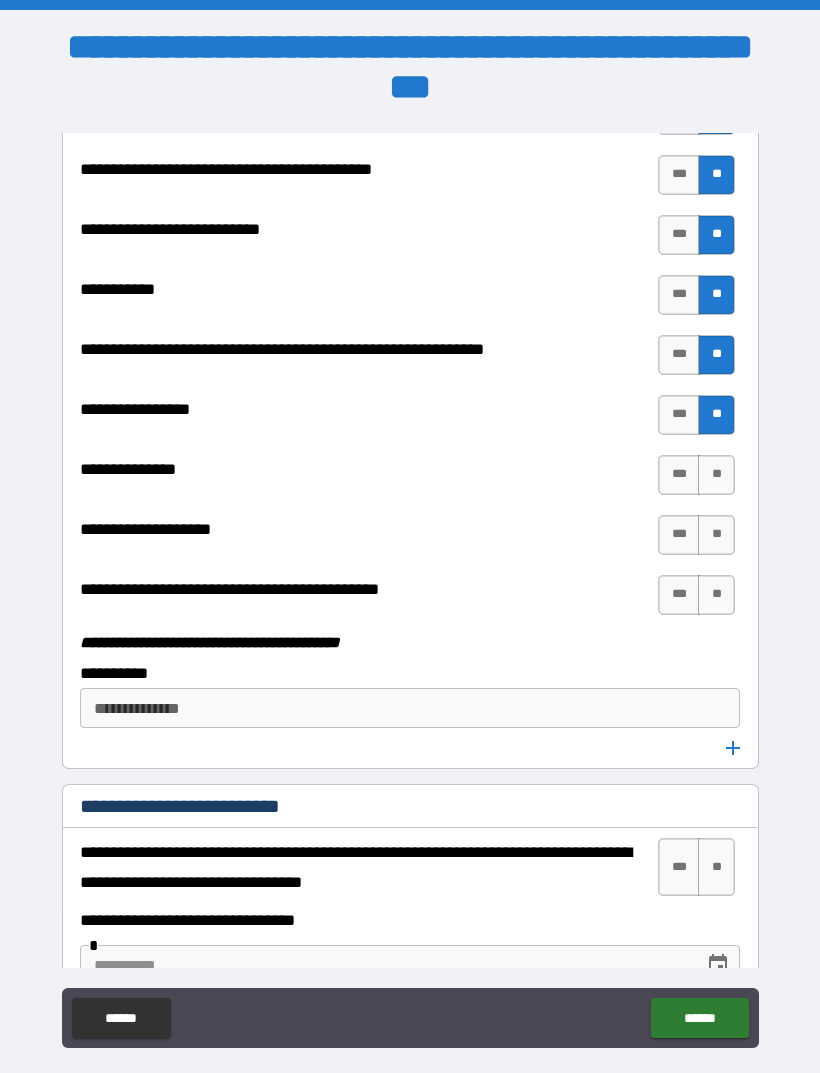 scroll, scrollTop: 6085, scrollLeft: 0, axis: vertical 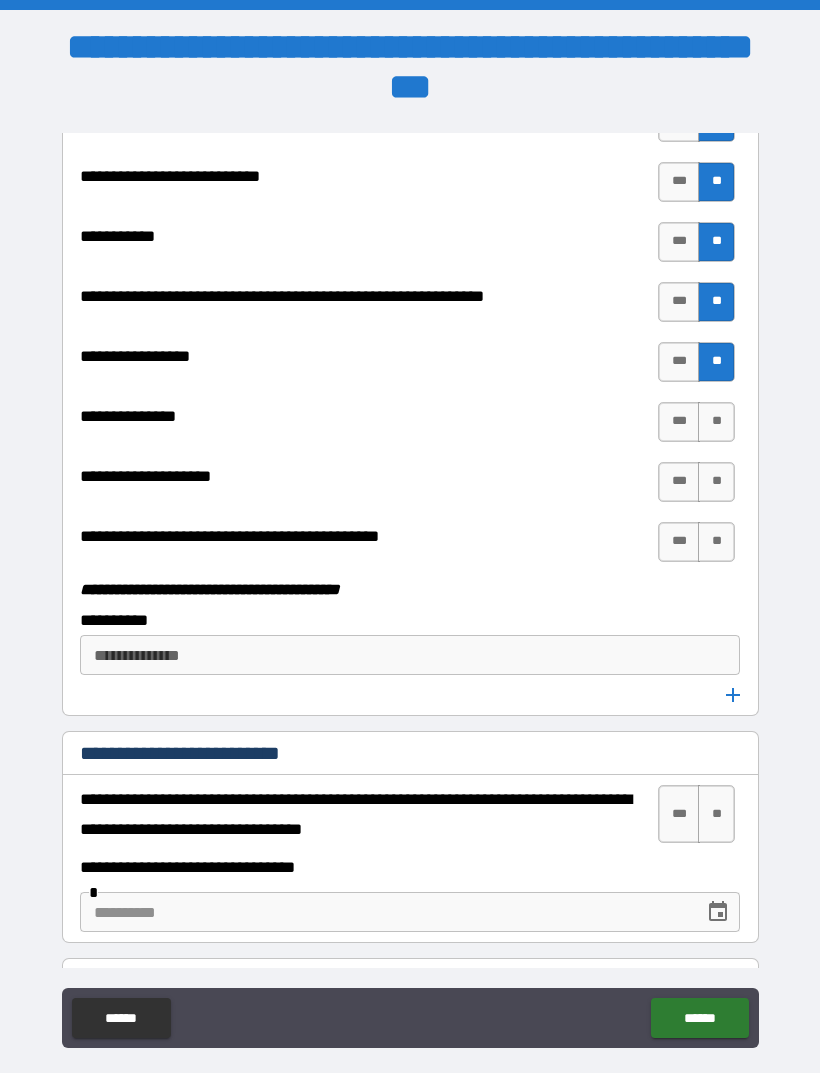 click on "**" at bounding box center (716, 422) 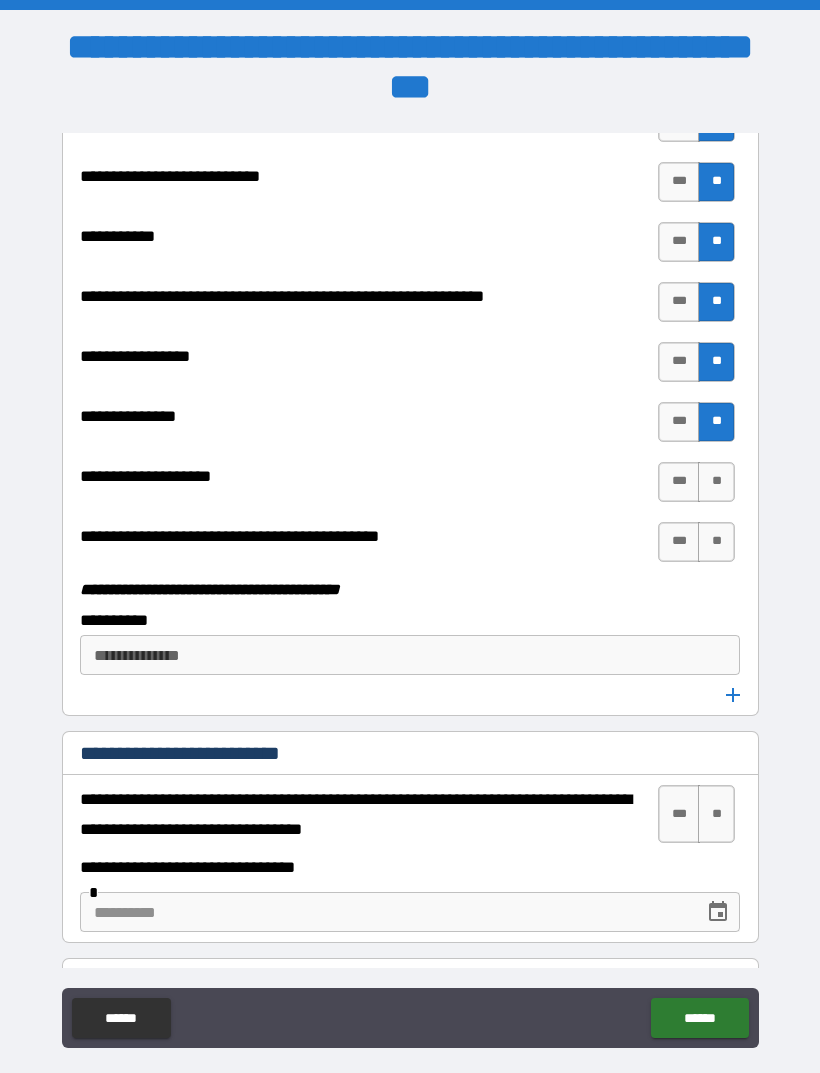 click on "**" at bounding box center (716, 482) 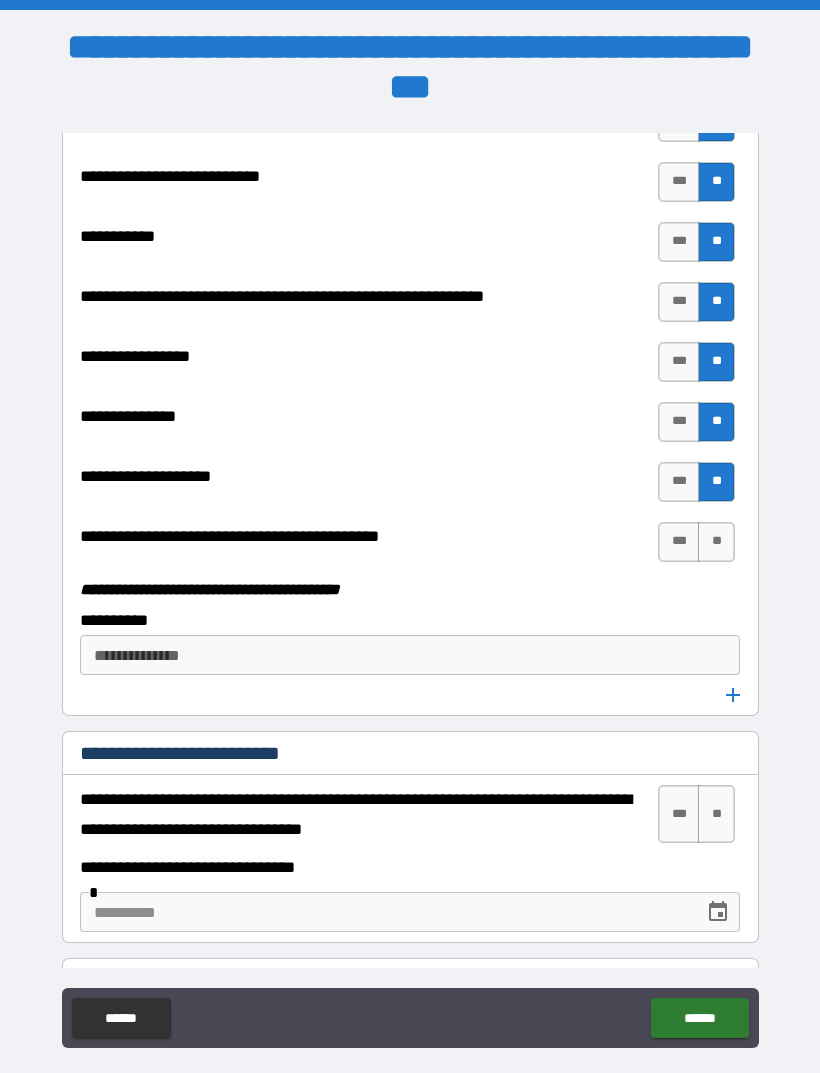 click on "**" at bounding box center [716, 542] 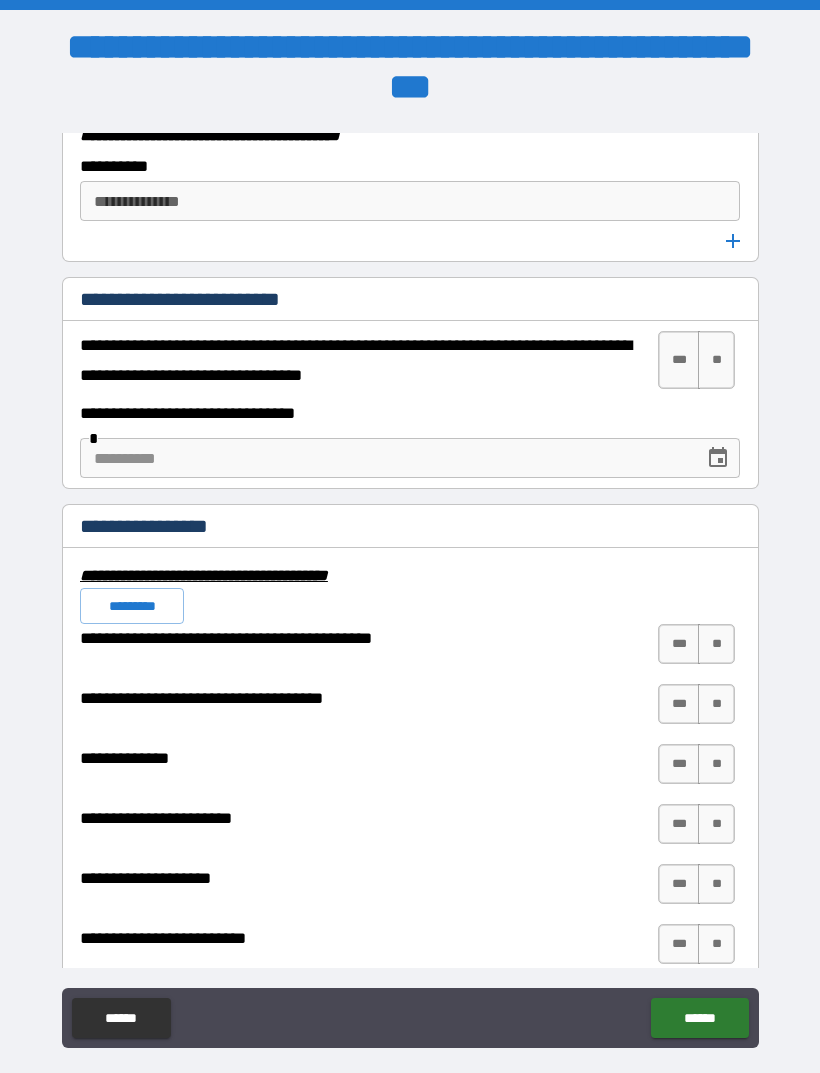 scroll, scrollTop: 6540, scrollLeft: 0, axis: vertical 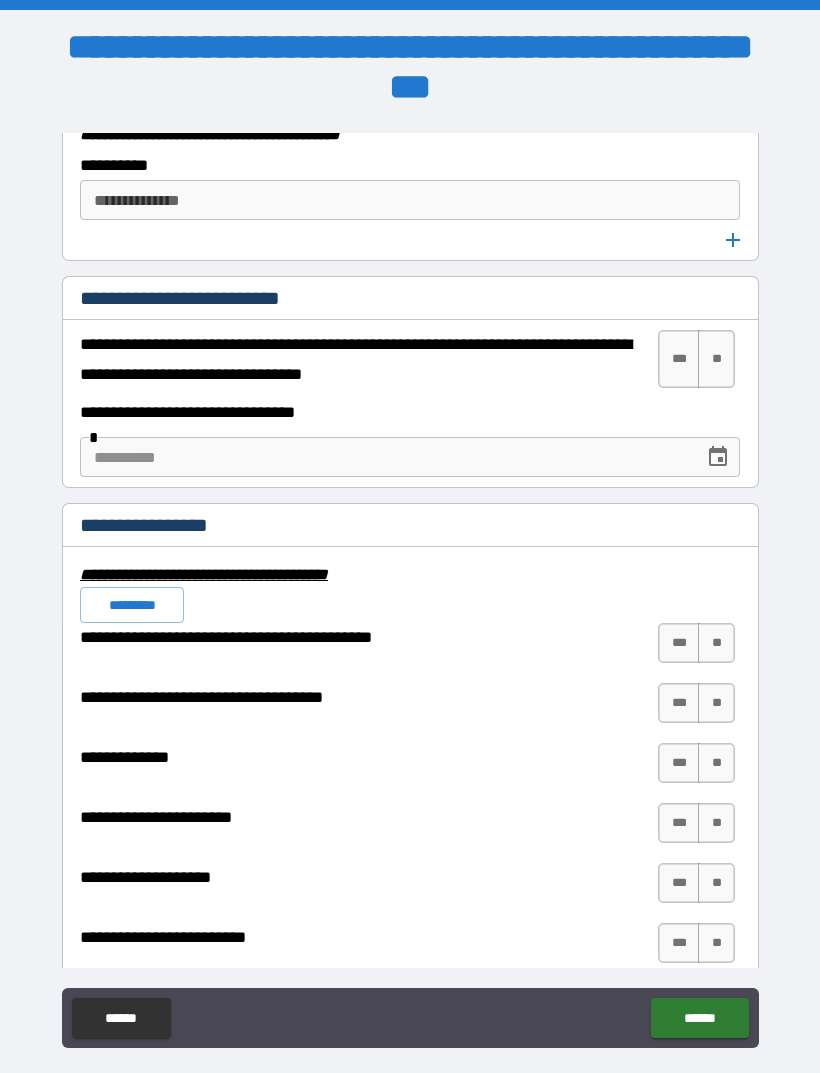 click on "***" at bounding box center [679, 359] 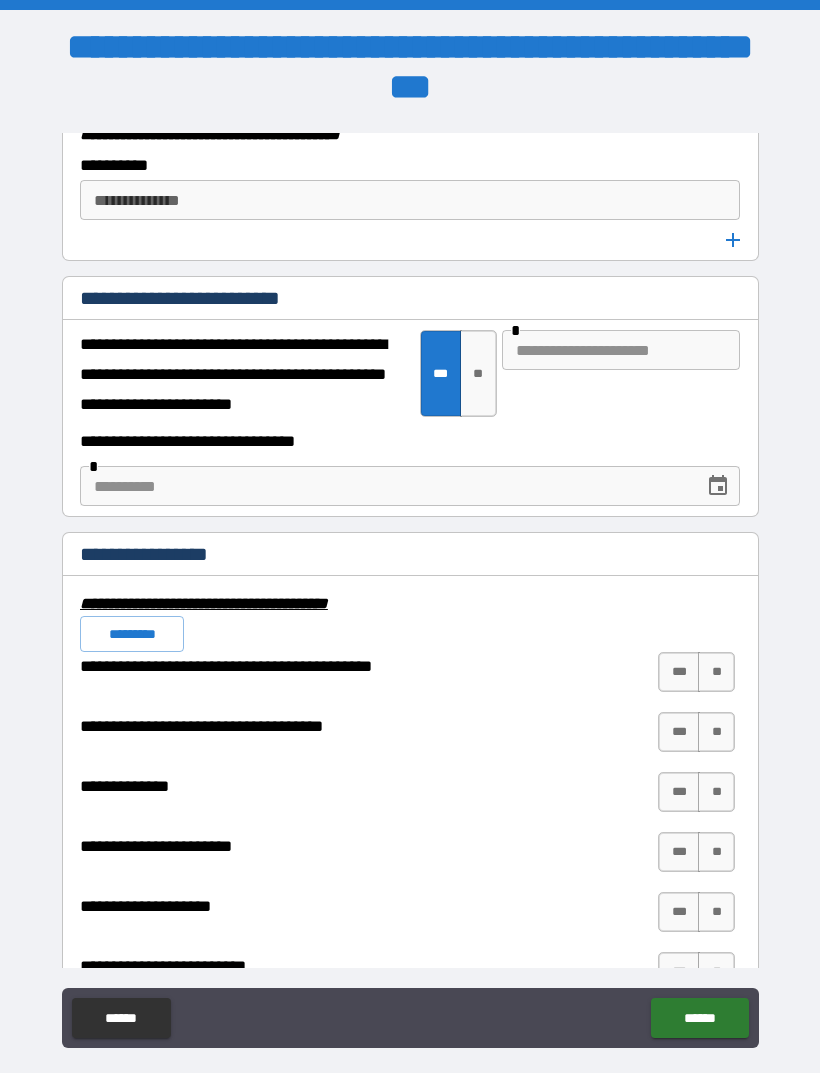 click at bounding box center [385, 486] 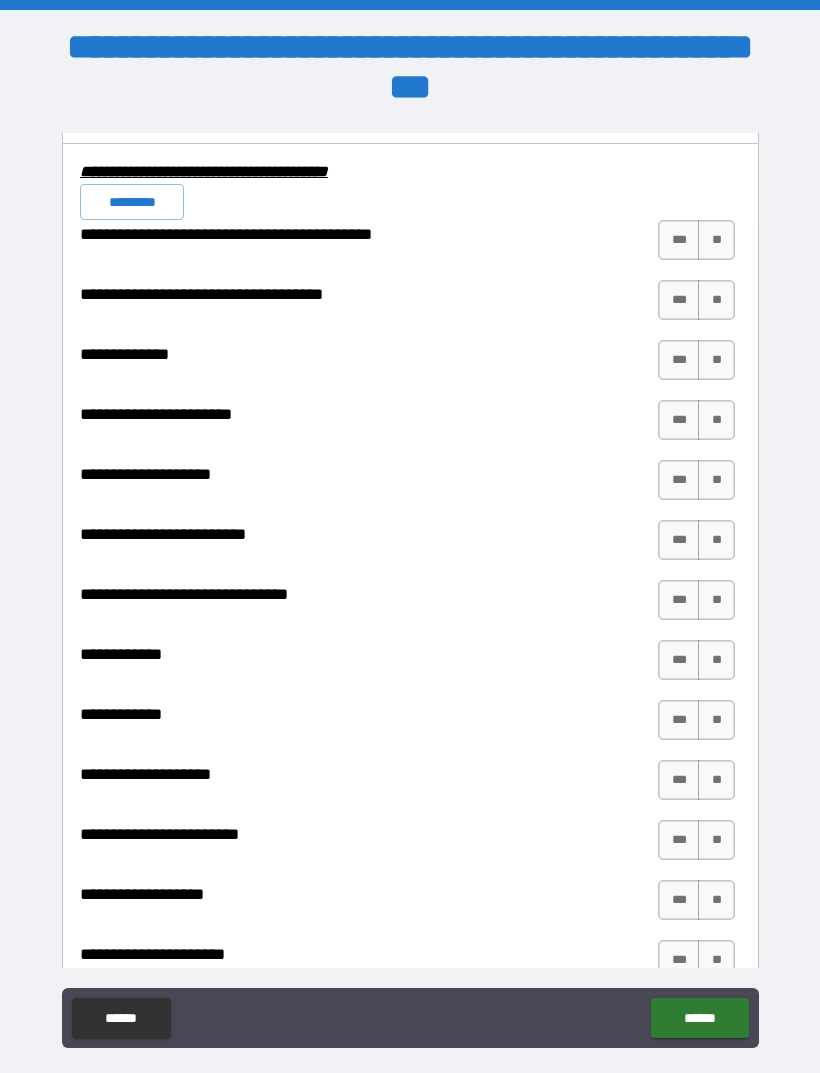 scroll, scrollTop: 6972, scrollLeft: 0, axis: vertical 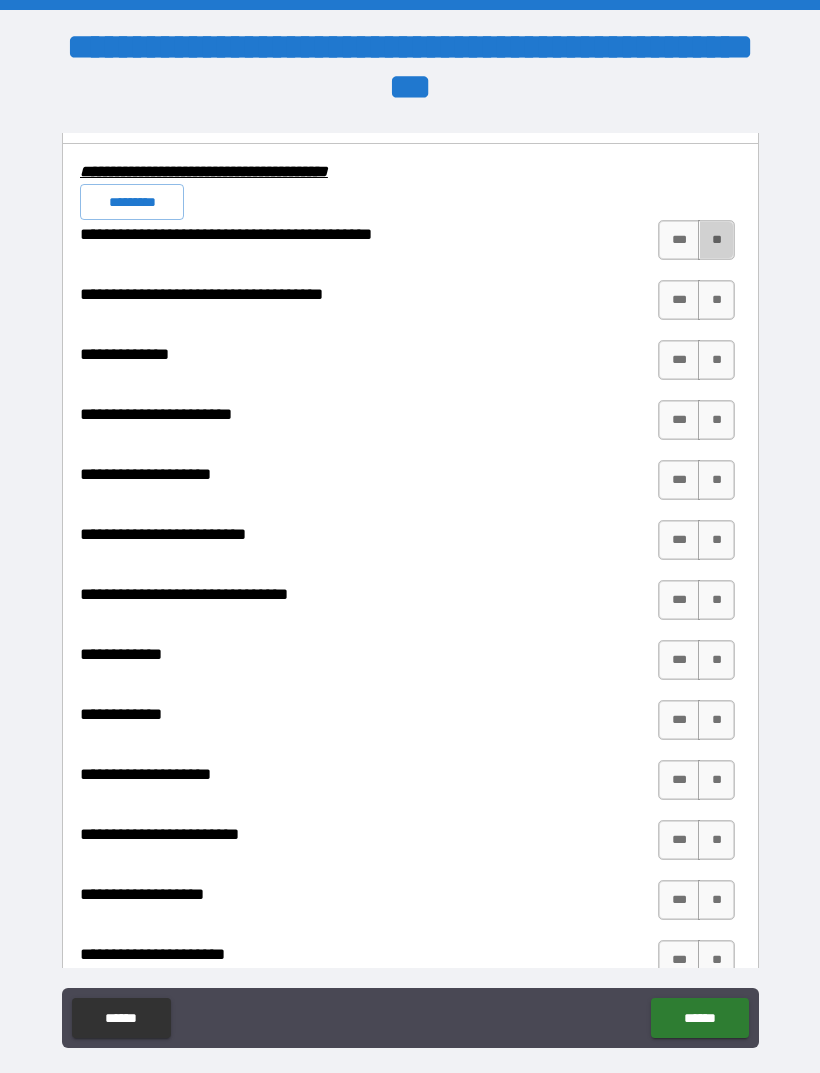 type on "**********" 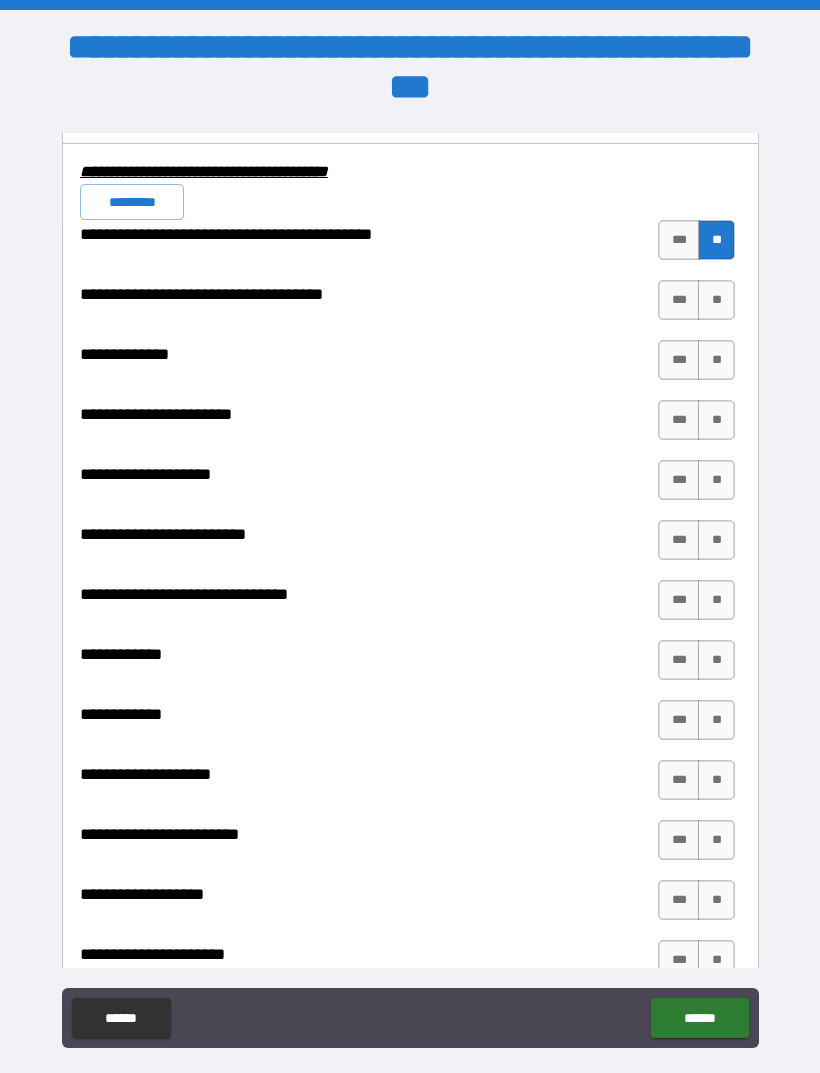 click on "**" at bounding box center (716, 300) 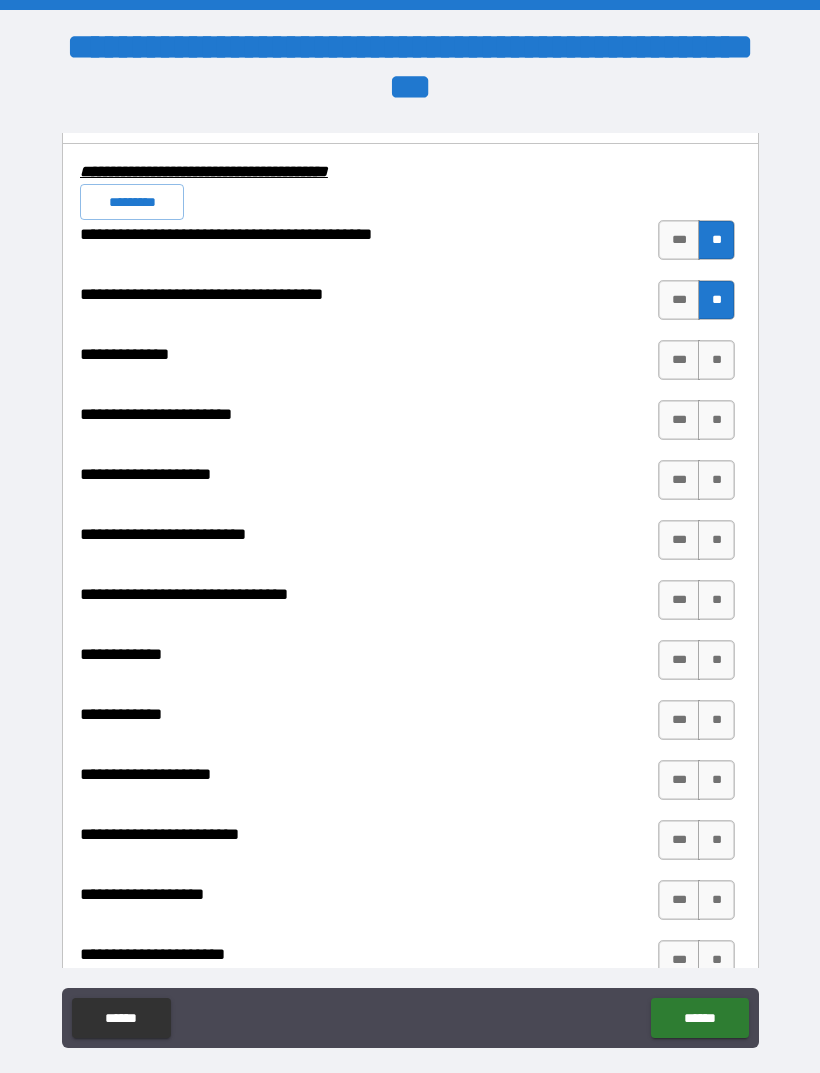 click on "**" at bounding box center [716, 360] 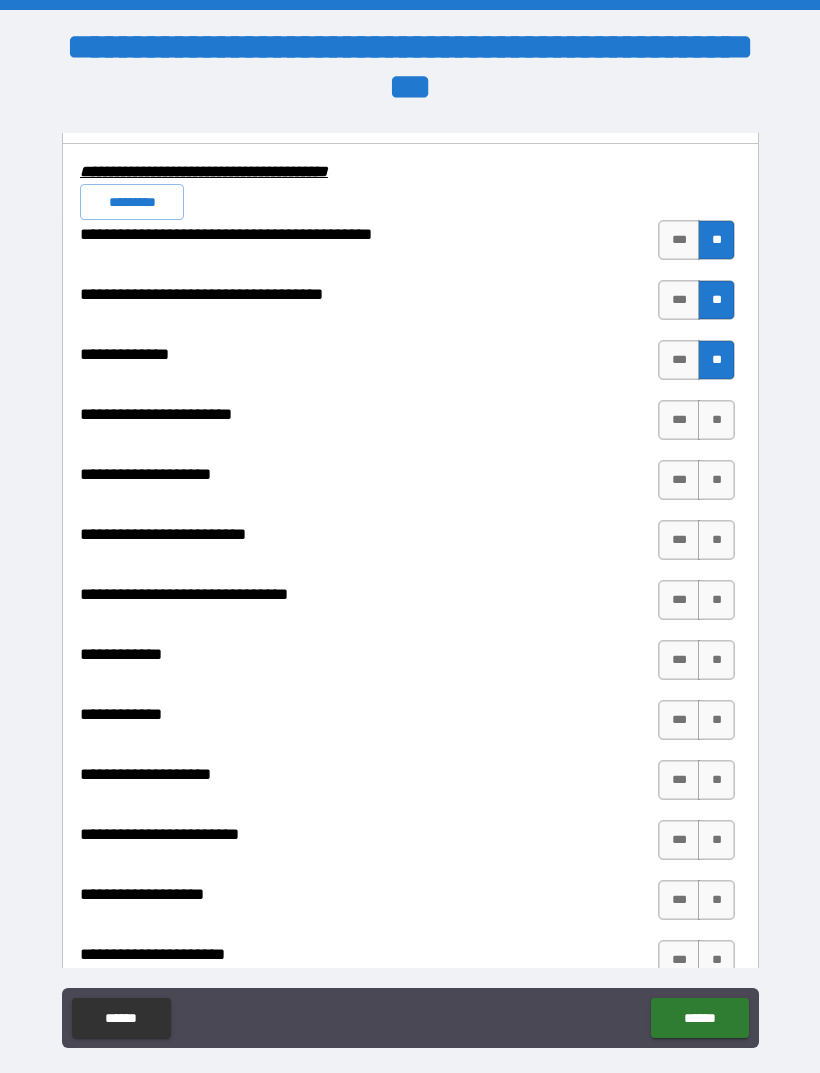click on "**" at bounding box center (716, 420) 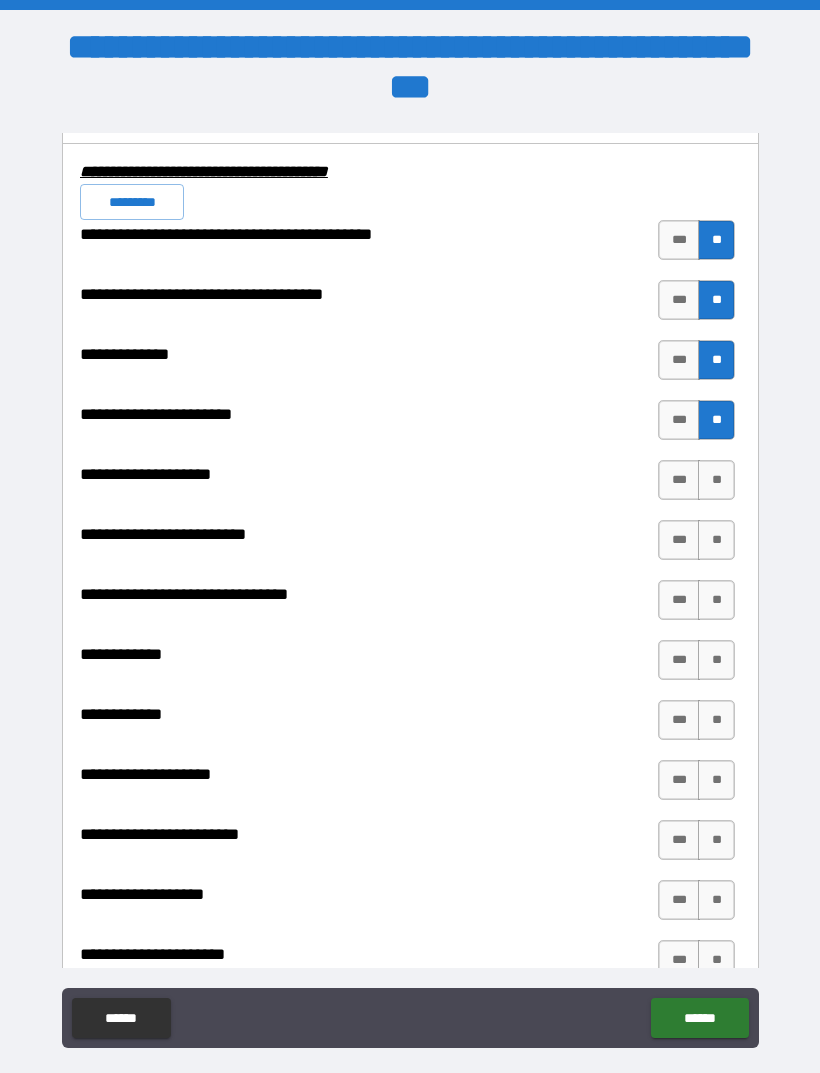 click on "**" at bounding box center (716, 480) 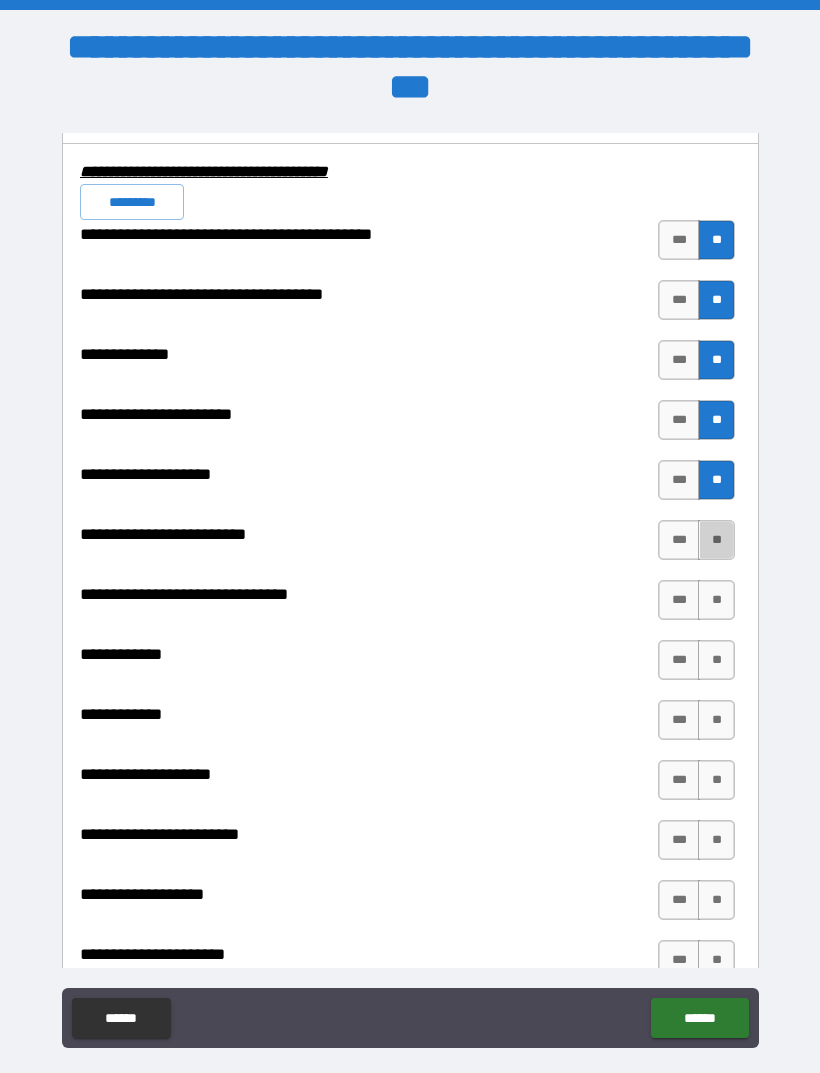 click on "**" at bounding box center [716, 540] 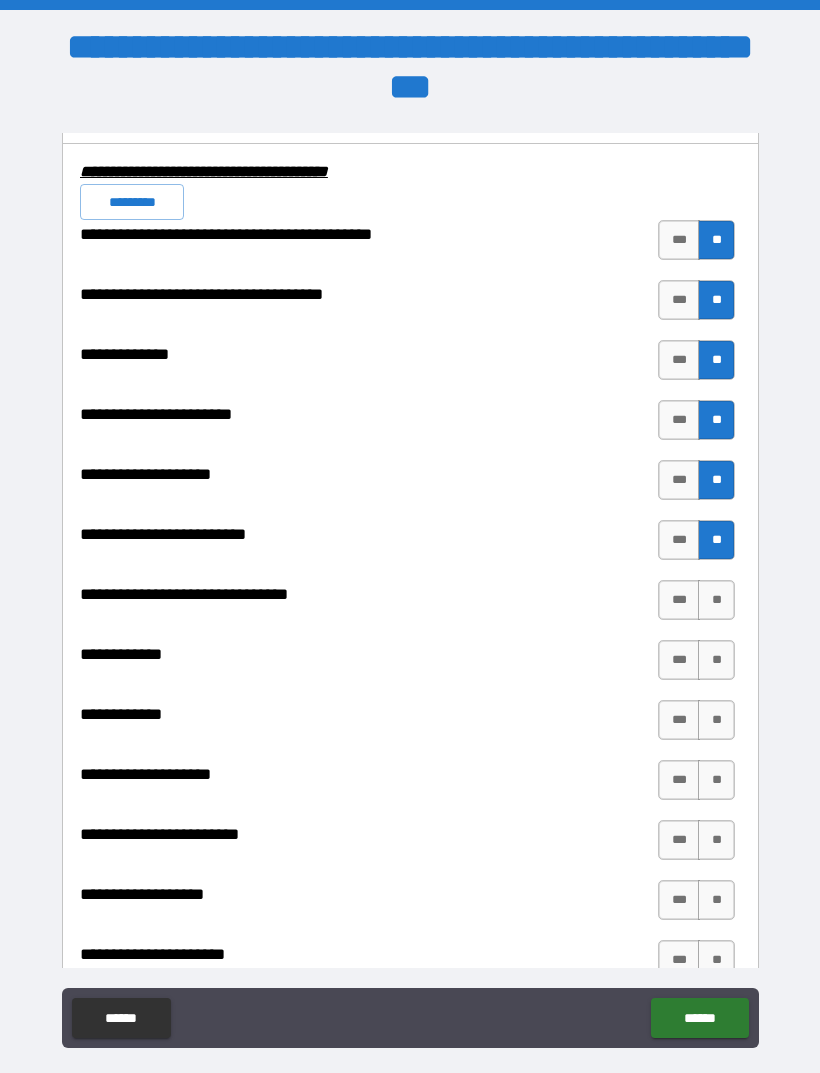 click on "**" at bounding box center (716, 600) 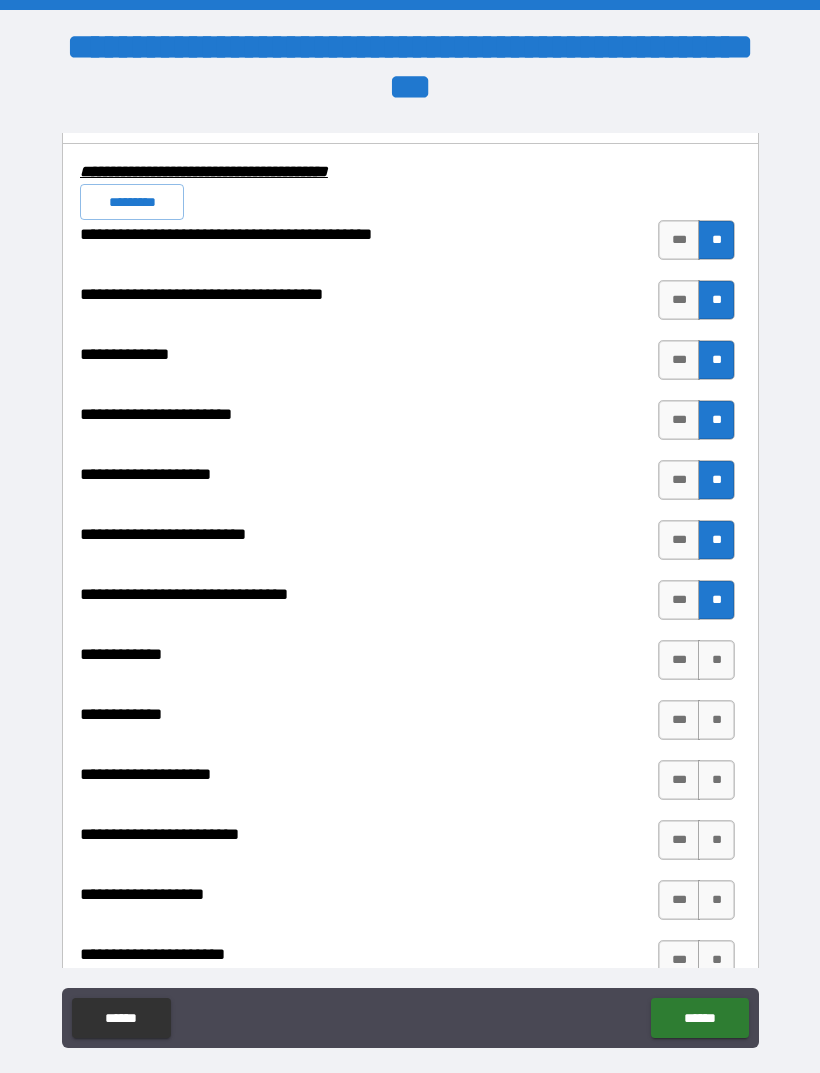 click on "**" at bounding box center [716, 660] 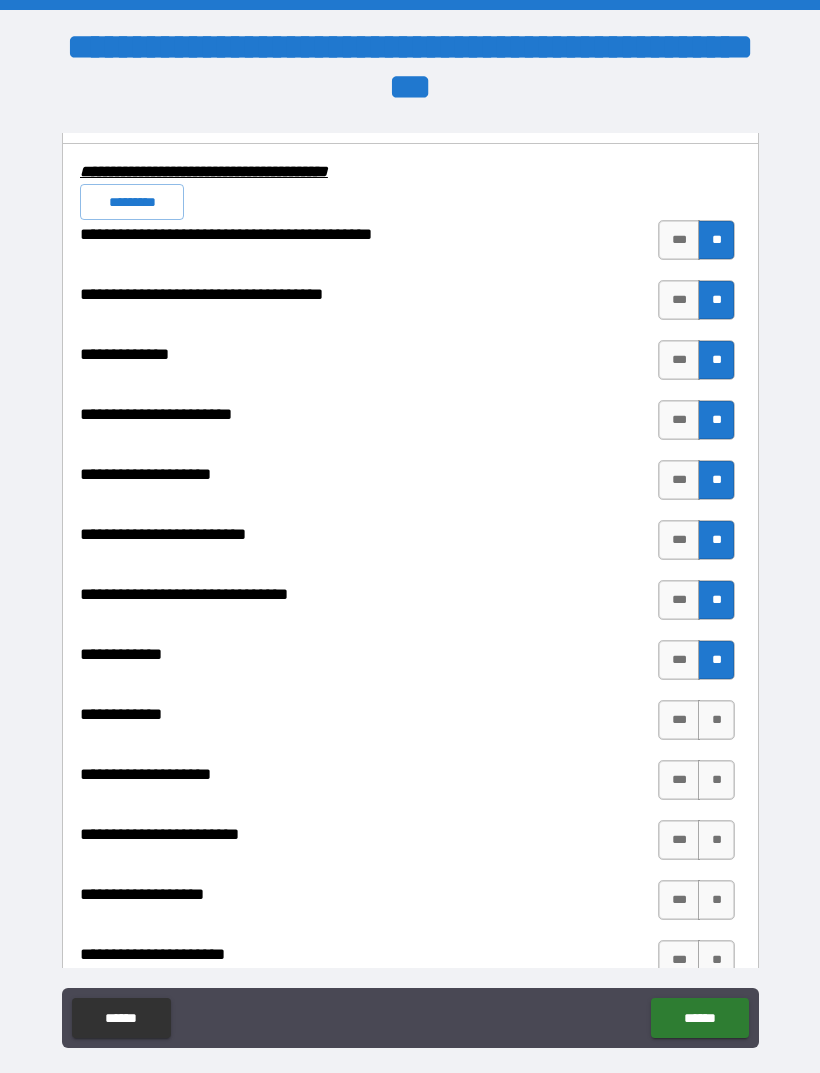 click on "**" at bounding box center (716, 720) 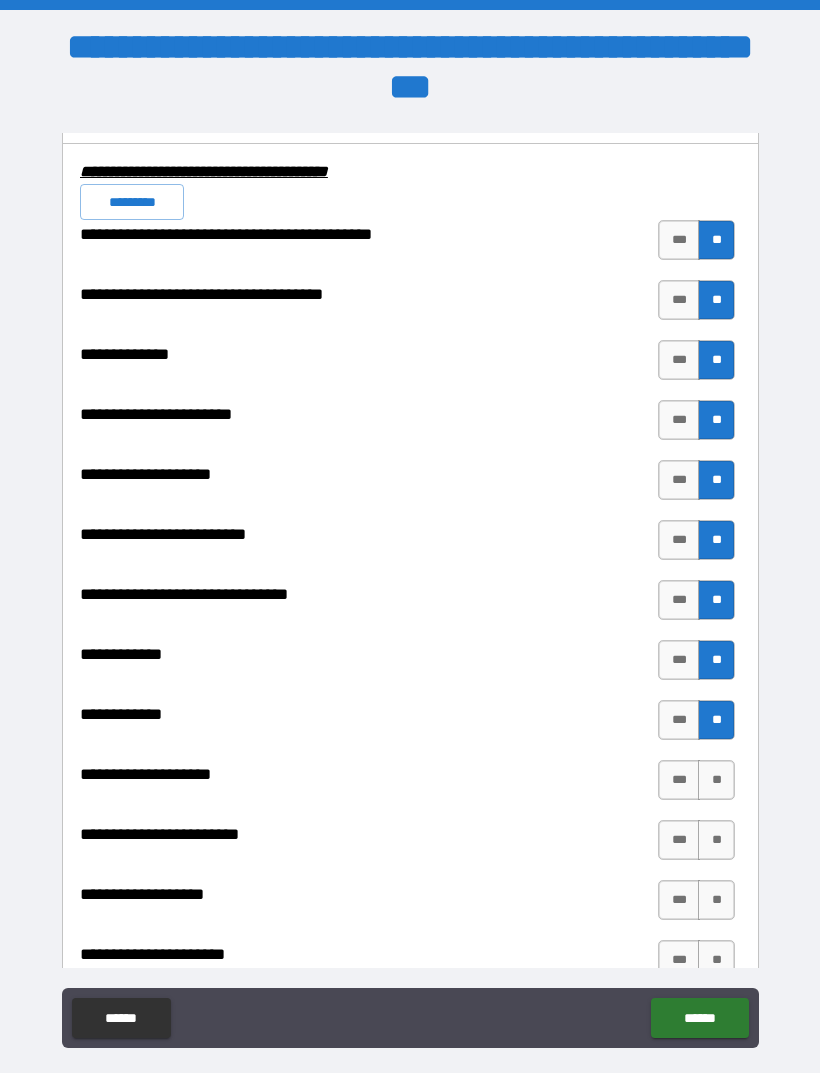 click on "***" at bounding box center (679, 780) 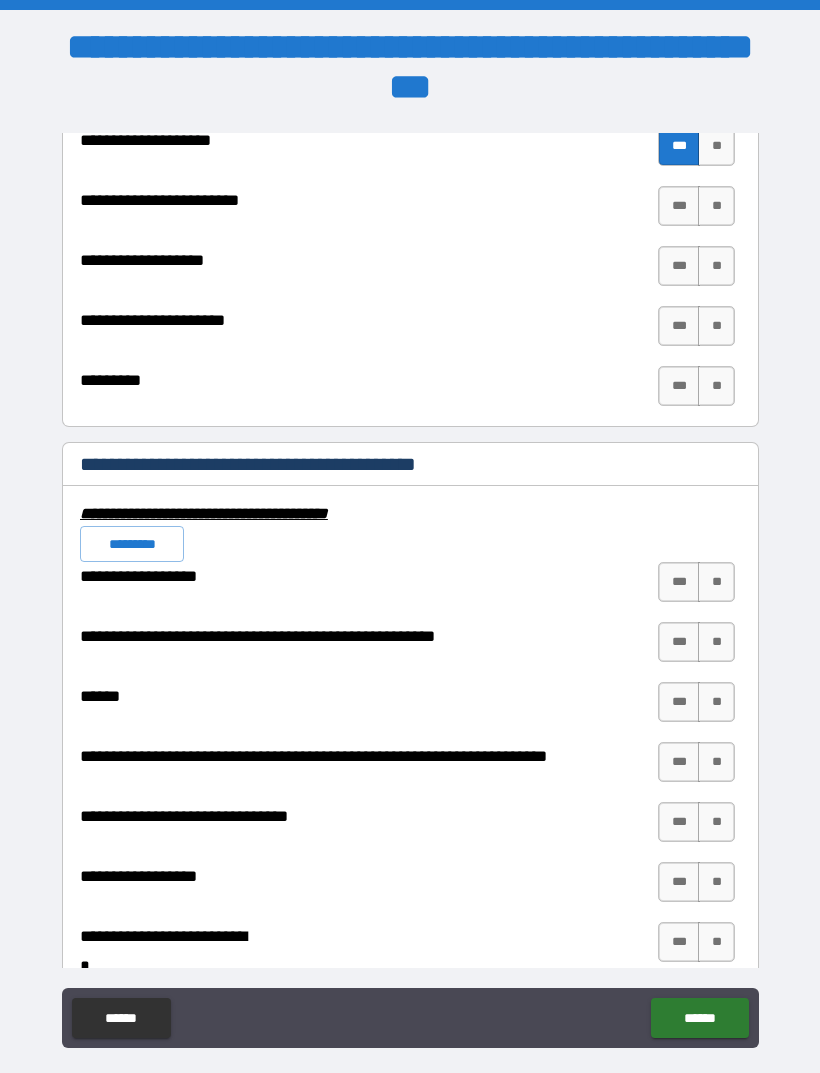 scroll, scrollTop: 7607, scrollLeft: 0, axis: vertical 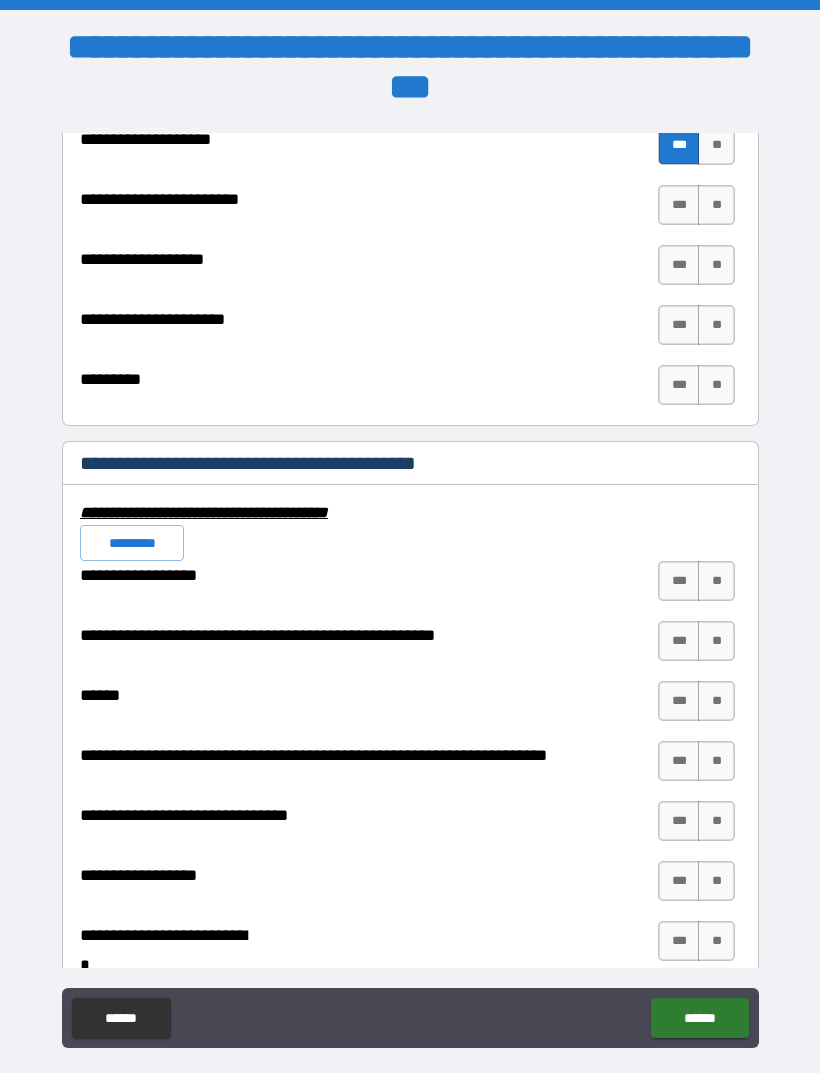 click on "**" at bounding box center [716, 205] 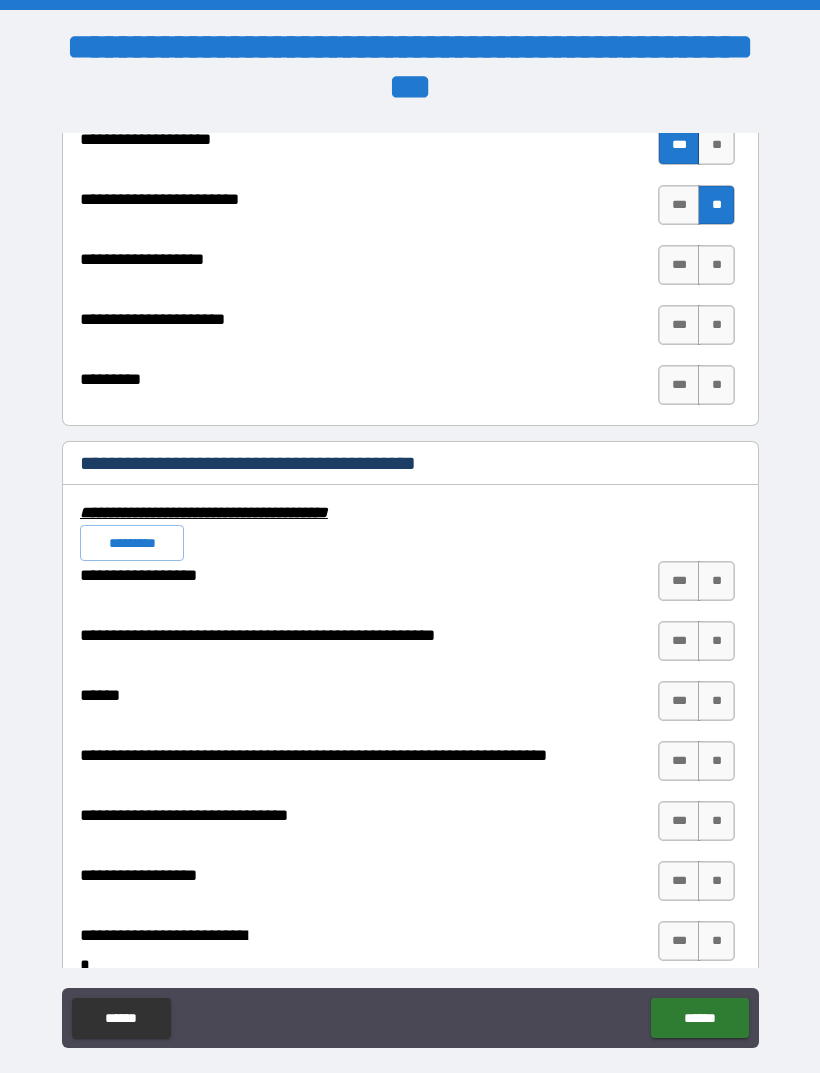 click on "**" at bounding box center (716, 265) 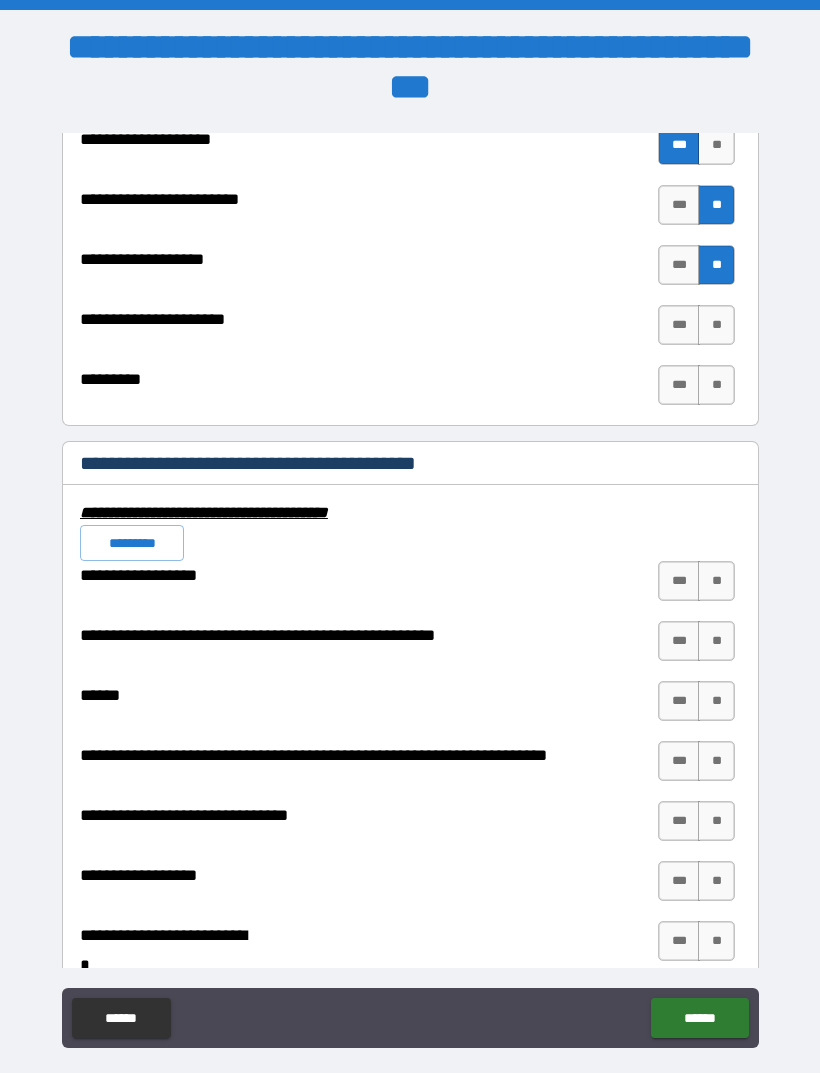 click on "**" at bounding box center [716, 325] 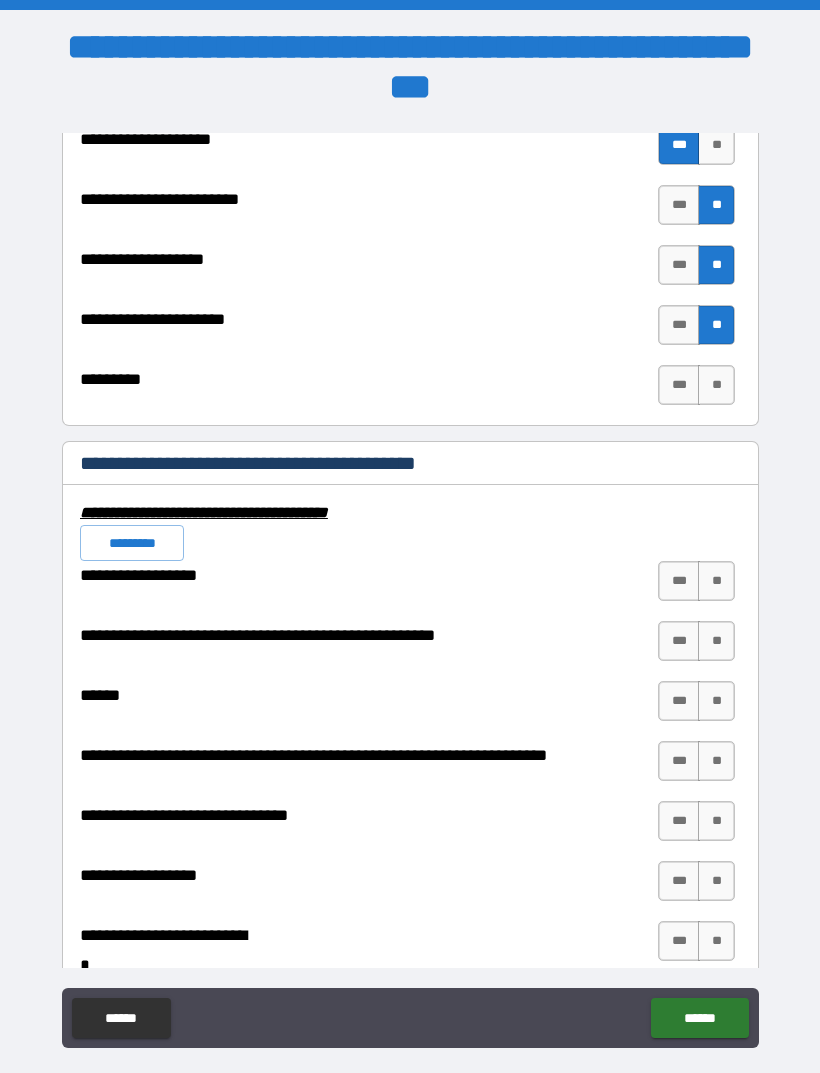 click on "**" at bounding box center (716, 385) 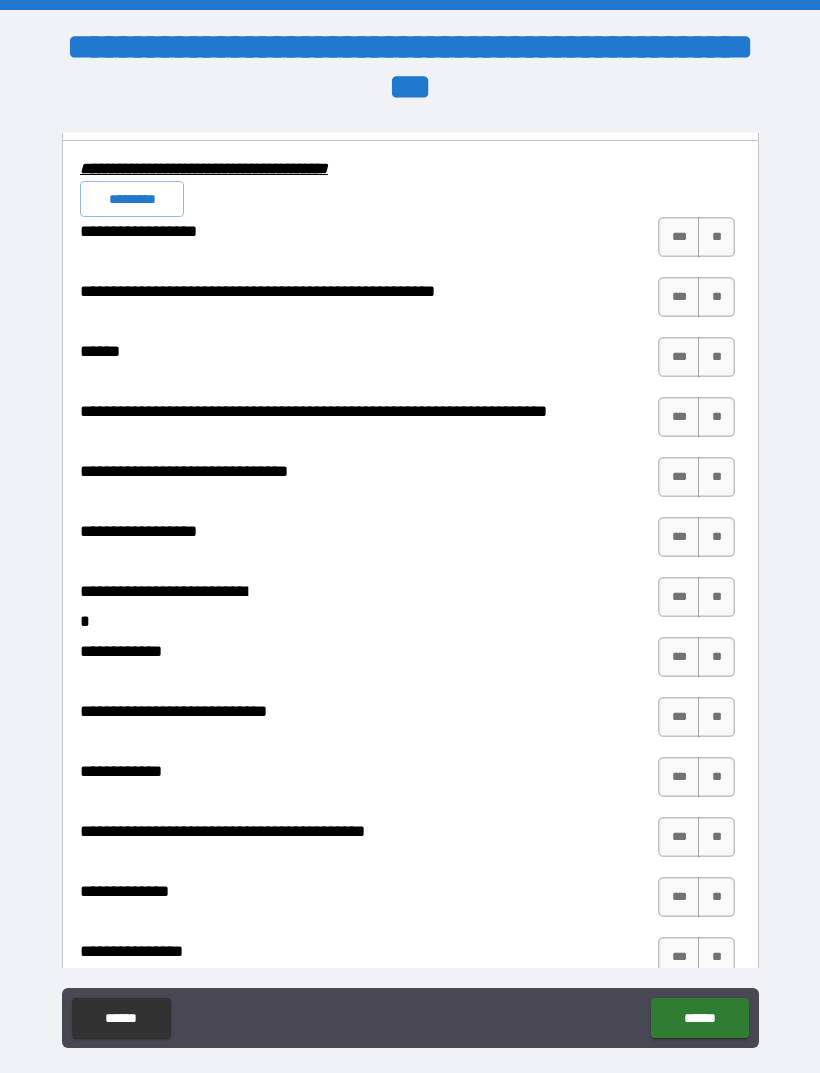 scroll, scrollTop: 7960, scrollLeft: 0, axis: vertical 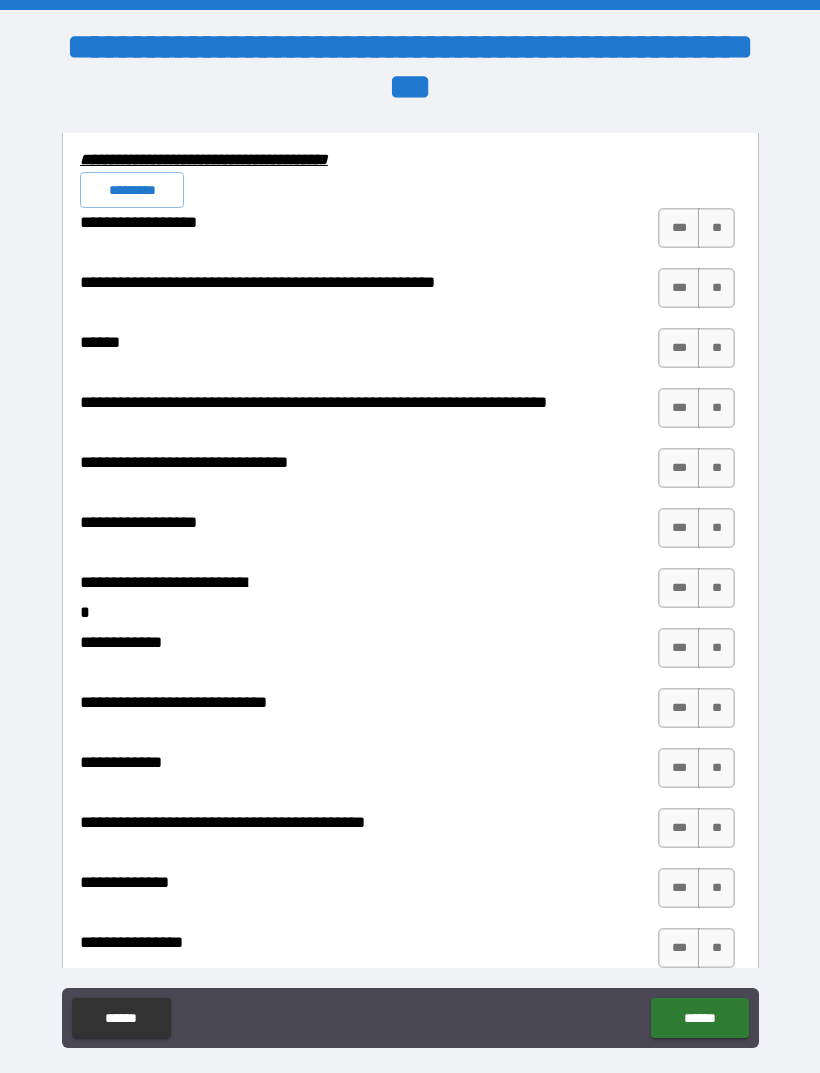 click on "**" at bounding box center (716, 228) 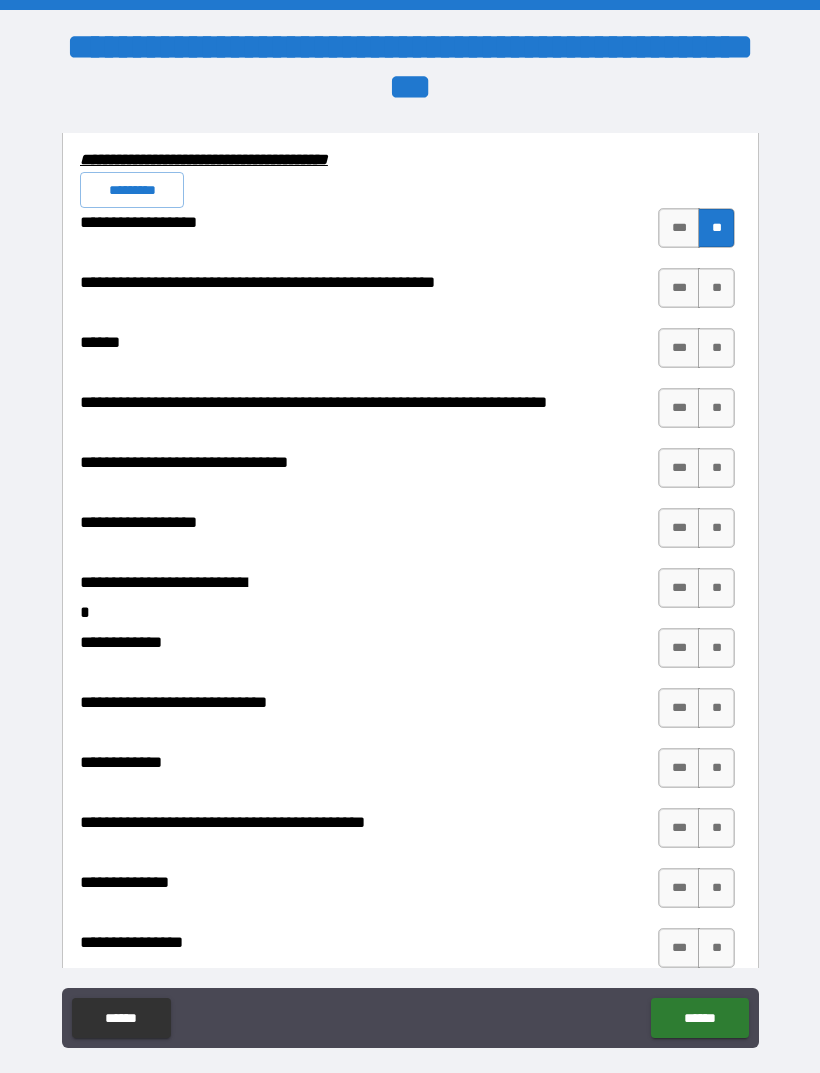 click on "**" at bounding box center (716, 288) 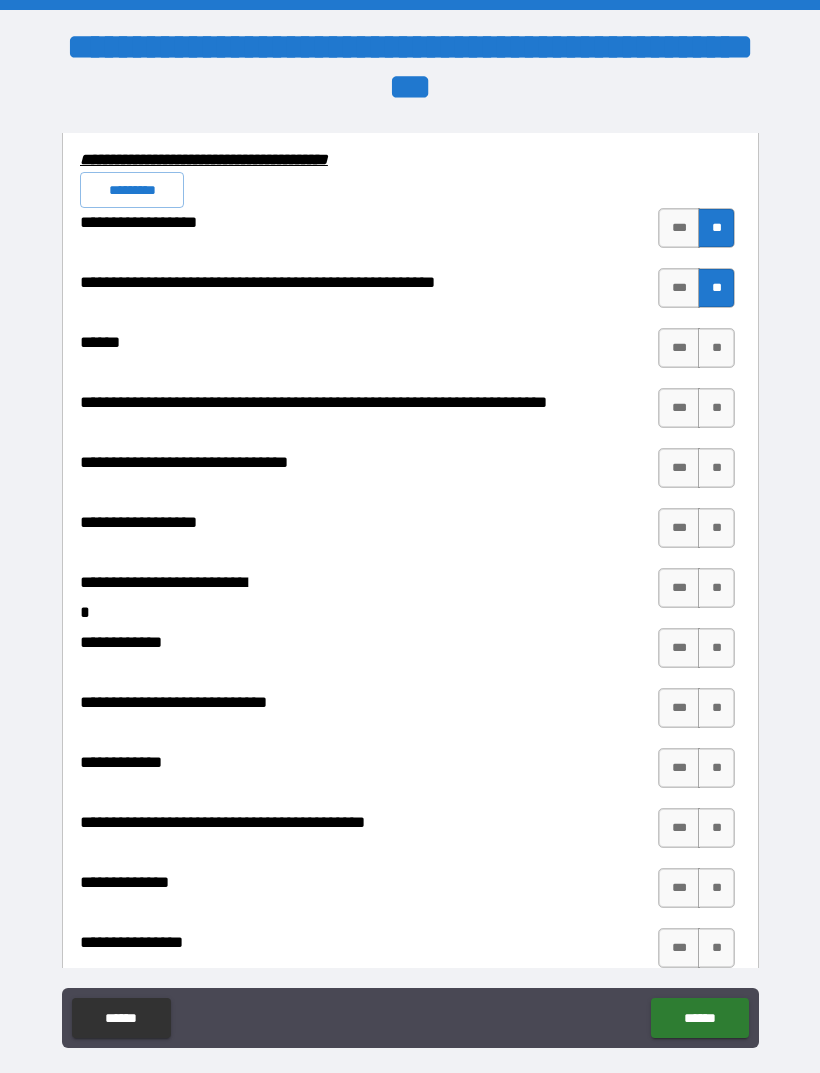click on "**" at bounding box center [716, 348] 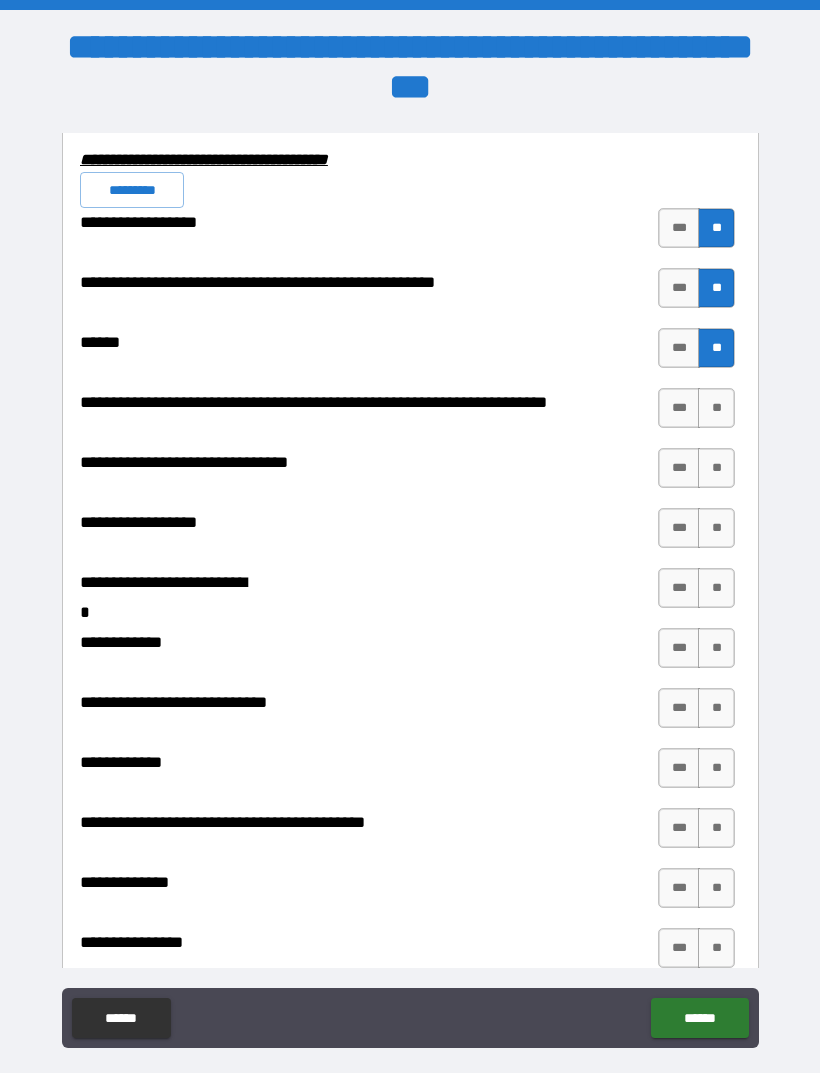 click on "**" at bounding box center (716, 408) 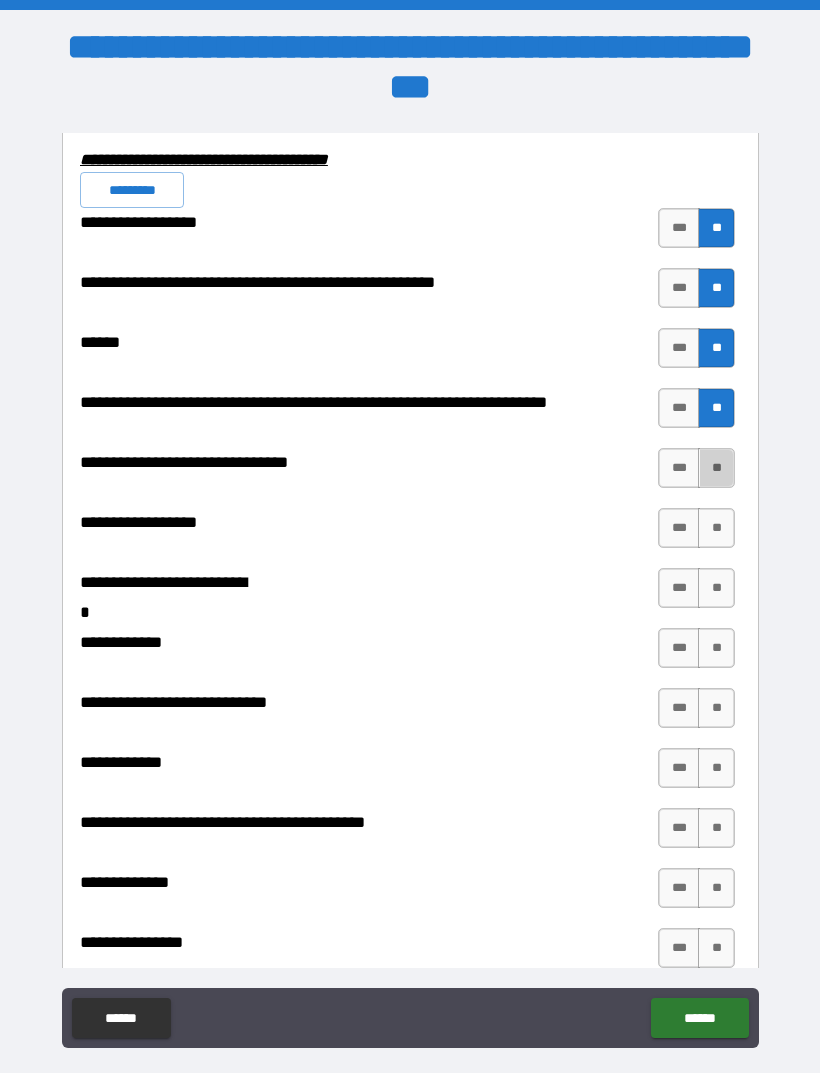 click on "**" at bounding box center [716, 468] 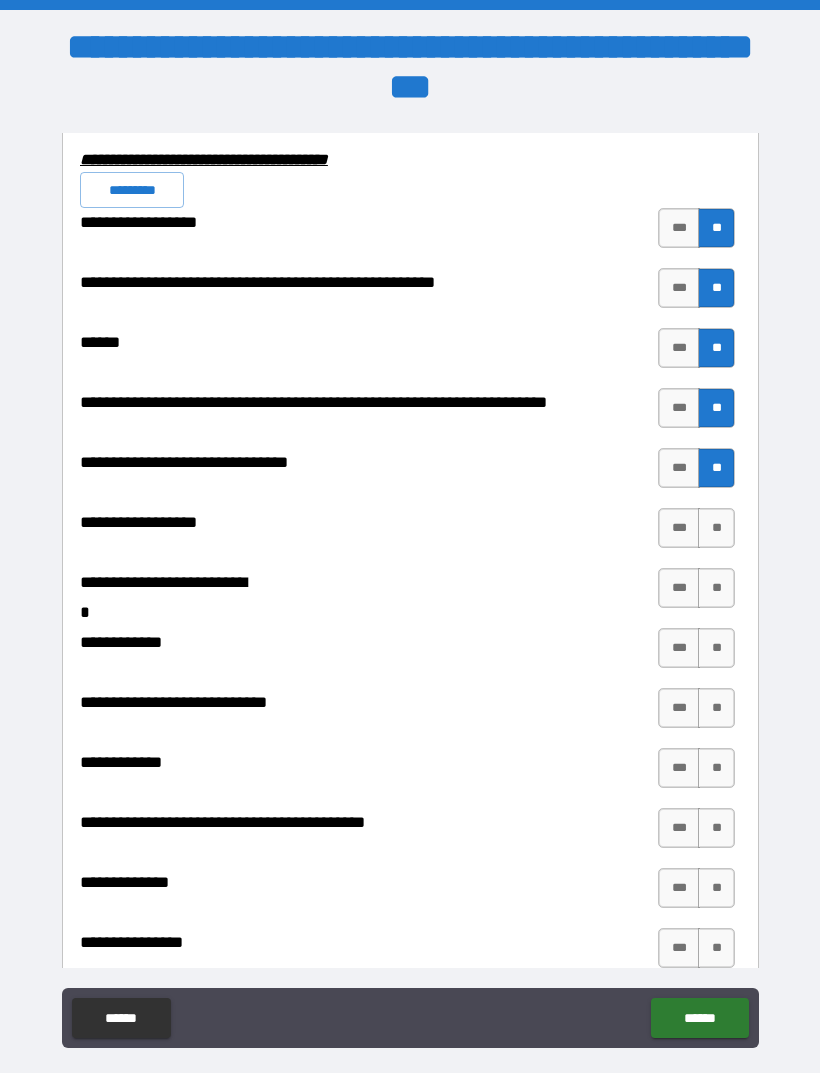 click on "**" at bounding box center [716, 528] 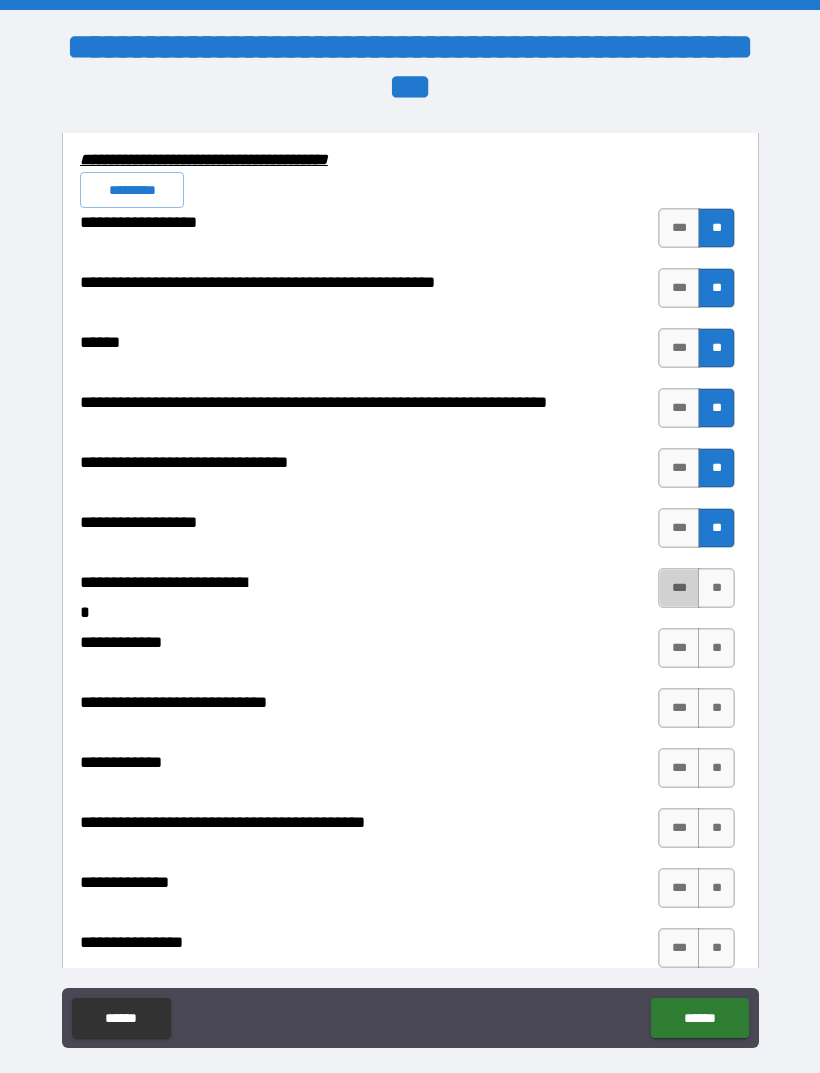 click on "***" at bounding box center (679, 588) 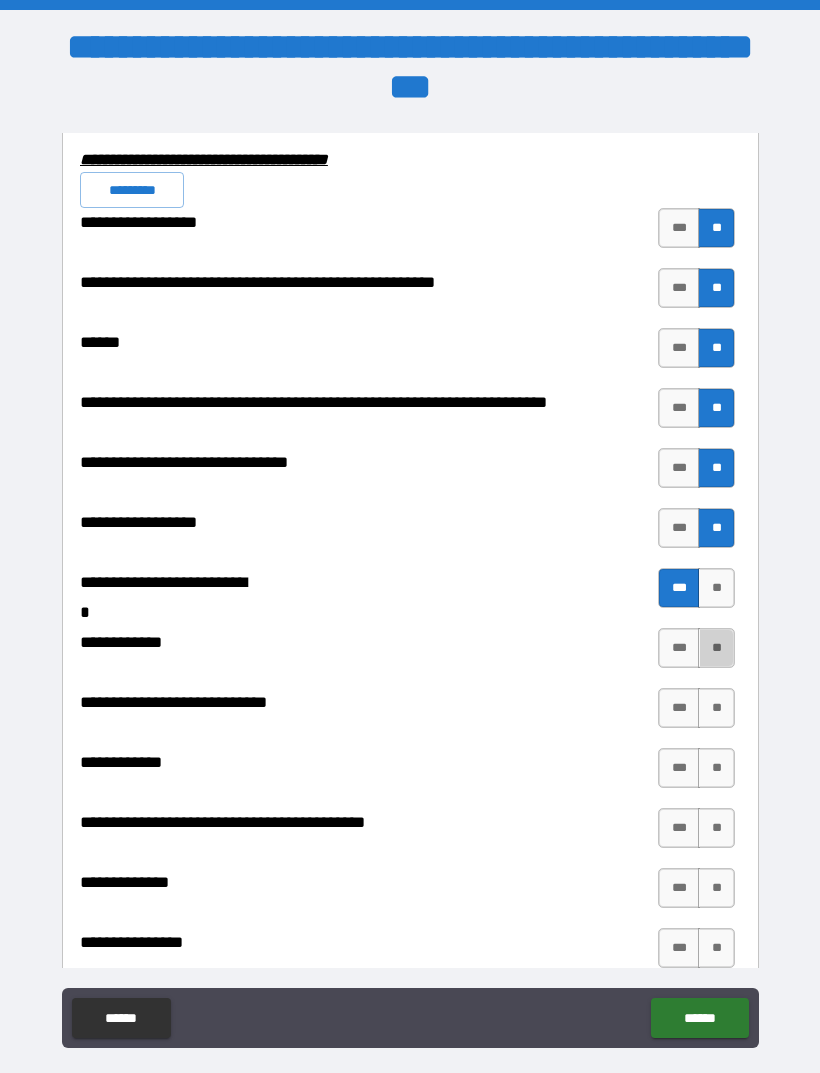 click on "**" at bounding box center (716, 648) 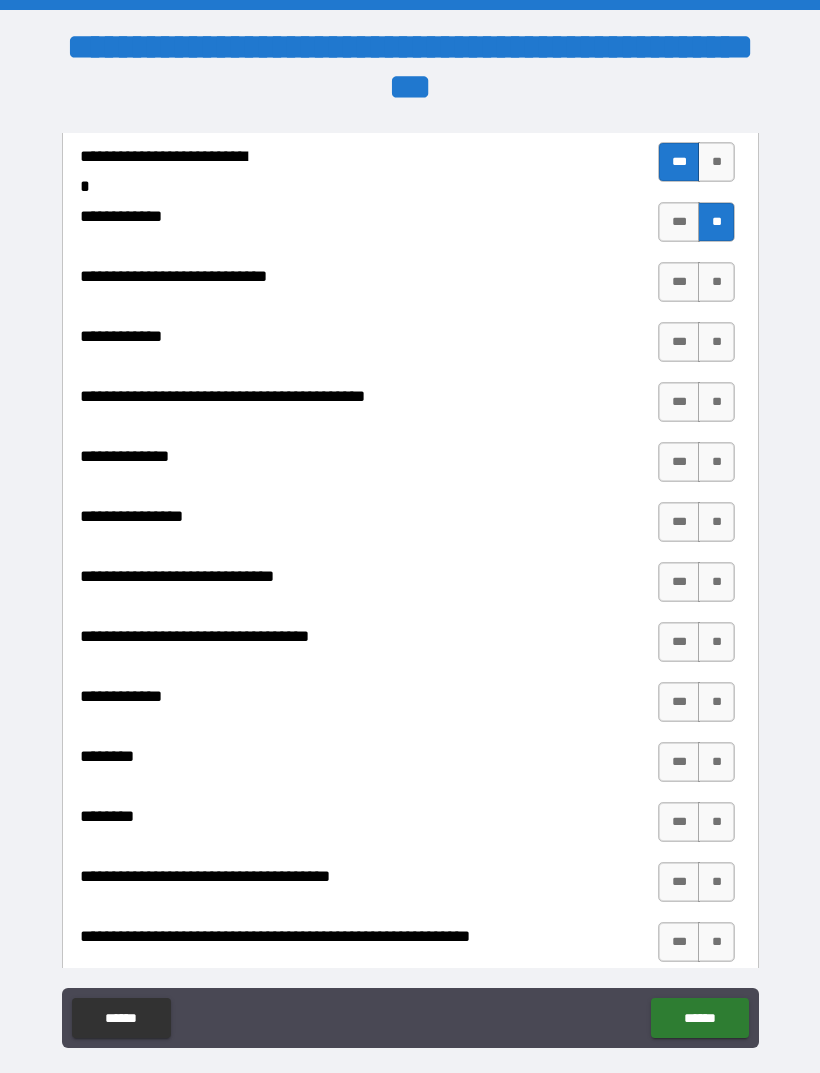 scroll, scrollTop: 8385, scrollLeft: 0, axis: vertical 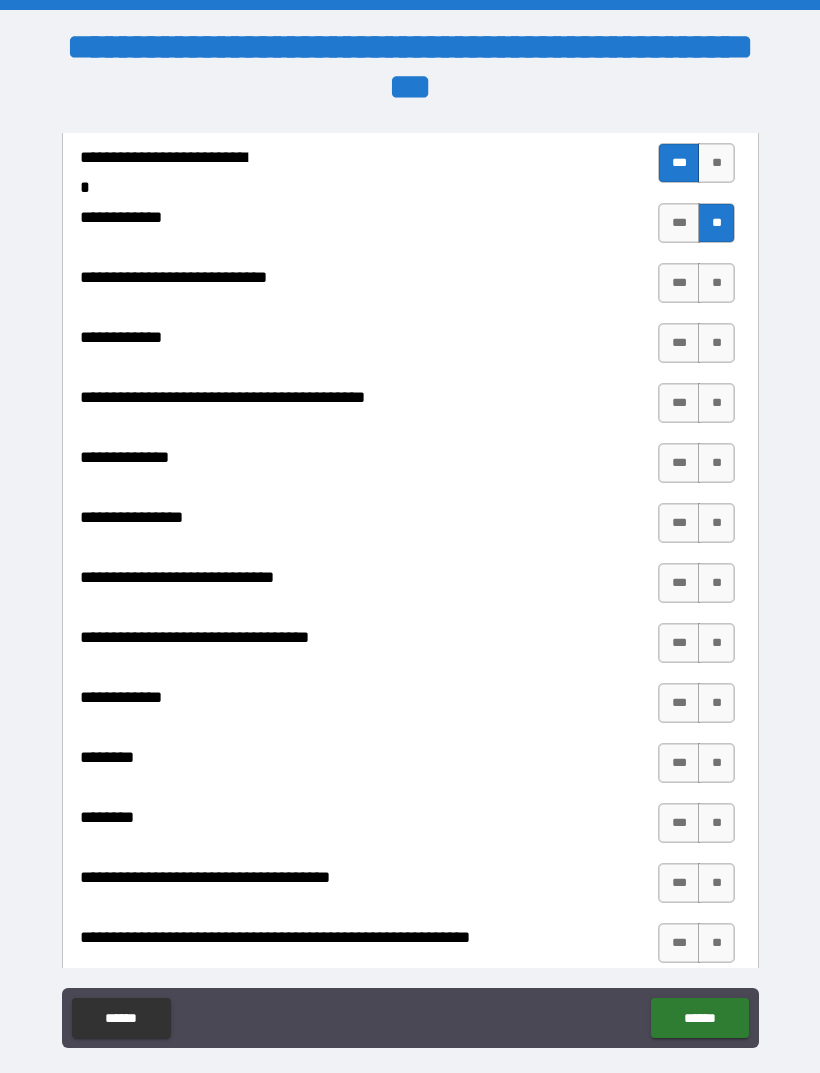 click on "***" at bounding box center [679, 283] 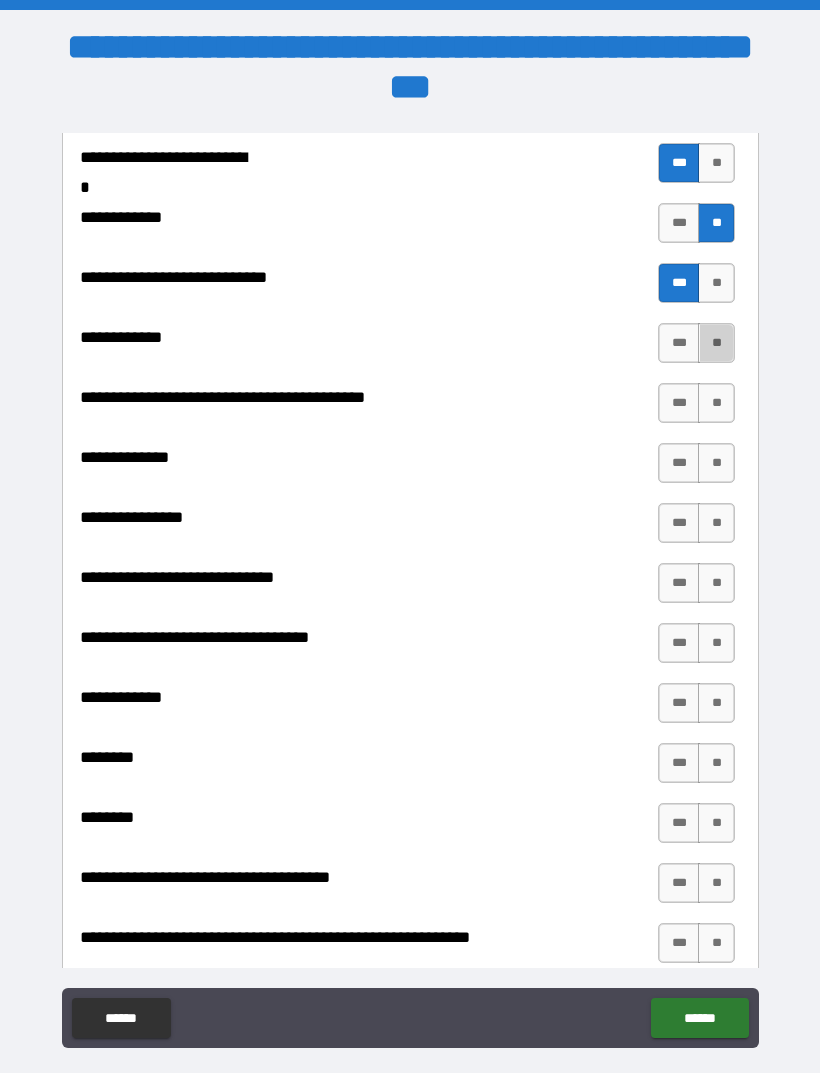 click on "**" at bounding box center [716, 343] 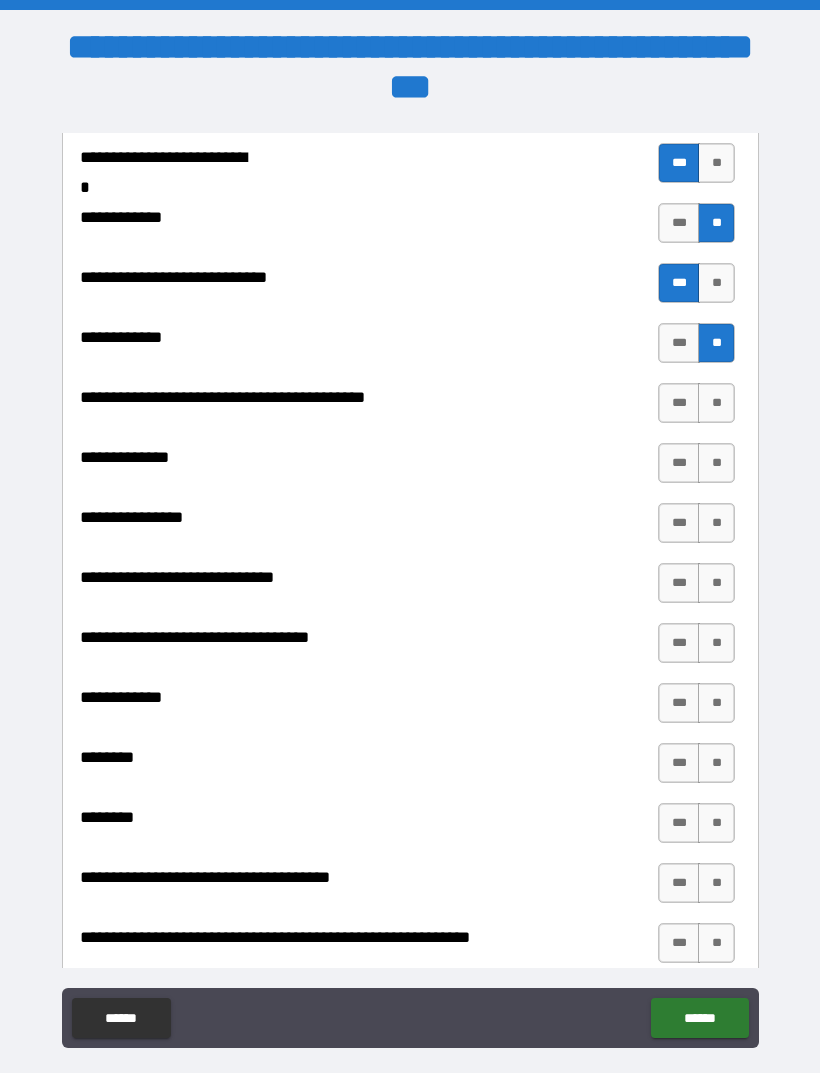 click on "**" at bounding box center [716, 403] 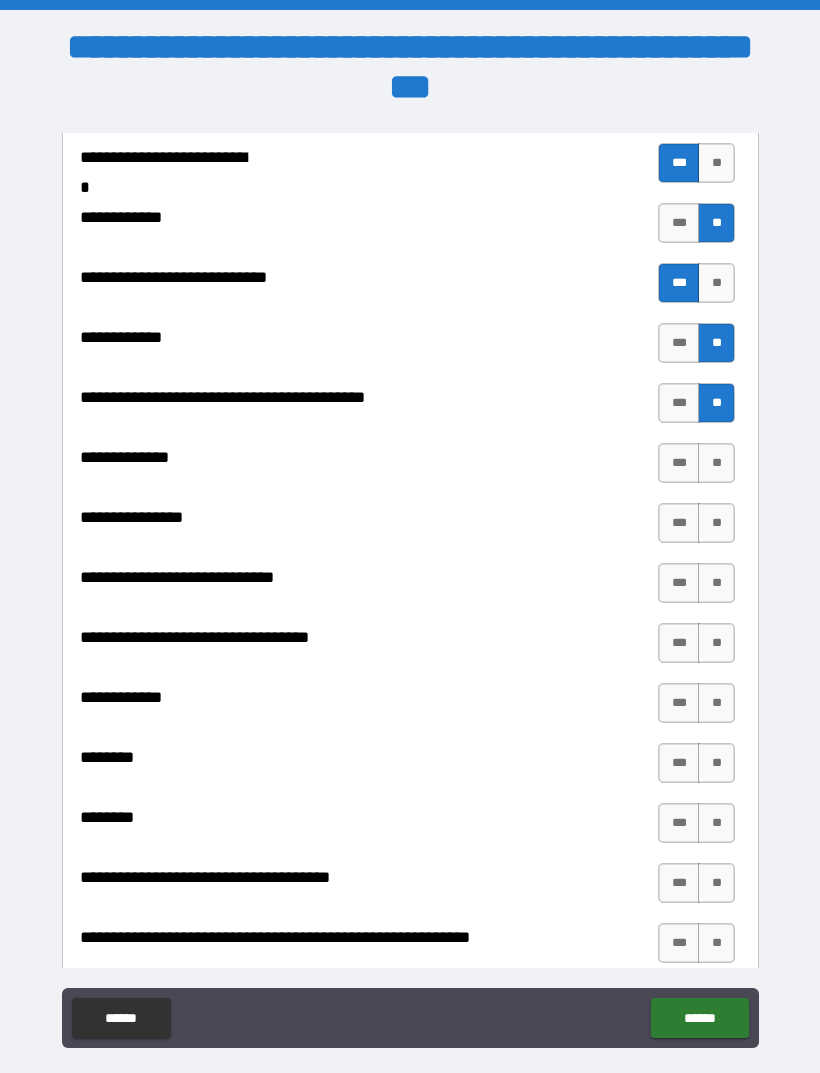click on "**" at bounding box center (716, 463) 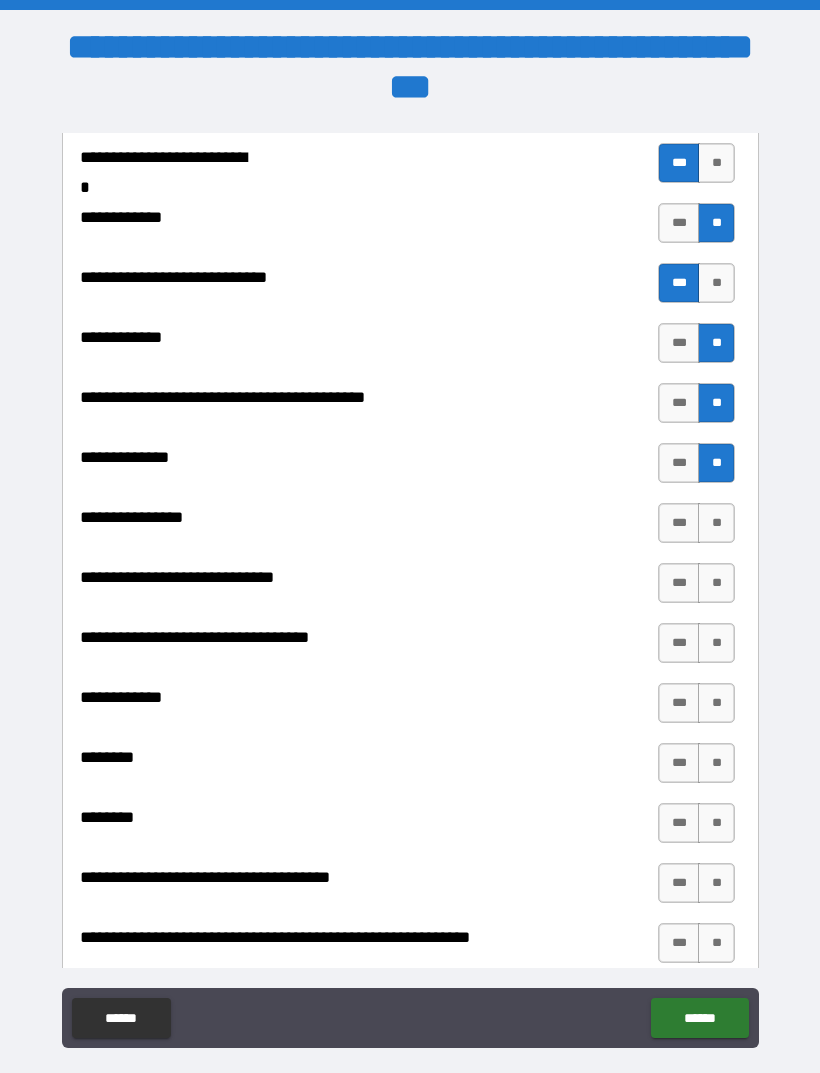 click on "**" at bounding box center [716, 523] 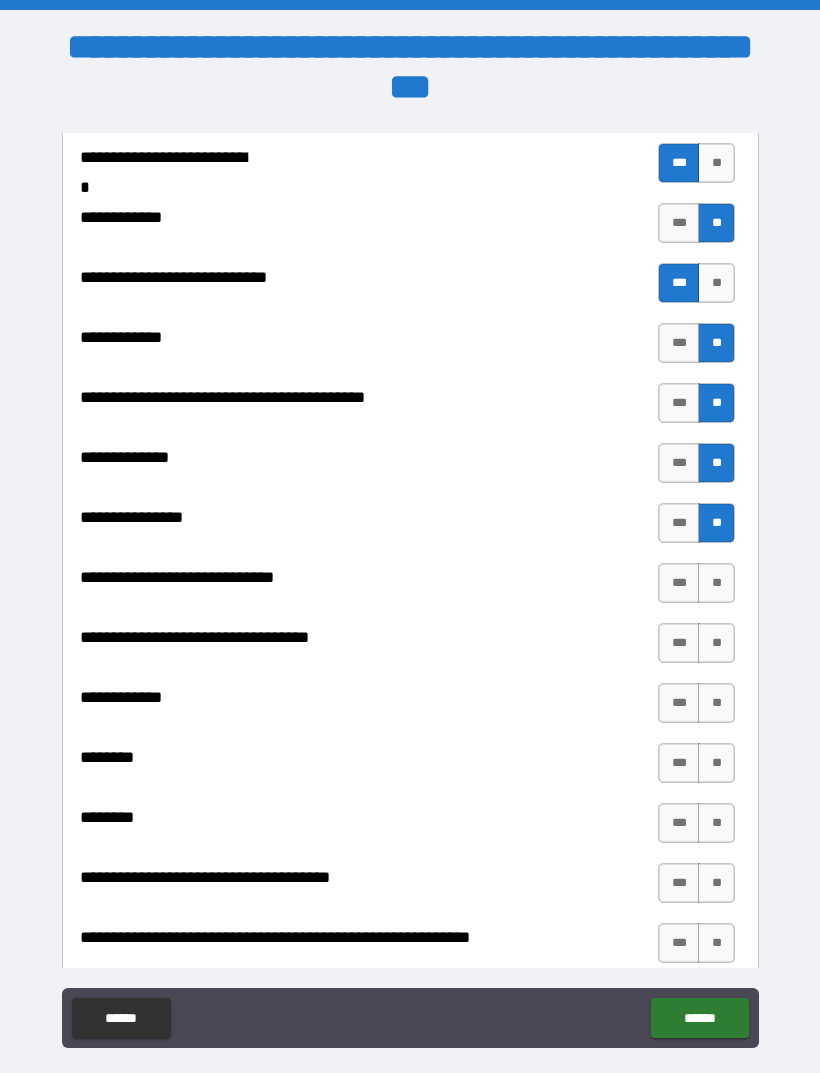 click on "**" at bounding box center [716, 583] 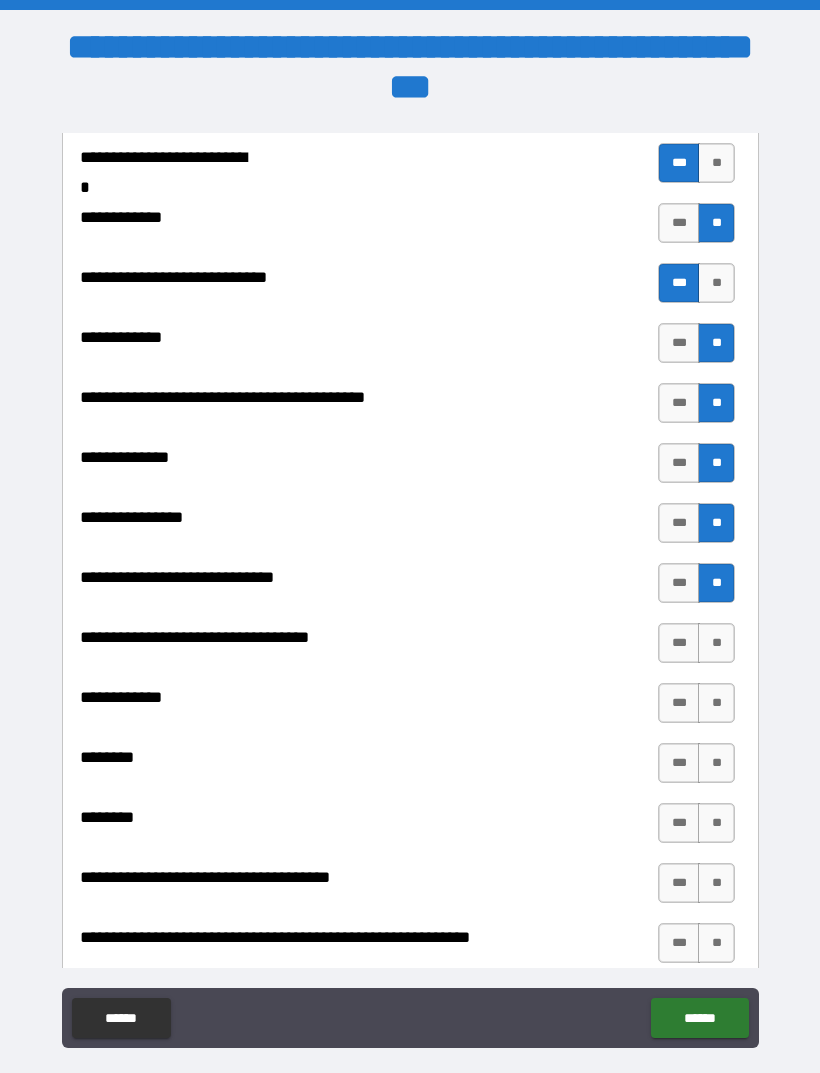 click on "**" at bounding box center (716, 643) 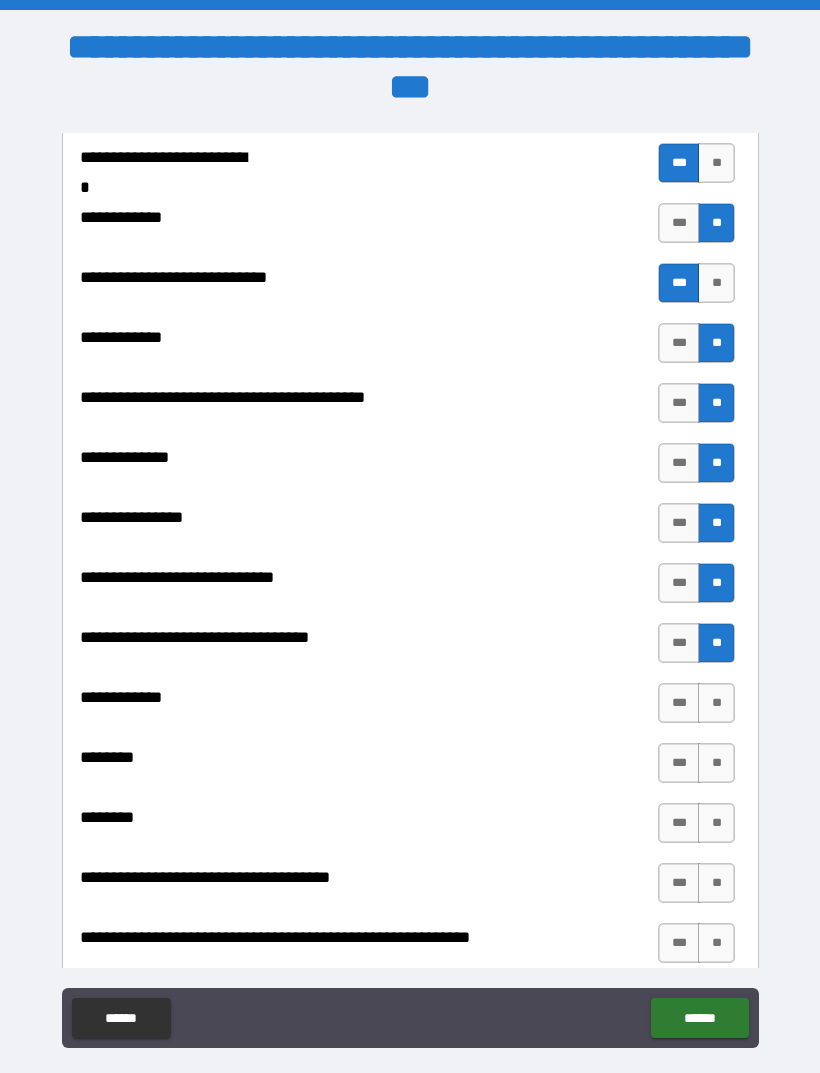 click on "***" at bounding box center (679, 703) 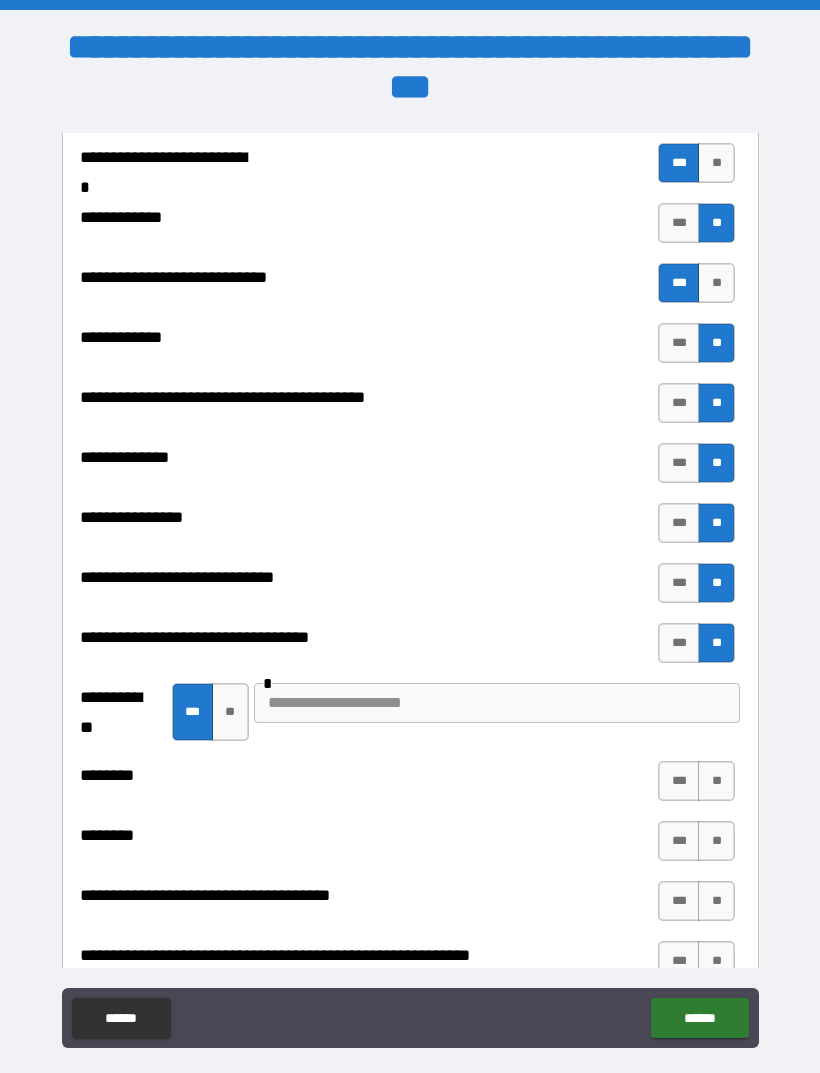 click on "[FIRST] [LAST] [NUMBER] [STREET] [CITY] [STATE] [POSTAL_CODE]" at bounding box center (410, 1052) 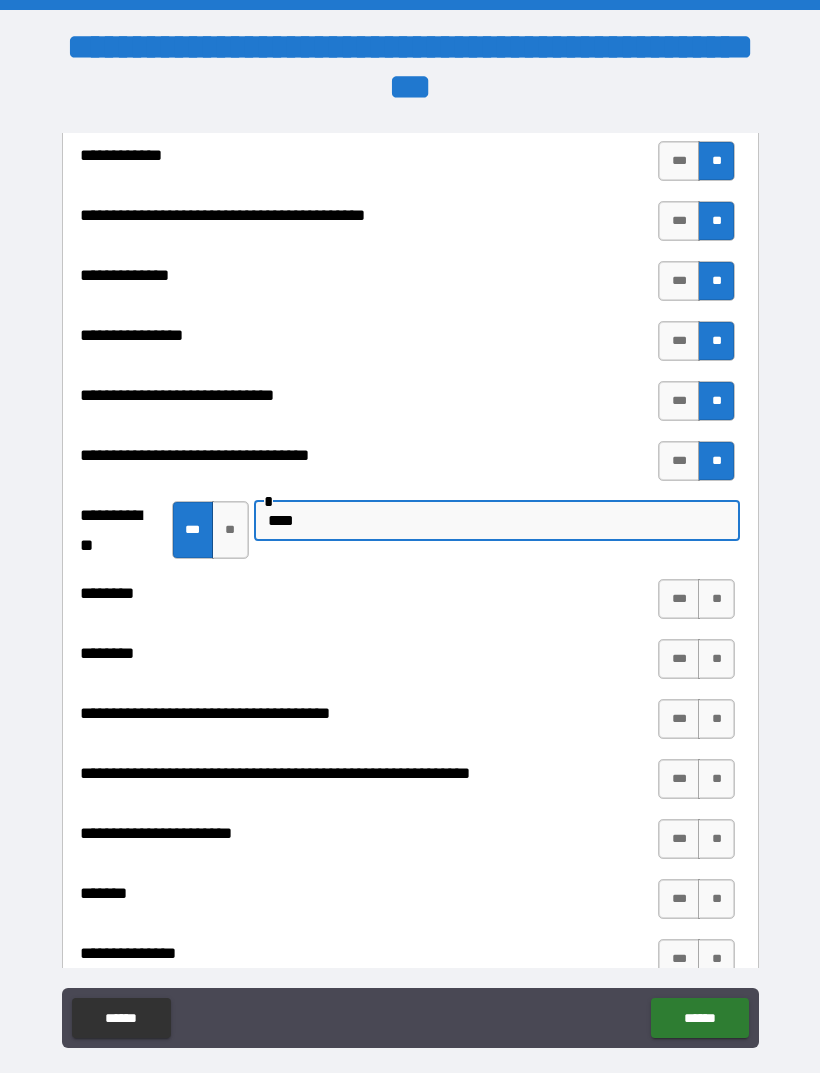 scroll, scrollTop: 8570, scrollLeft: 0, axis: vertical 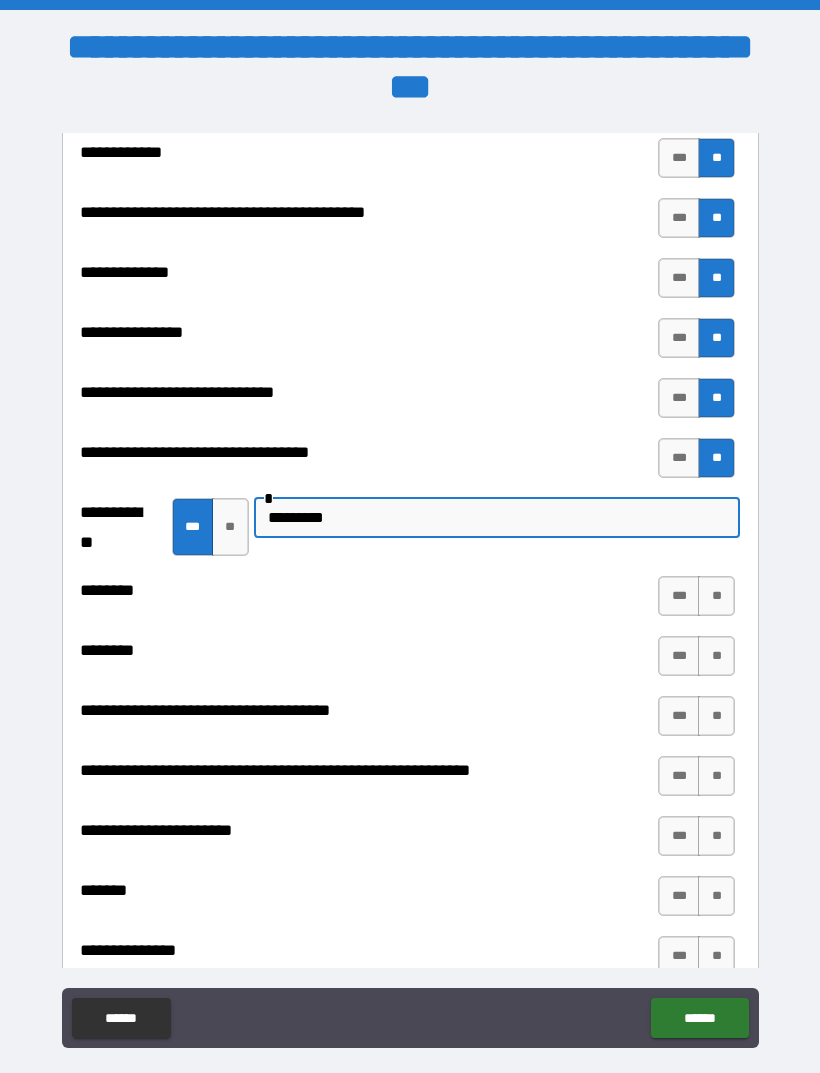 type on "*********" 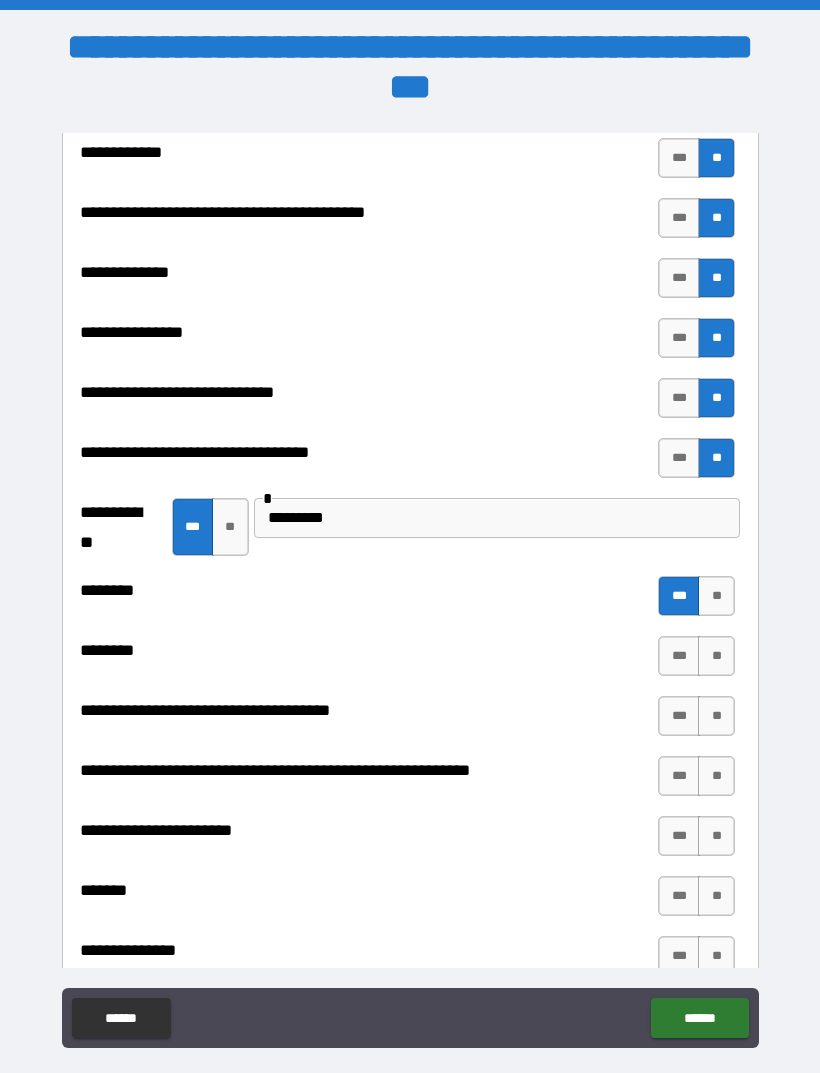 click on "**" at bounding box center (716, 656) 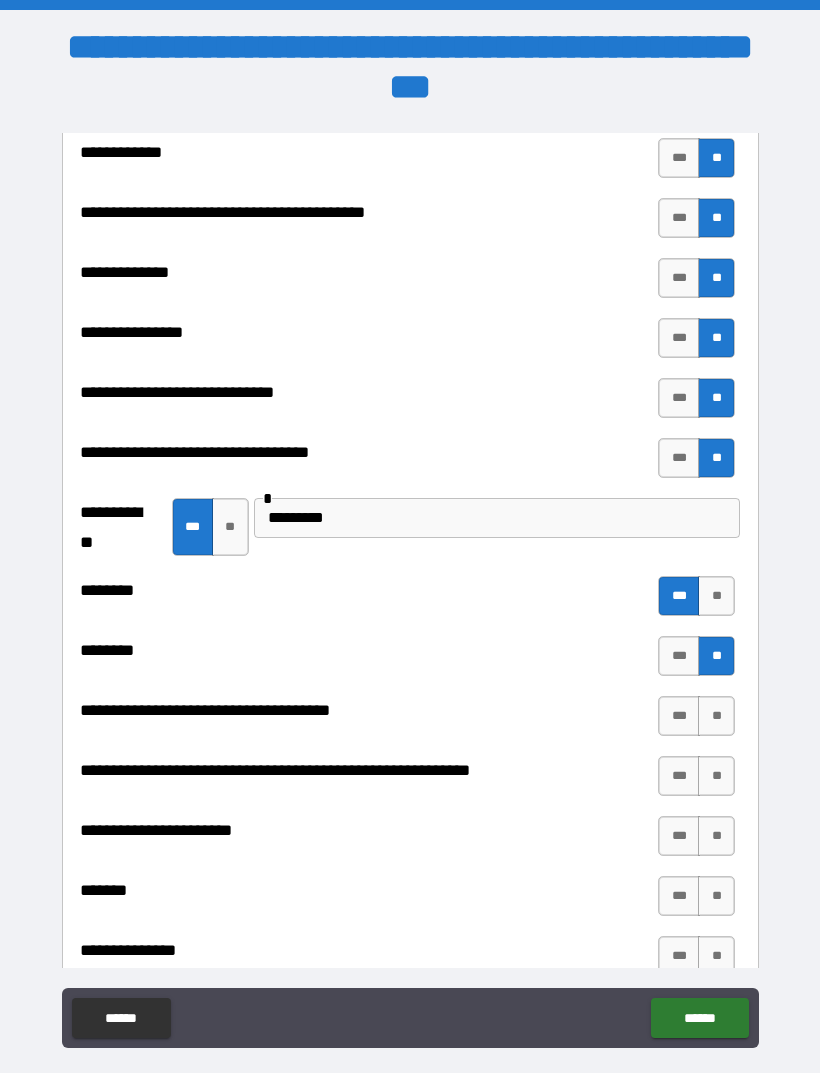click on "**" at bounding box center [716, 716] 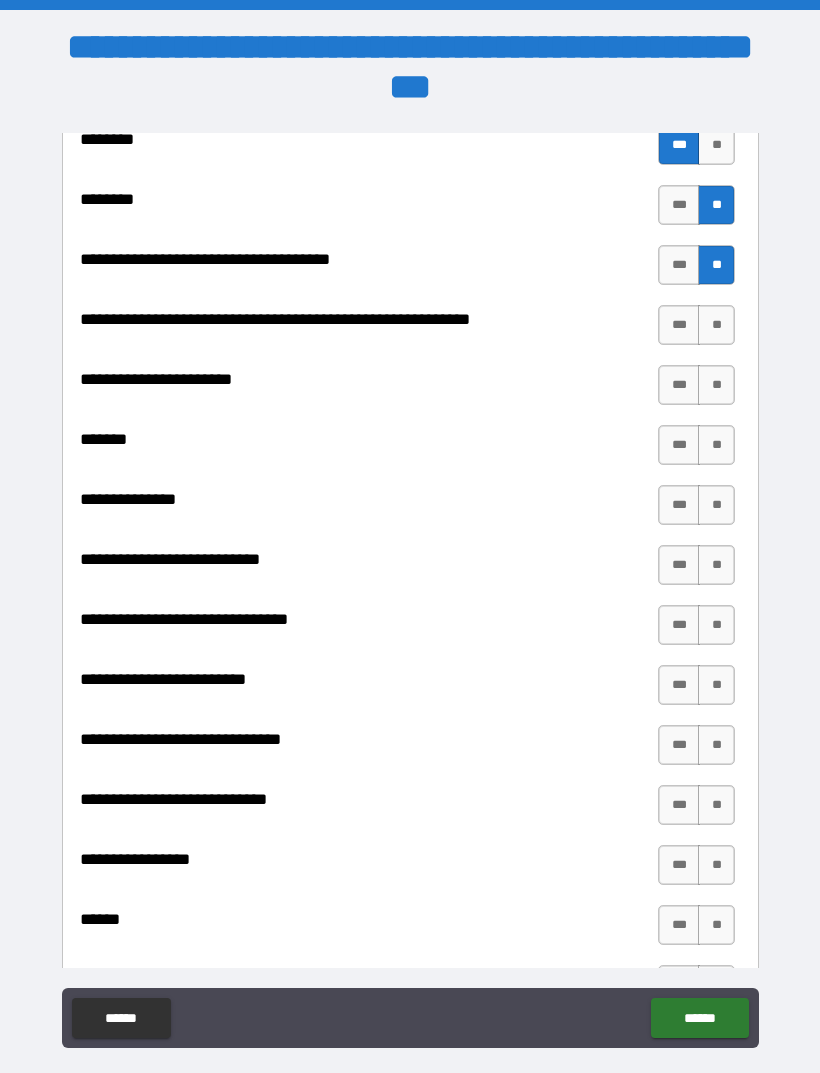 scroll, scrollTop: 9019, scrollLeft: 0, axis: vertical 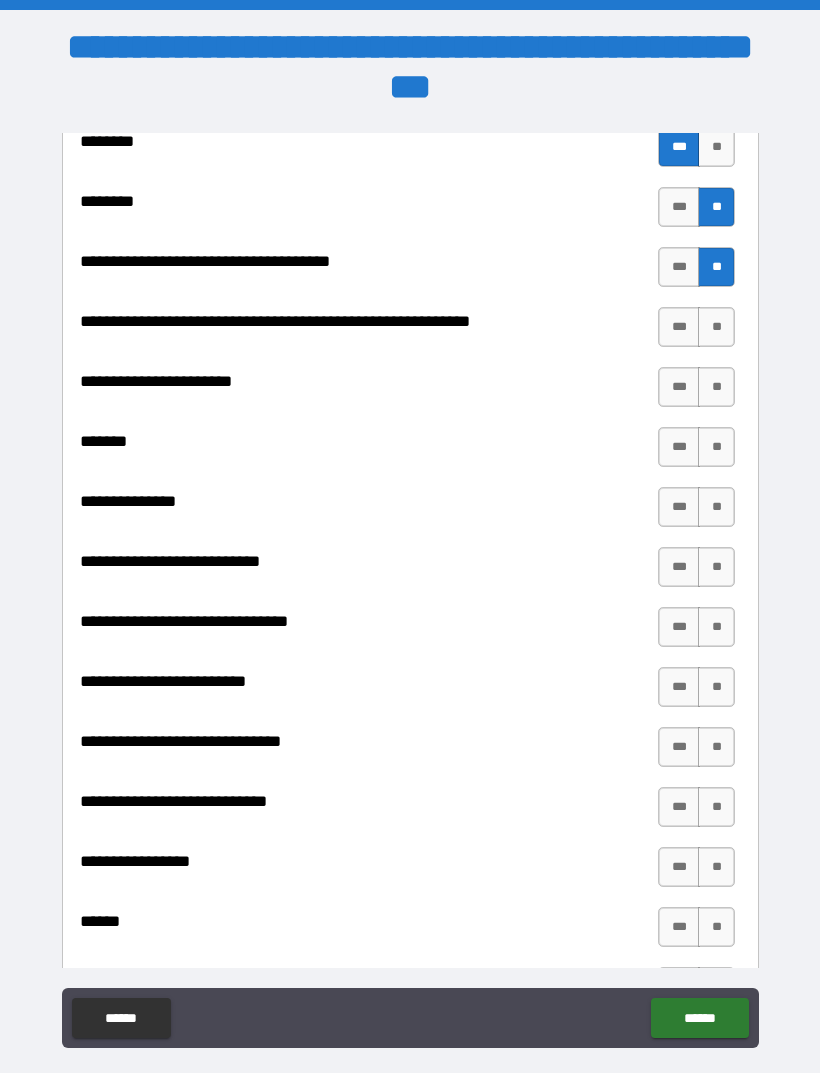 click on "**" at bounding box center (716, 327) 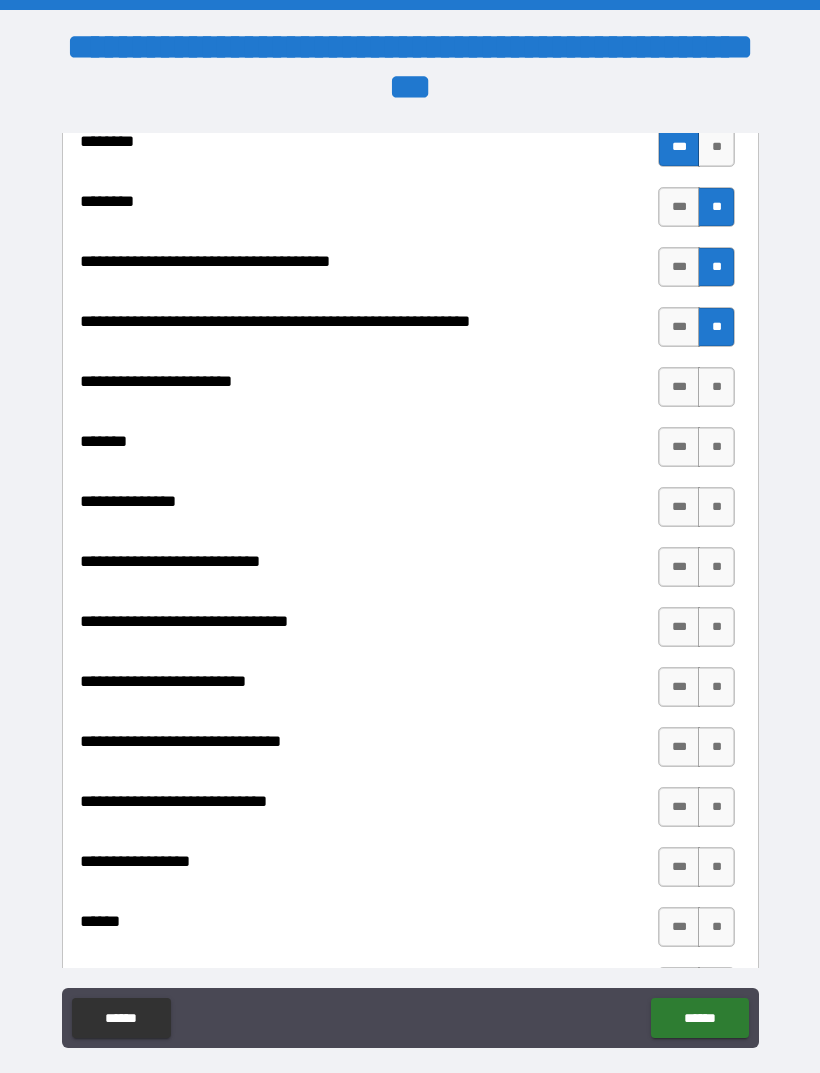 click on "**" at bounding box center [716, 387] 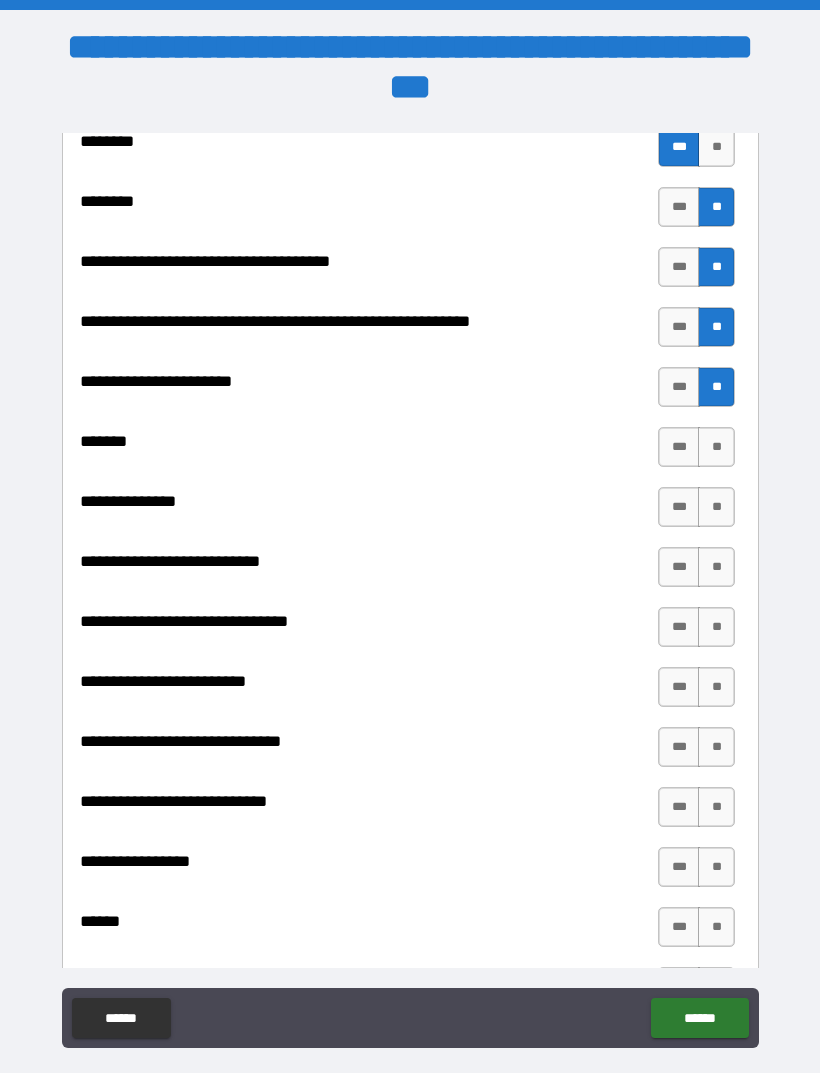 click on "***" at bounding box center [679, 447] 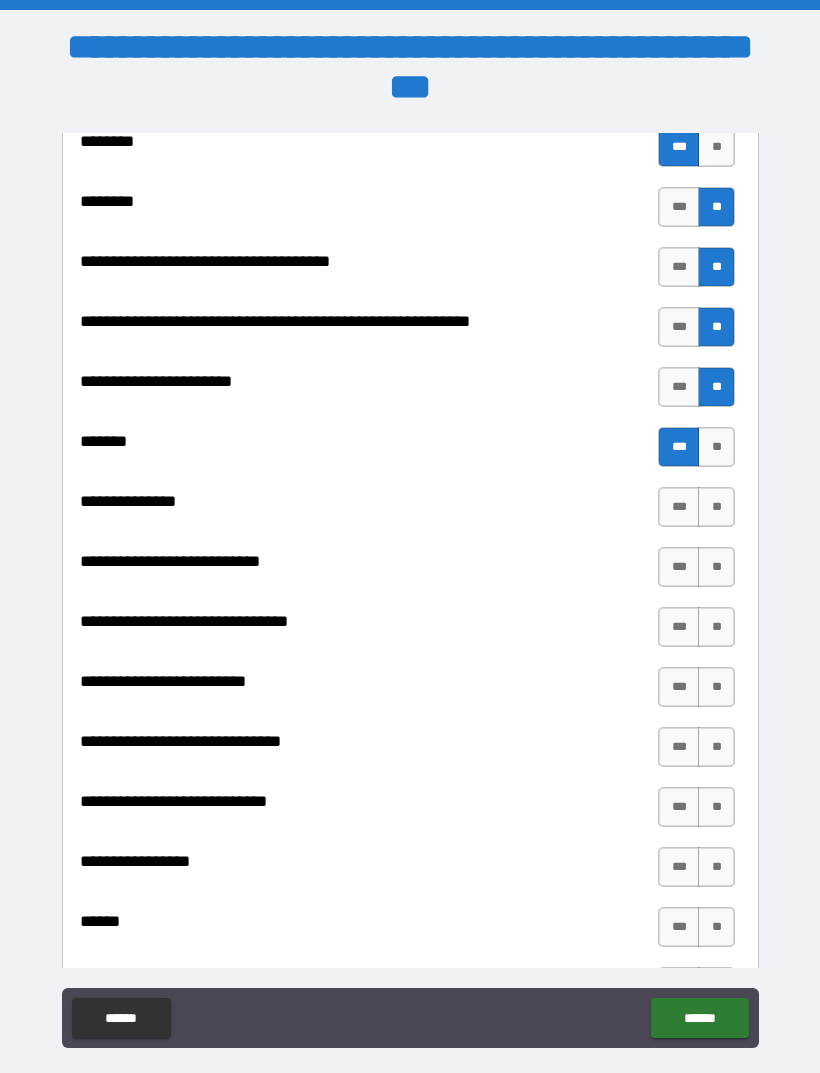 click on "***" at bounding box center (679, 507) 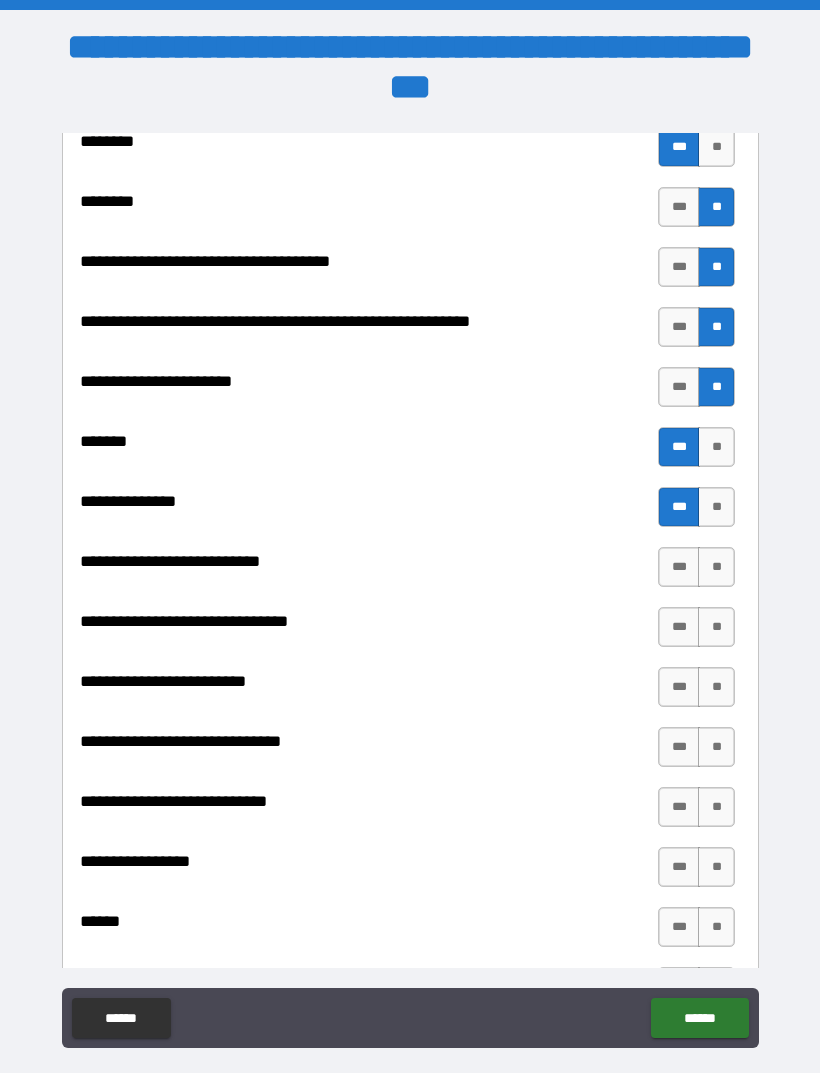 click on "**" at bounding box center [716, 567] 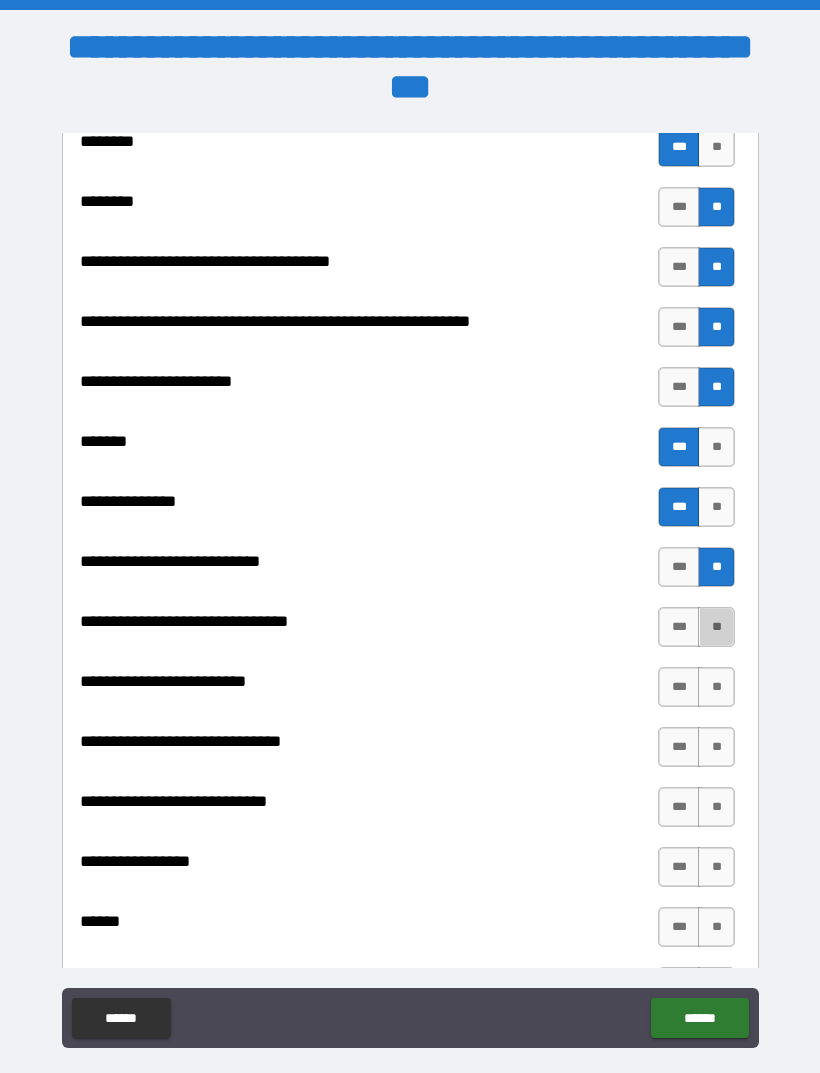 click on "**" at bounding box center (716, 627) 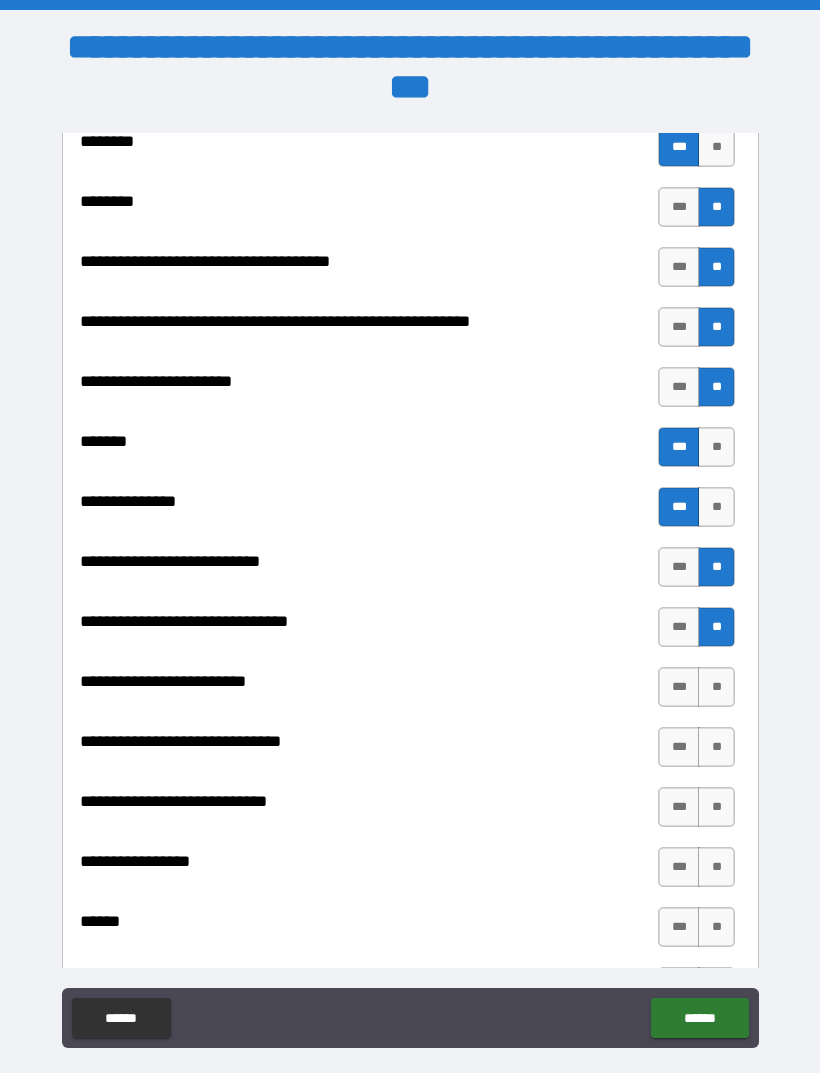click on "**" at bounding box center [716, 687] 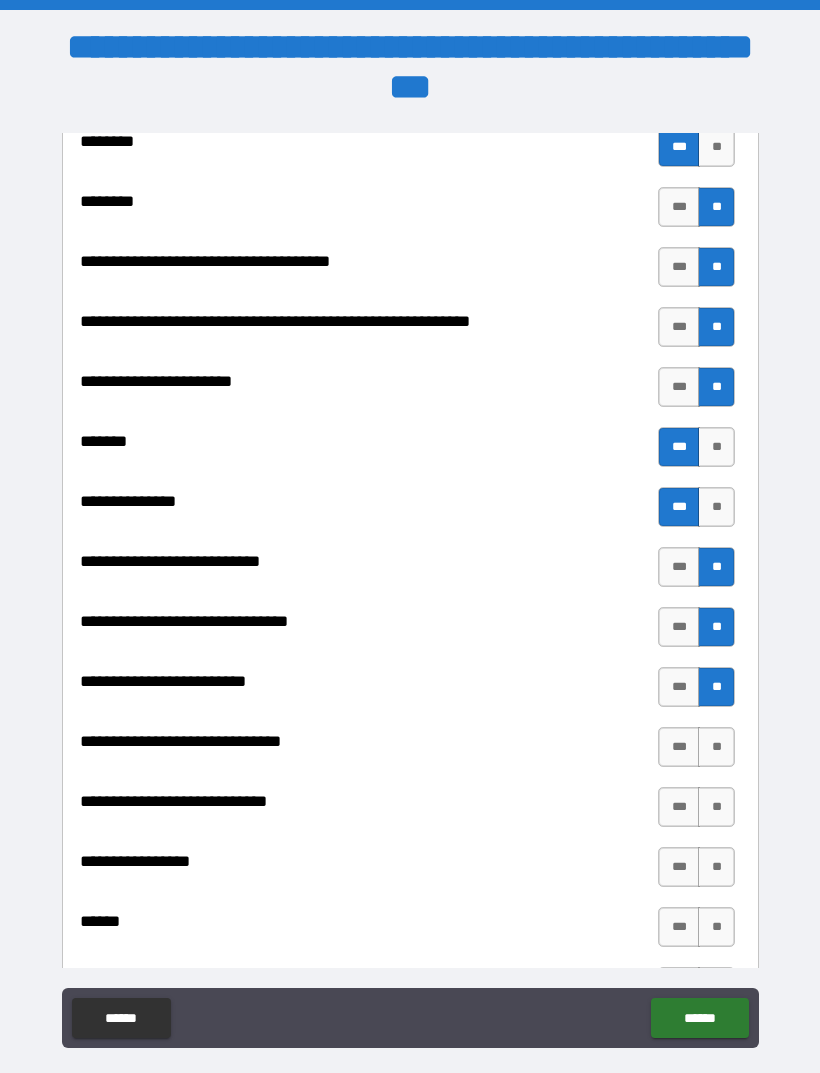 click on "***" at bounding box center [679, 747] 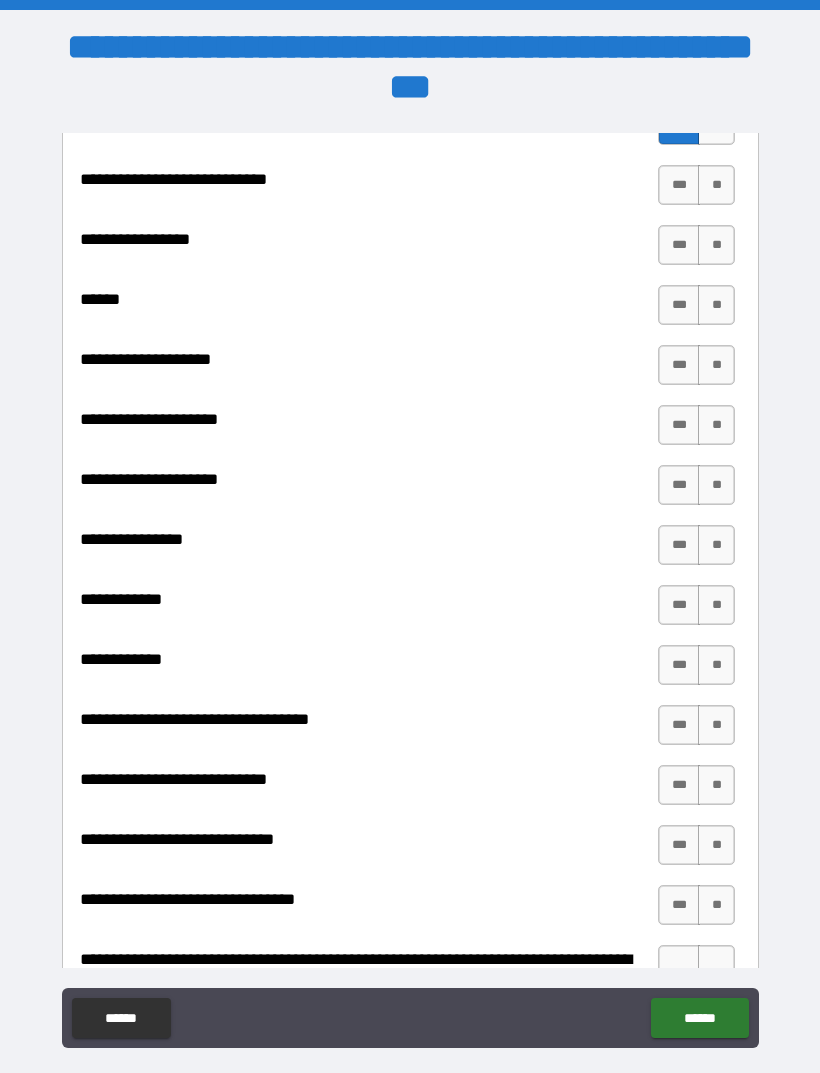 scroll, scrollTop: 9643, scrollLeft: 0, axis: vertical 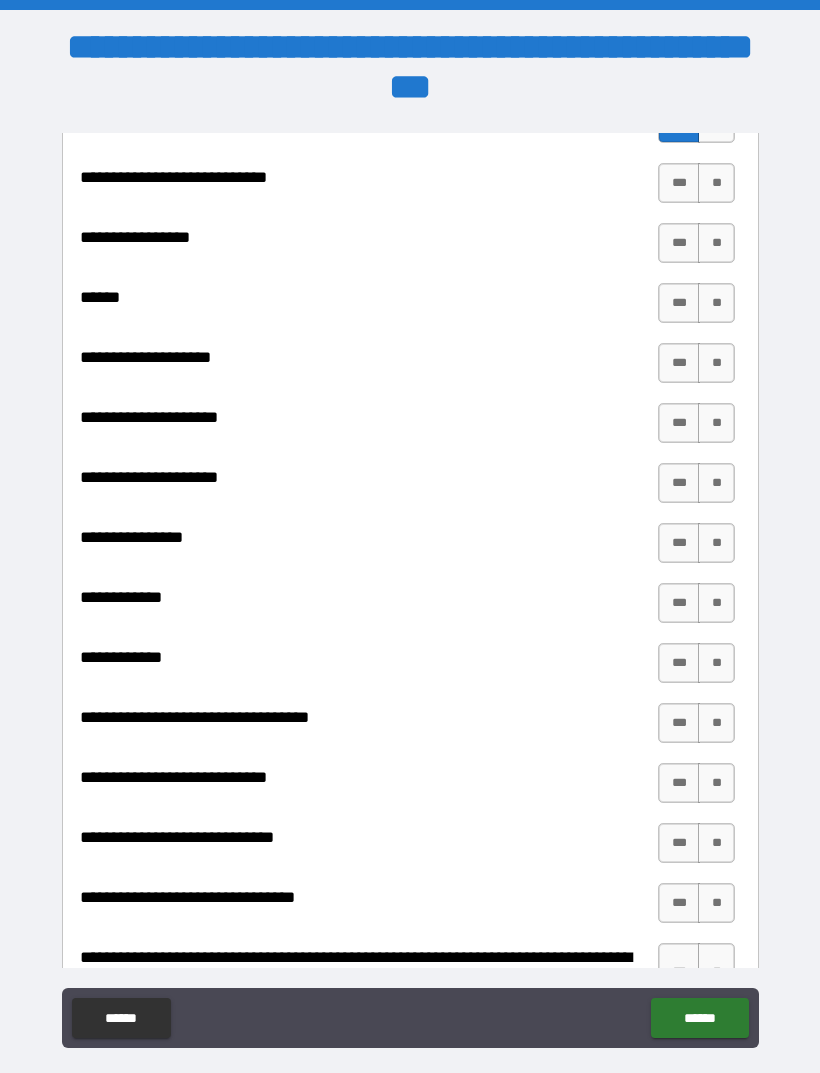 click on "**" at bounding box center [716, 183] 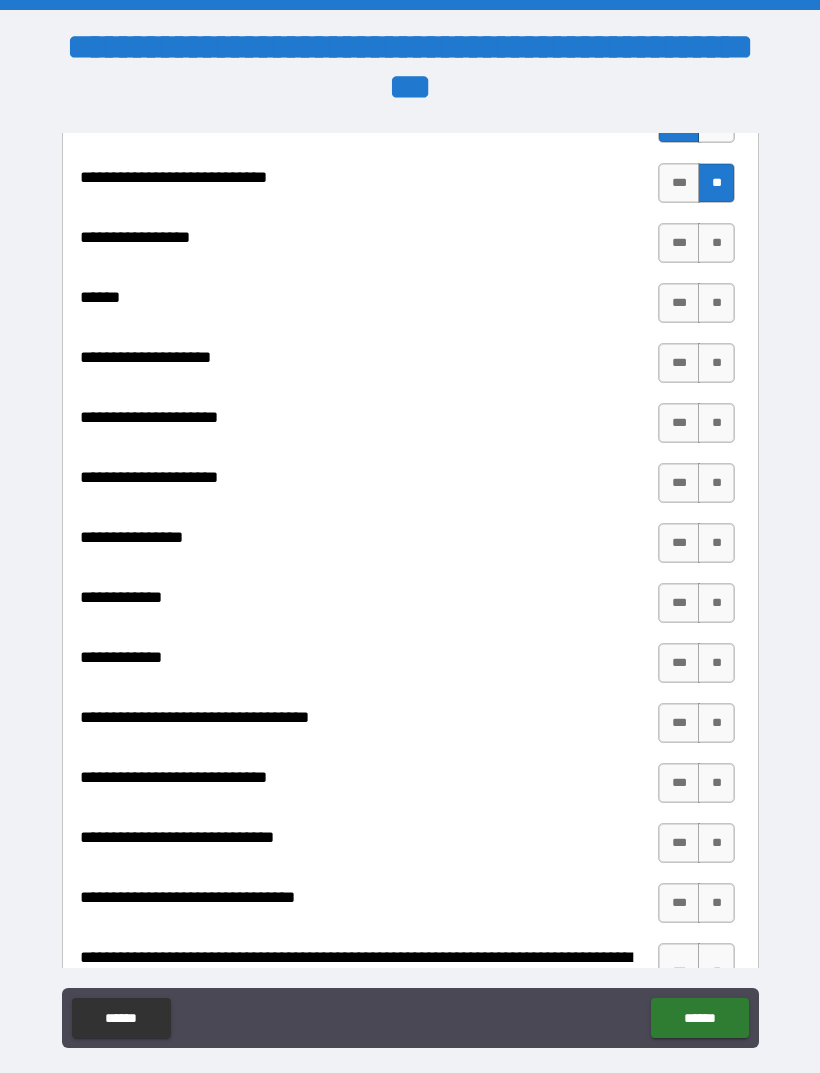 click on "**" at bounding box center [716, 243] 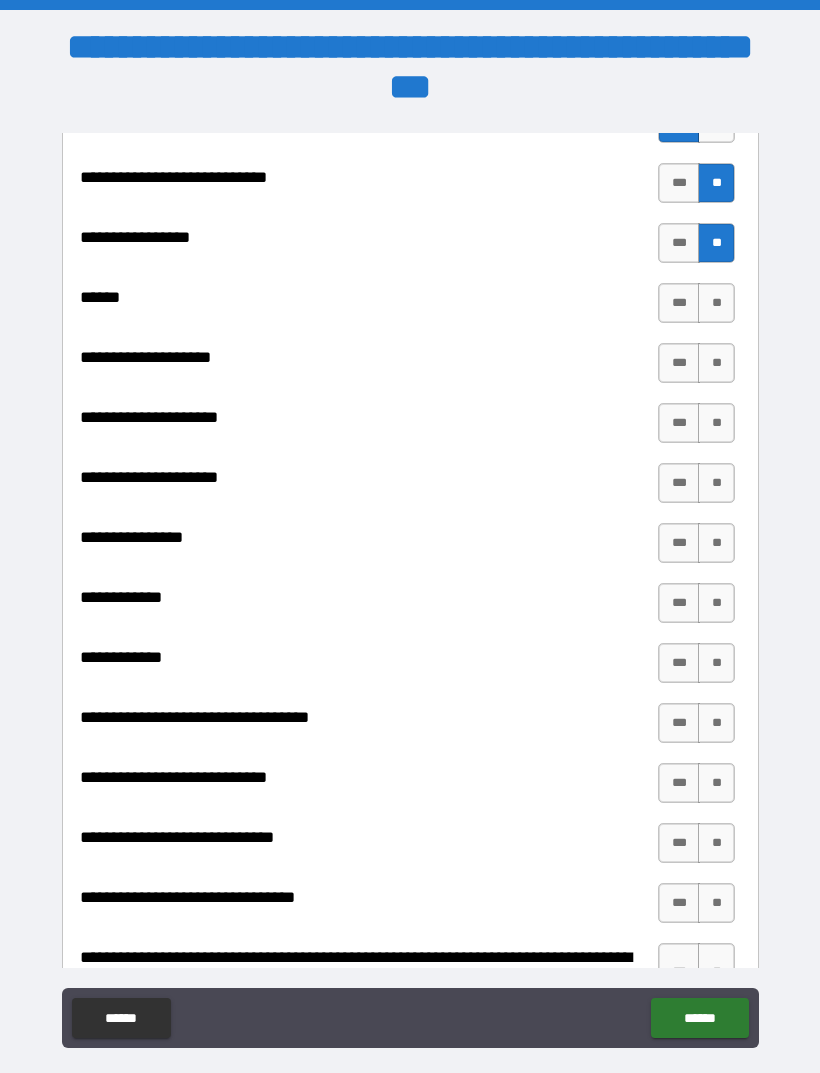 click on "**" at bounding box center (716, 303) 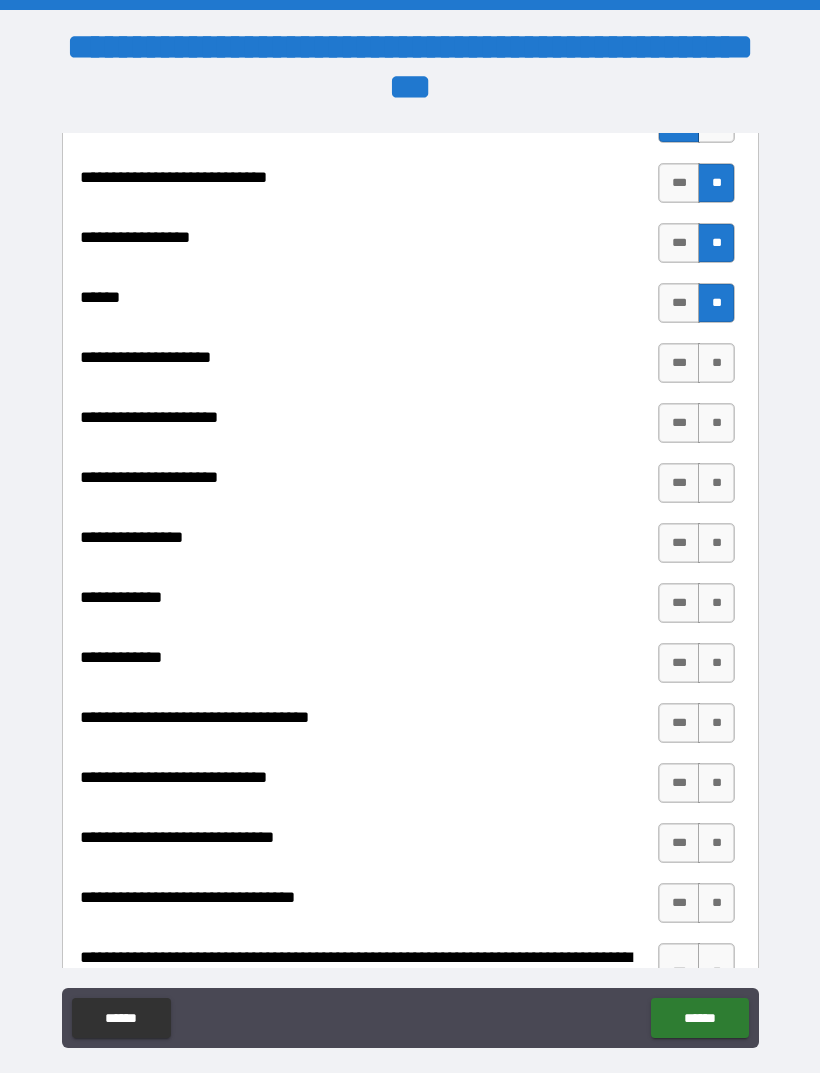 click on "**" at bounding box center [716, 363] 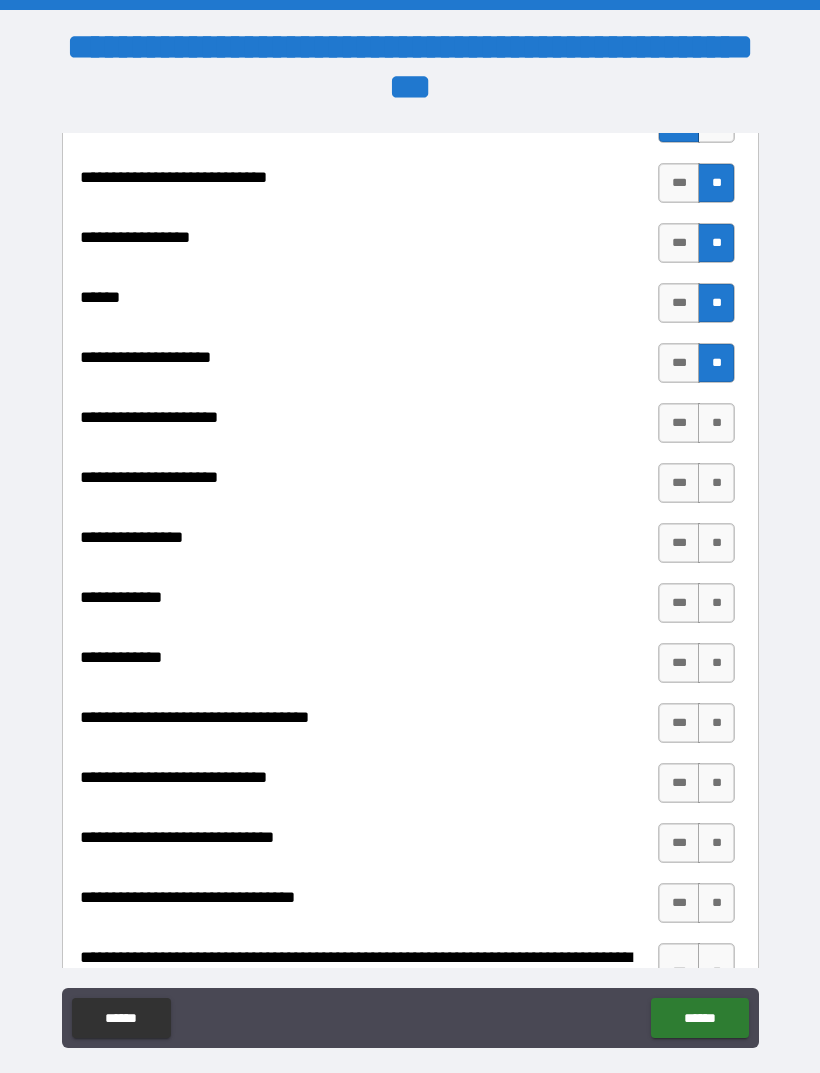click on "**" at bounding box center (716, 423) 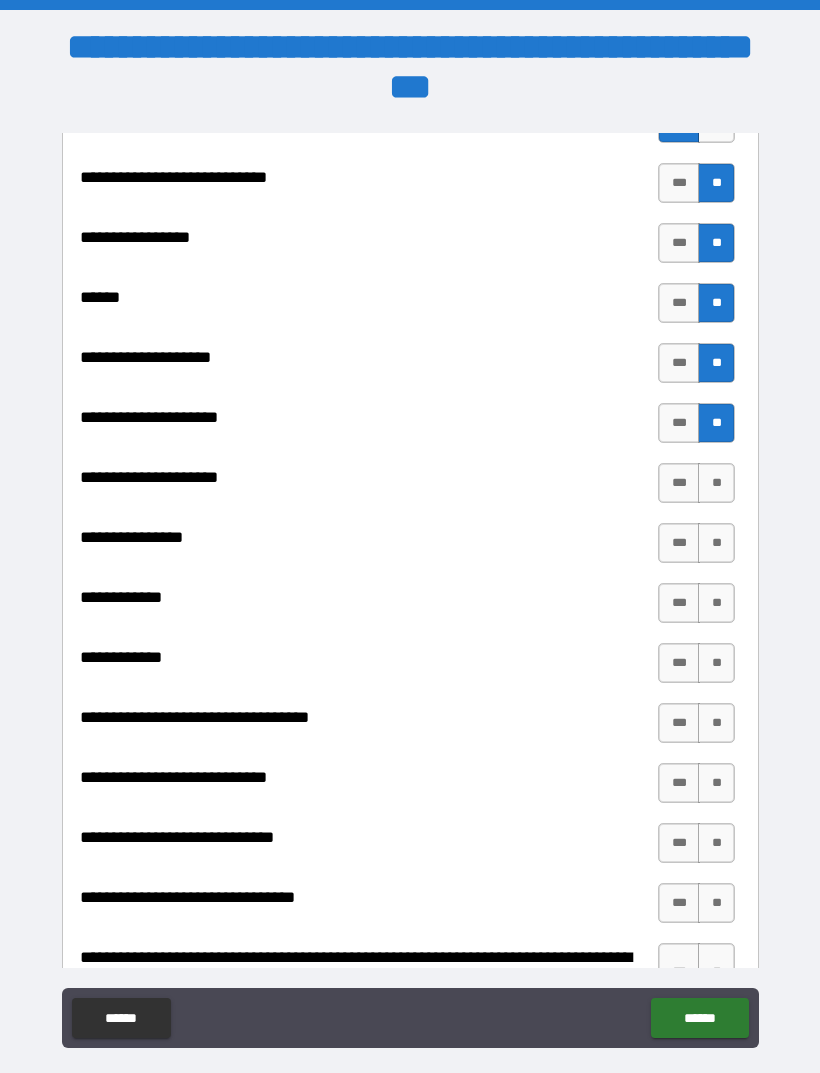 click on "**" at bounding box center (716, 483) 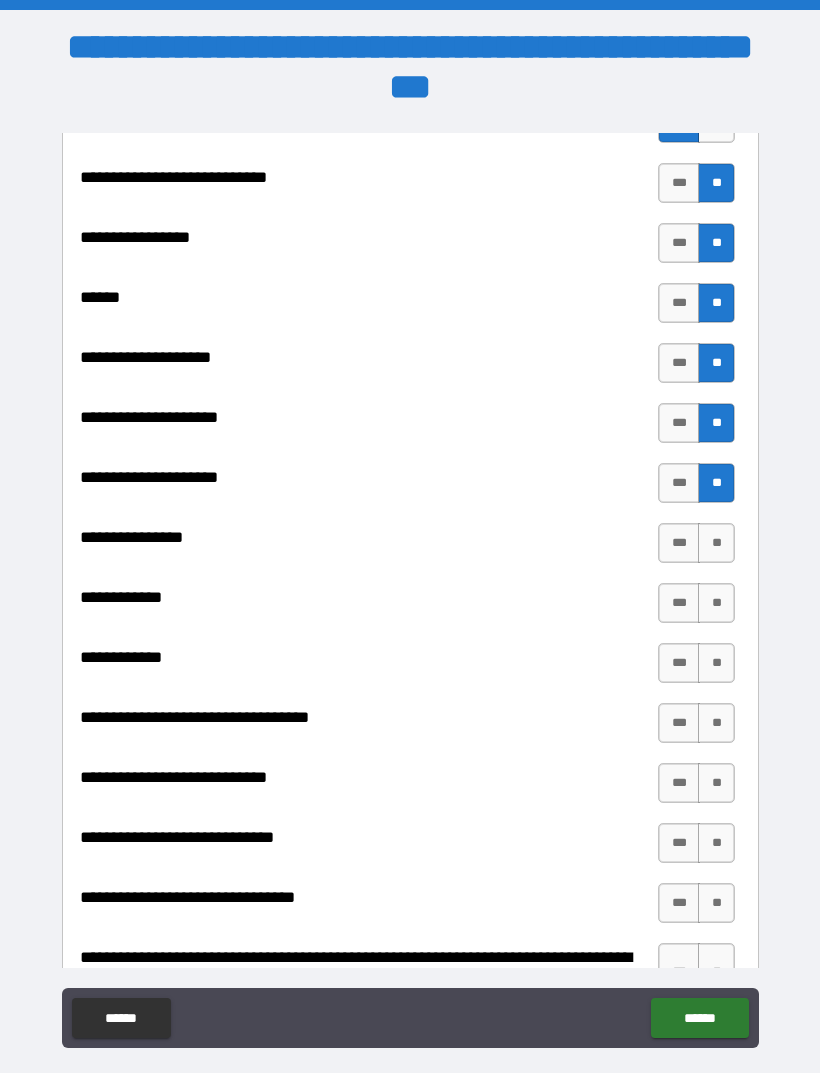 click on "**" at bounding box center (716, 543) 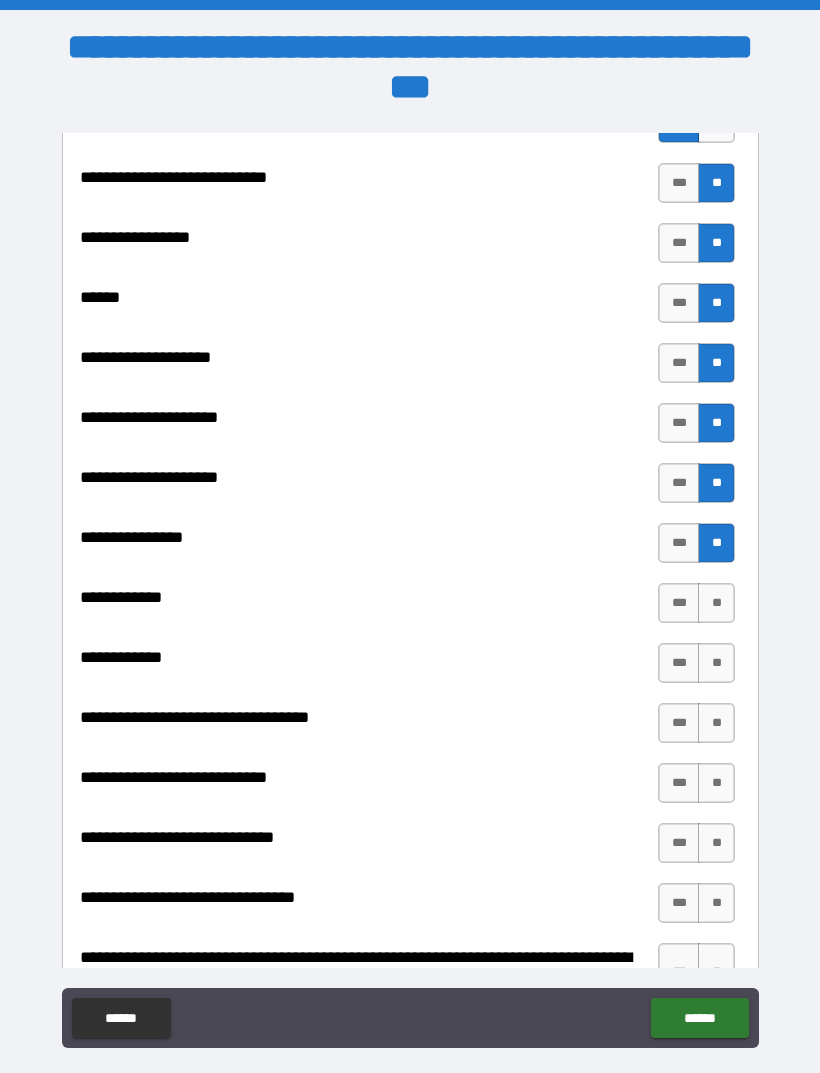 click on "**" at bounding box center (716, 603) 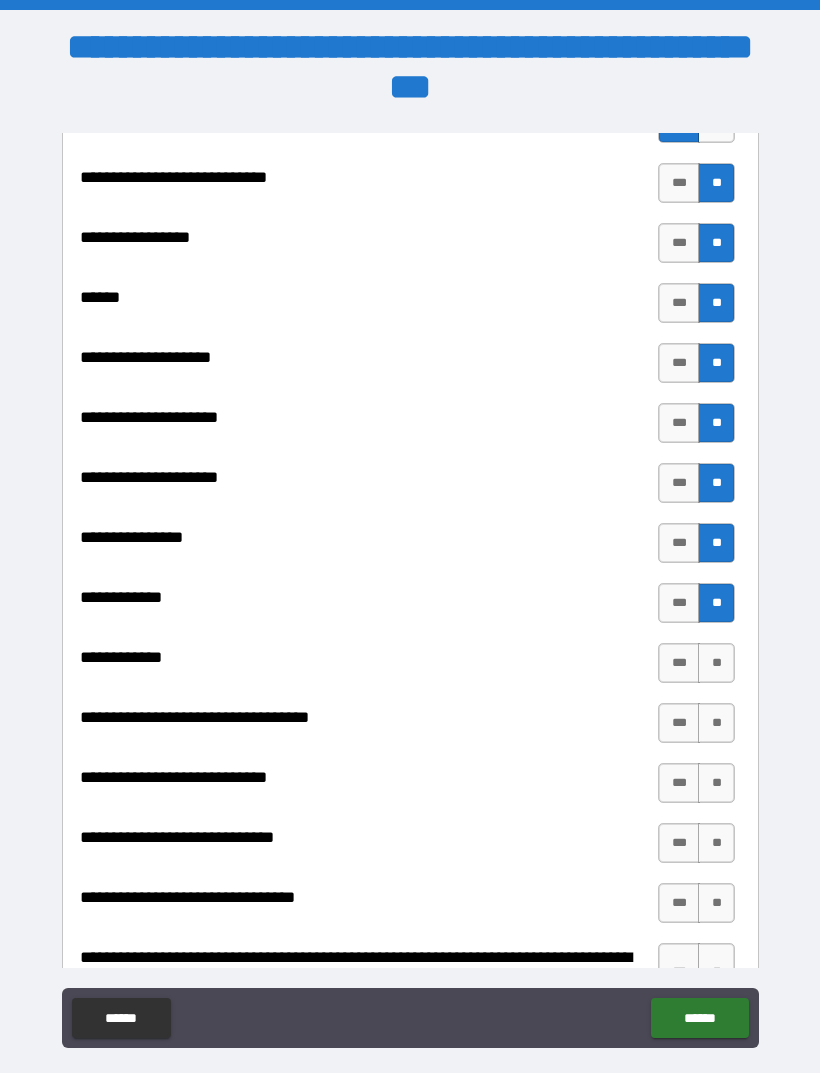 click on "**" at bounding box center [716, 663] 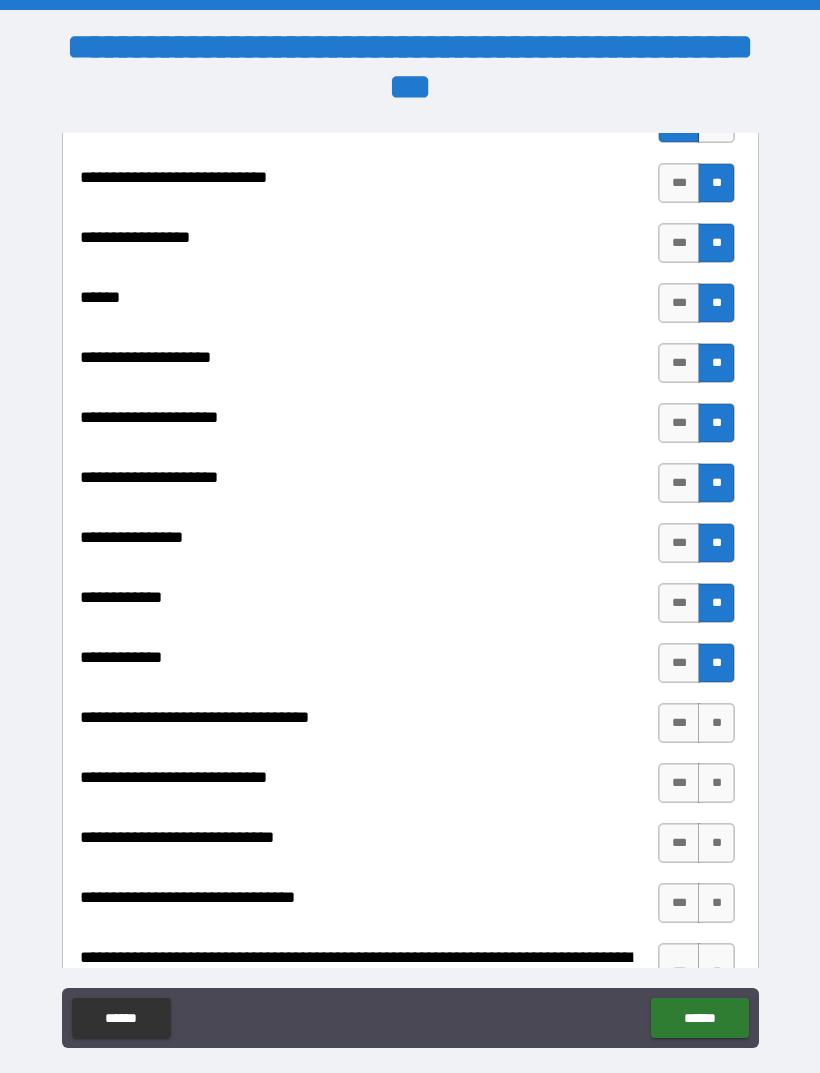 click on "**" at bounding box center (716, 723) 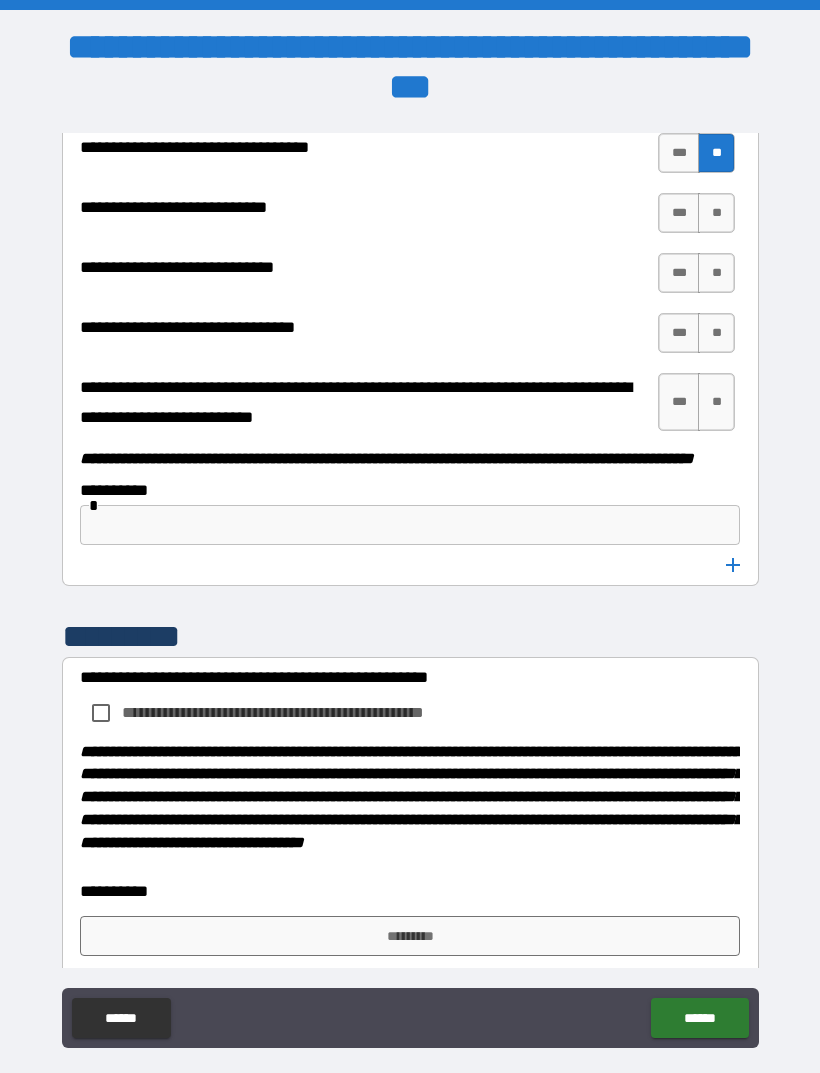 scroll, scrollTop: 10211, scrollLeft: 0, axis: vertical 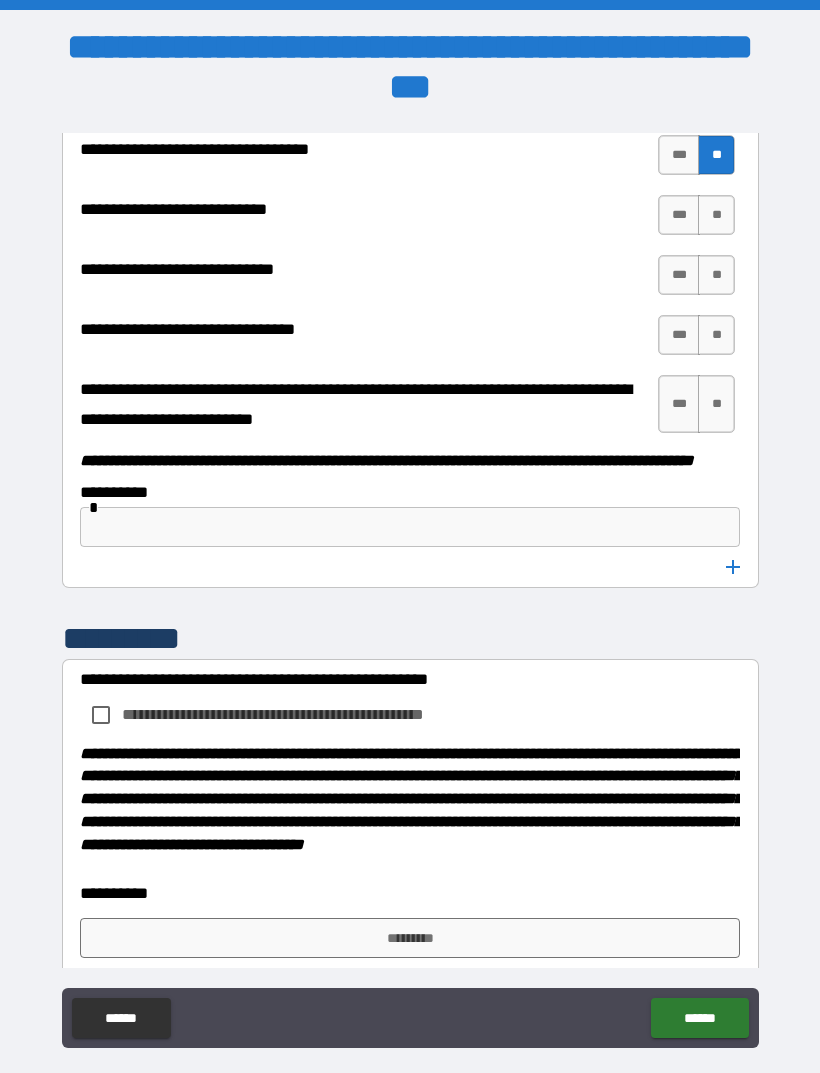 click on "**" at bounding box center [716, 215] 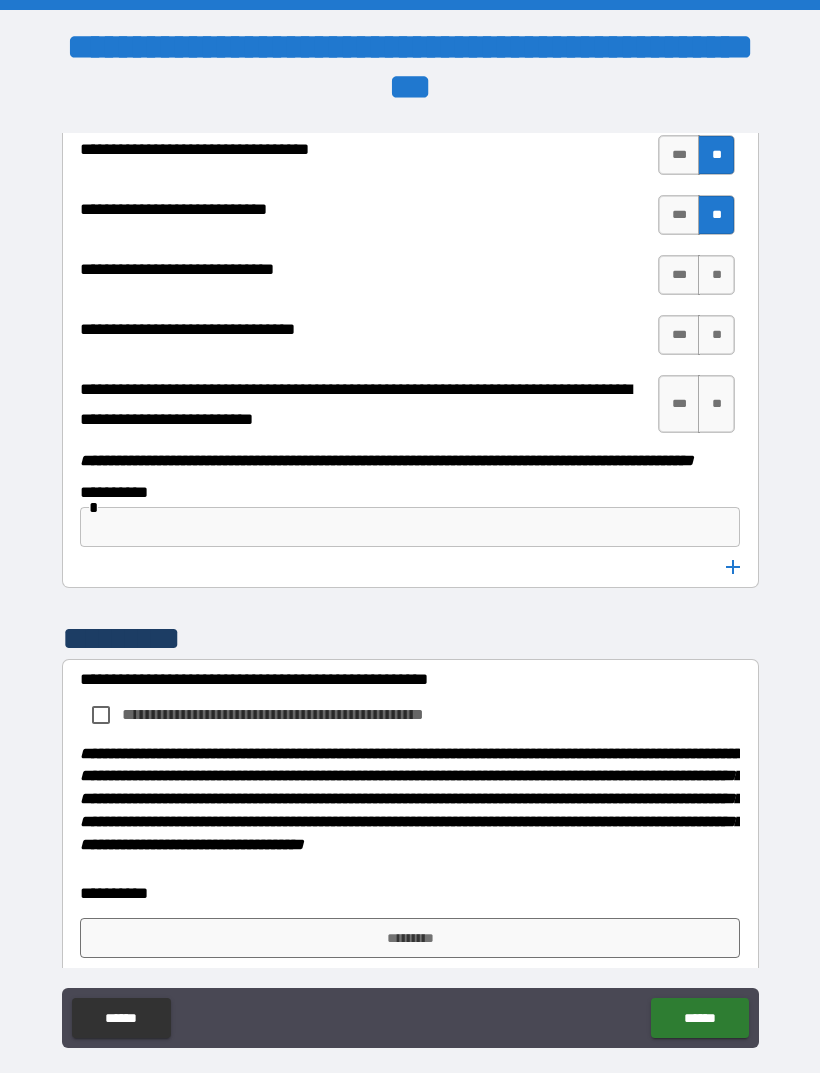 click on "**" at bounding box center [716, 275] 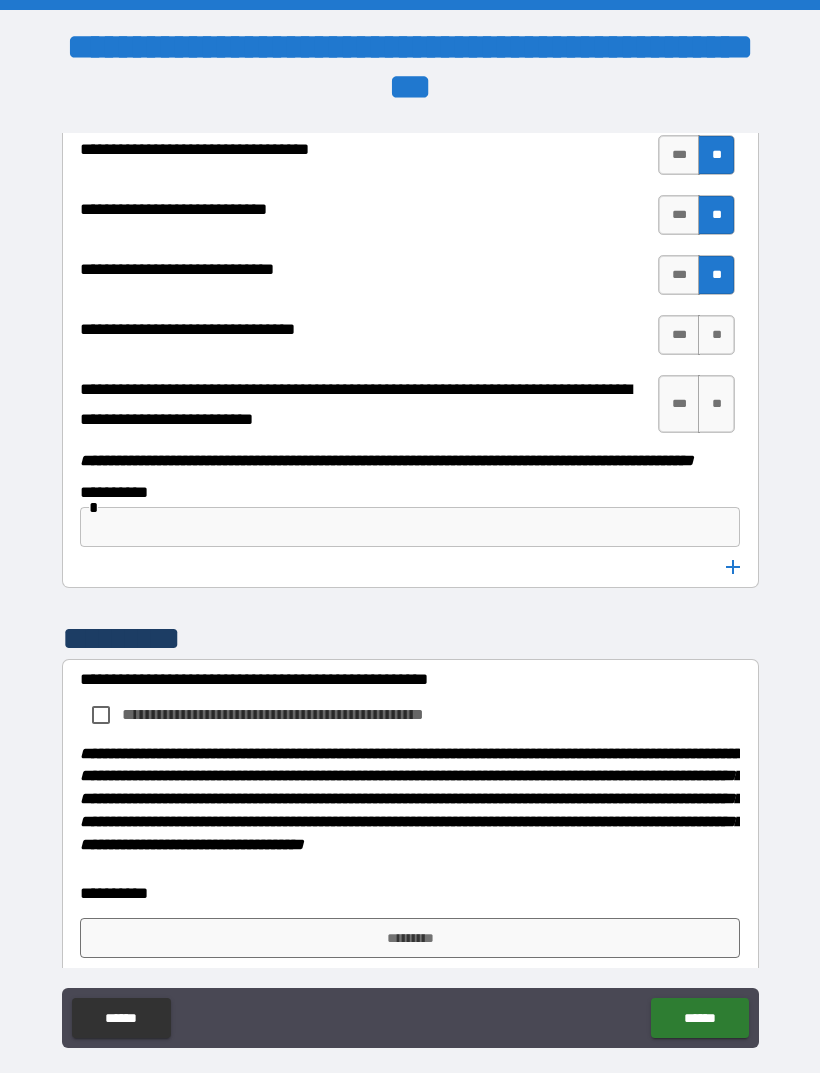click on "**" at bounding box center (716, 335) 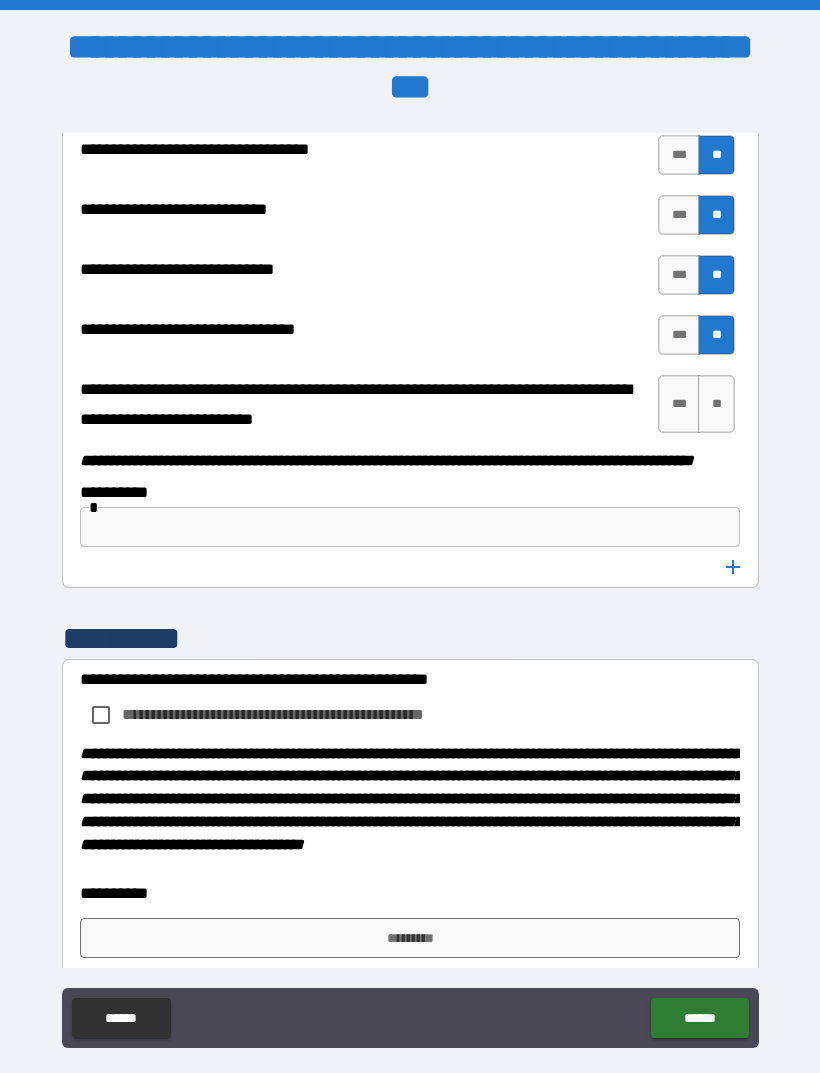 click on "**" at bounding box center (716, 404) 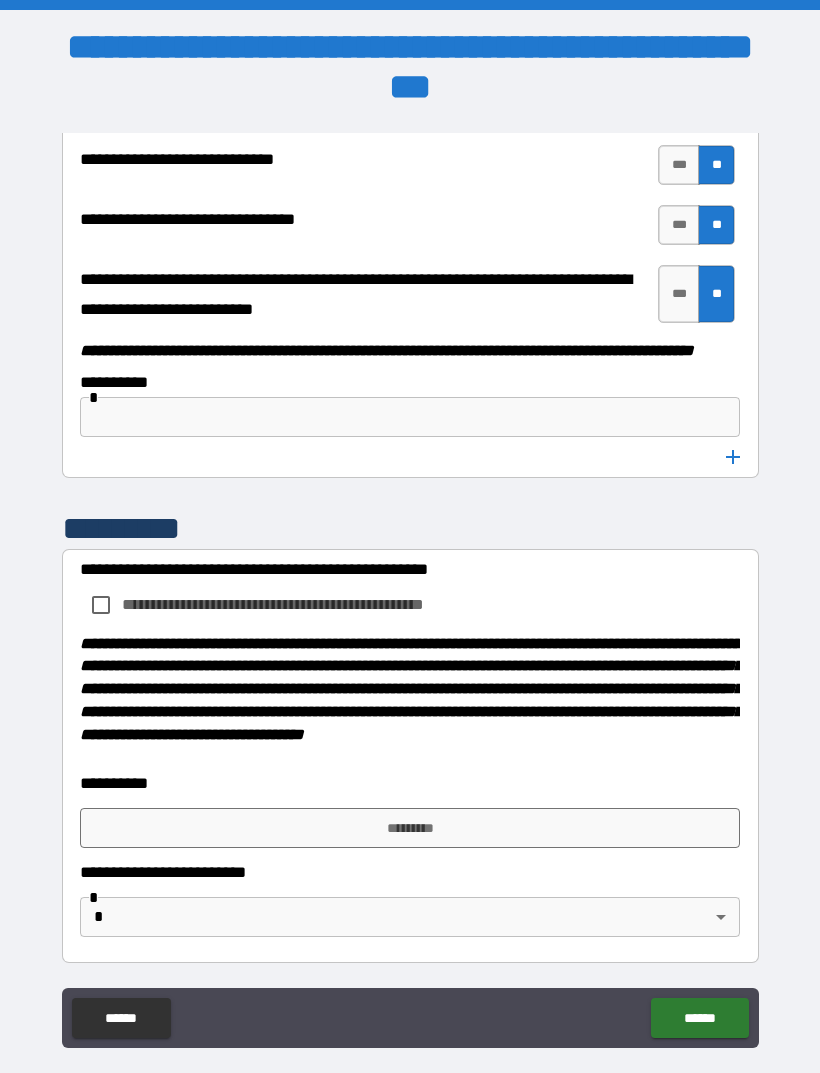 scroll, scrollTop: 10374, scrollLeft: 0, axis: vertical 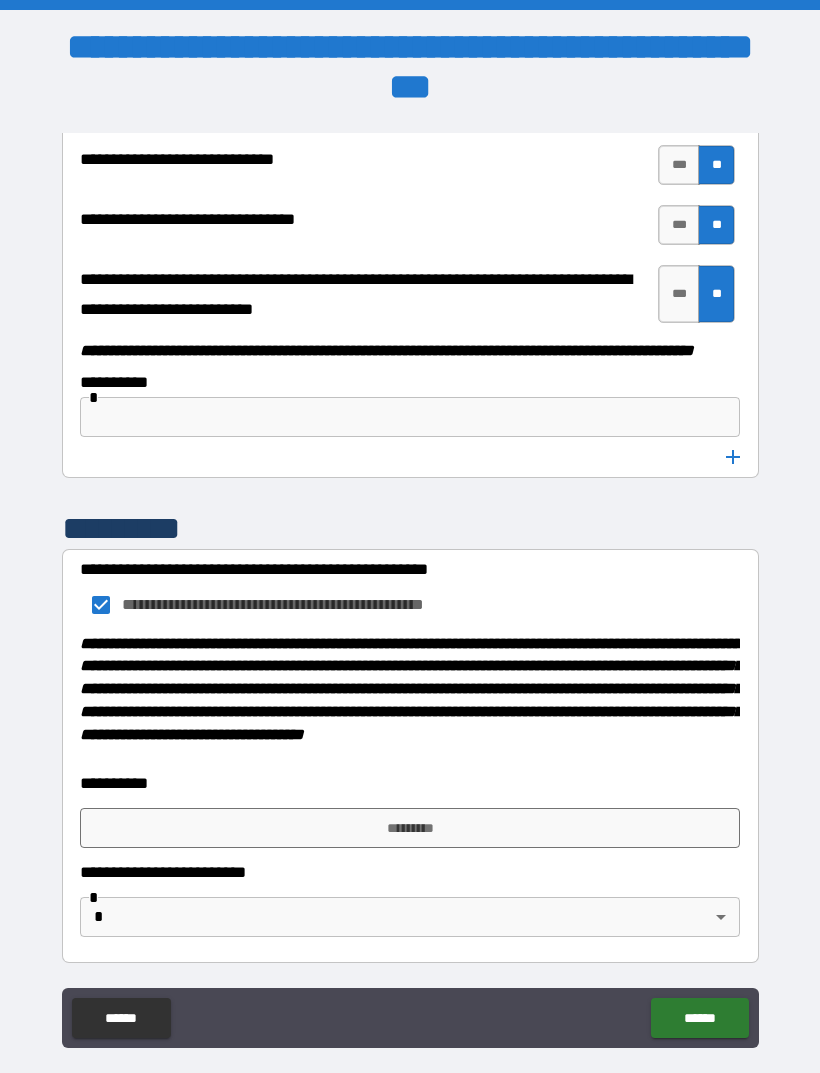 click on "*********" at bounding box center (410, 828) 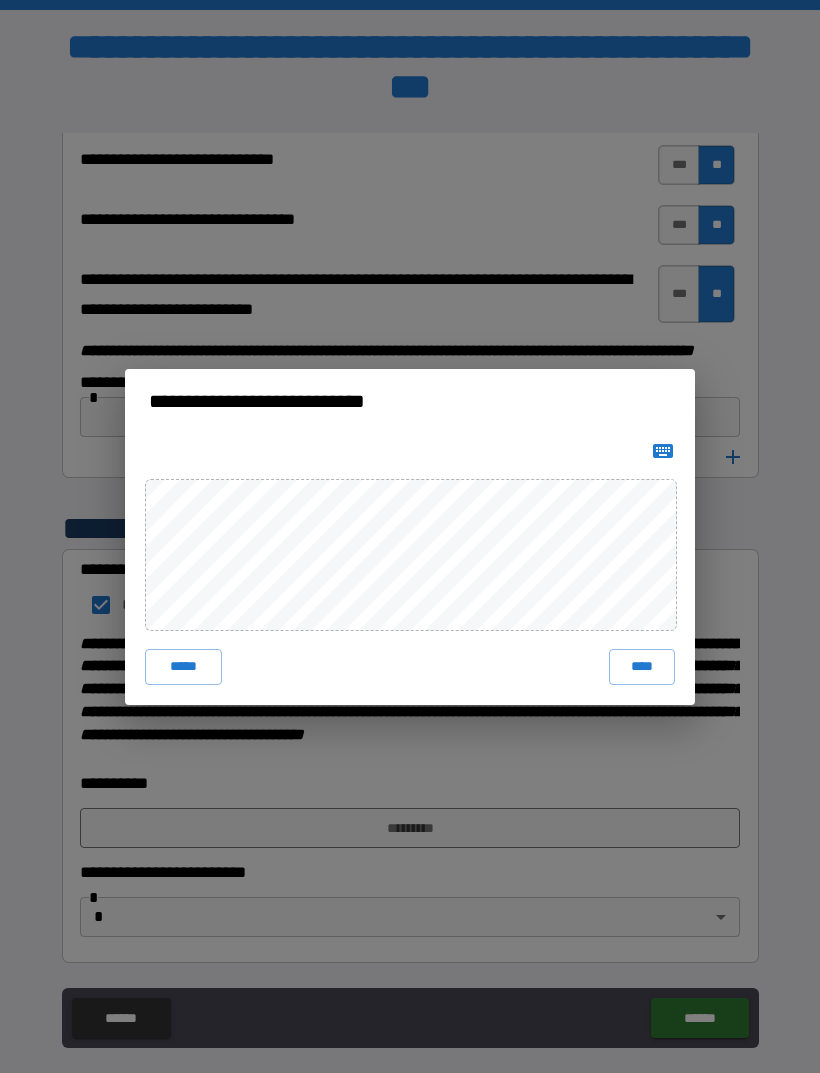 click on "****" at bounding box center (642, 667) 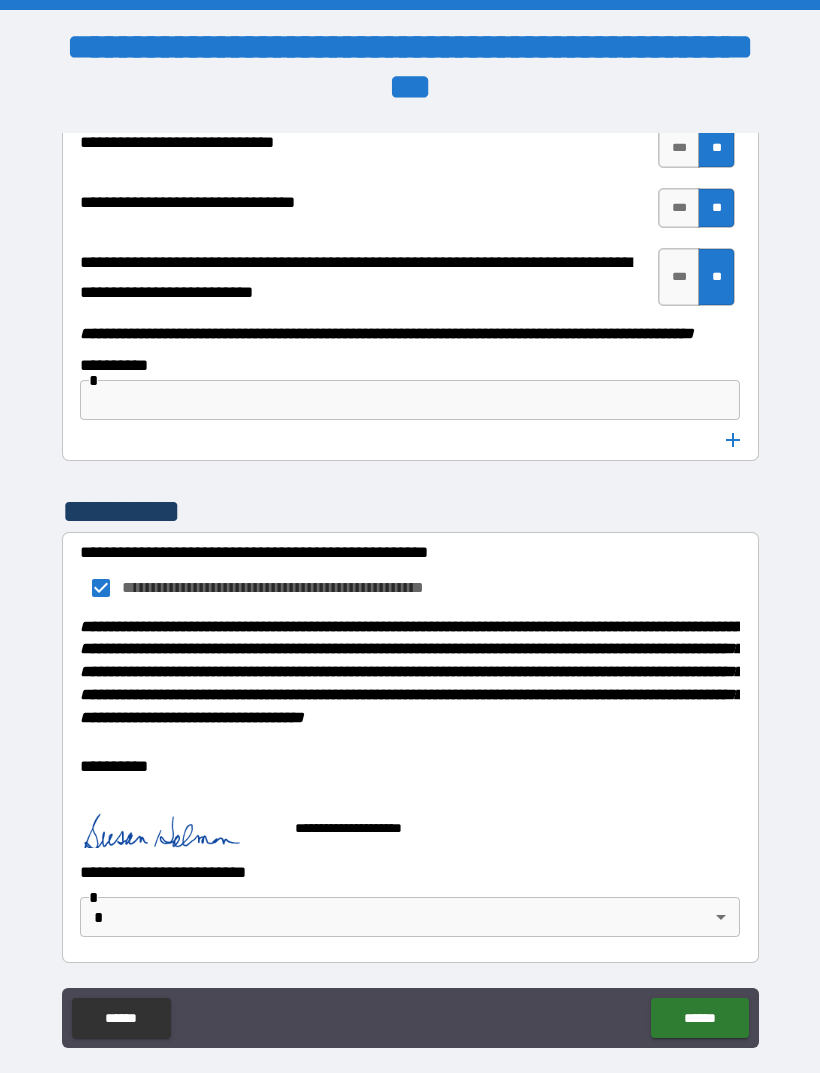 scroll, scrollTop: 10391, scrollLeft: 0, axis: vertical 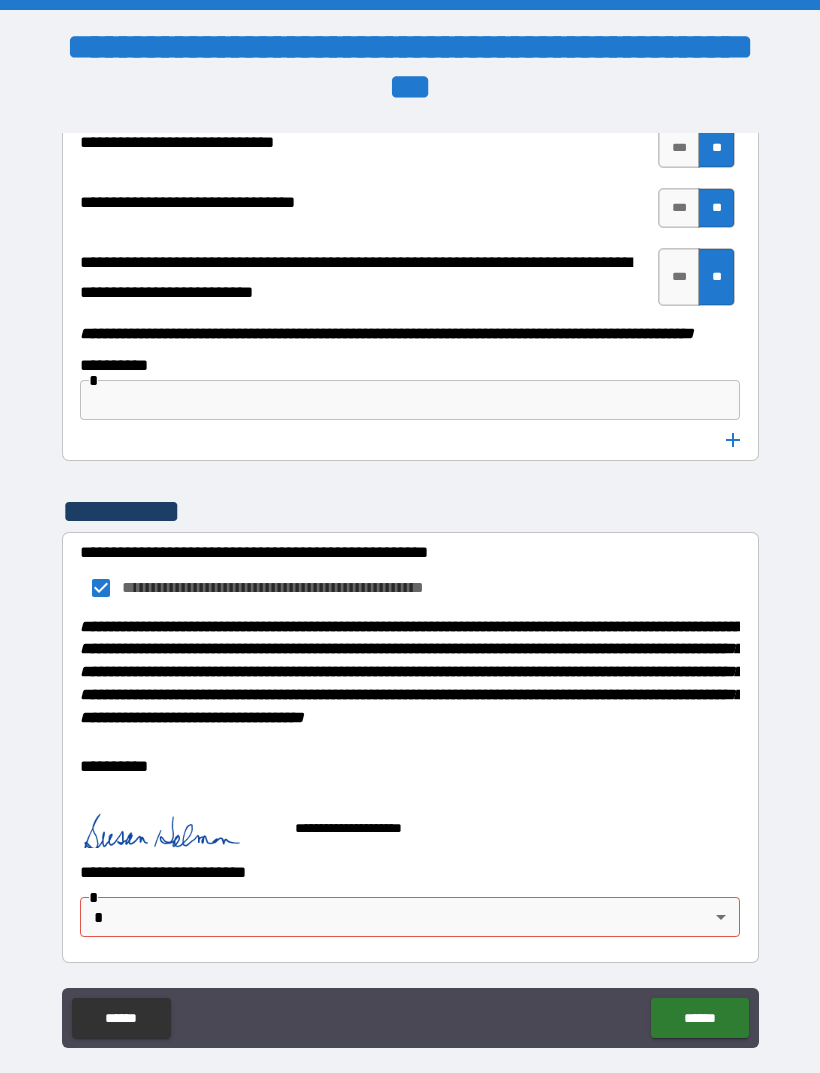 click on "[FIRST] [LAST] [NUMBER] [STREET] [CITY] [STATE] [POSTAL_CODE]" at bounding box center [410, 570] 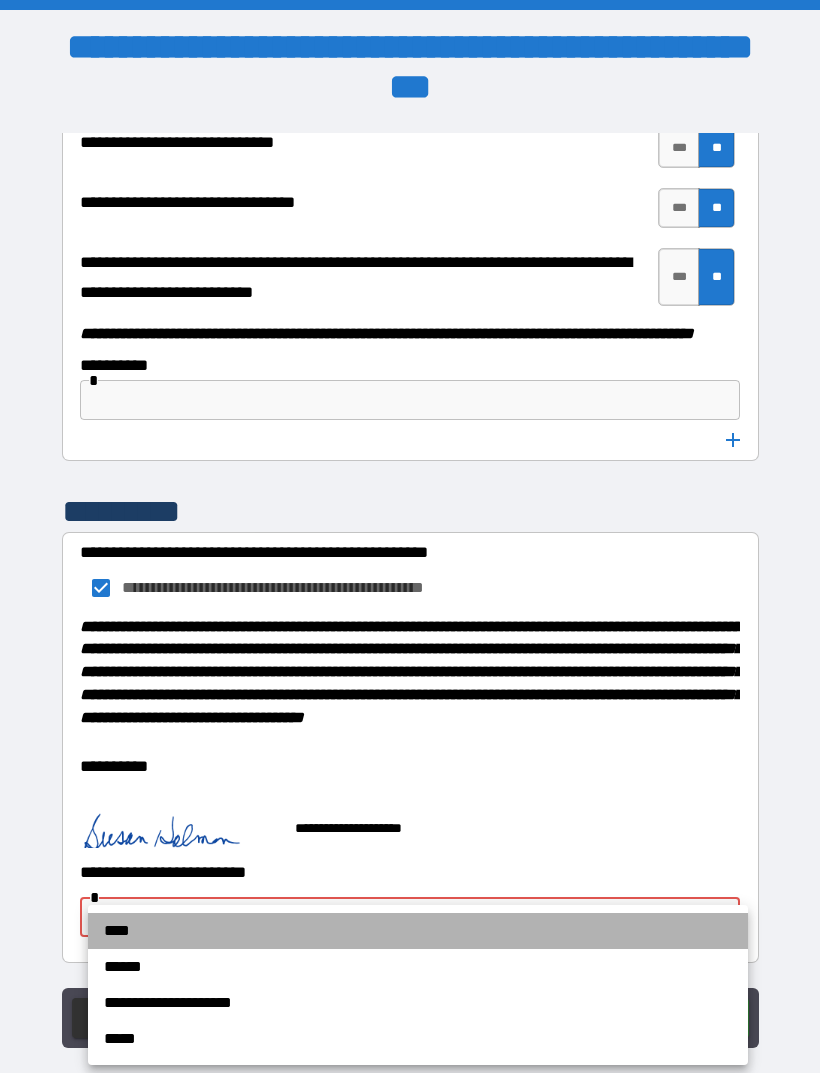 click on "****" at bounding box center (418, 931) 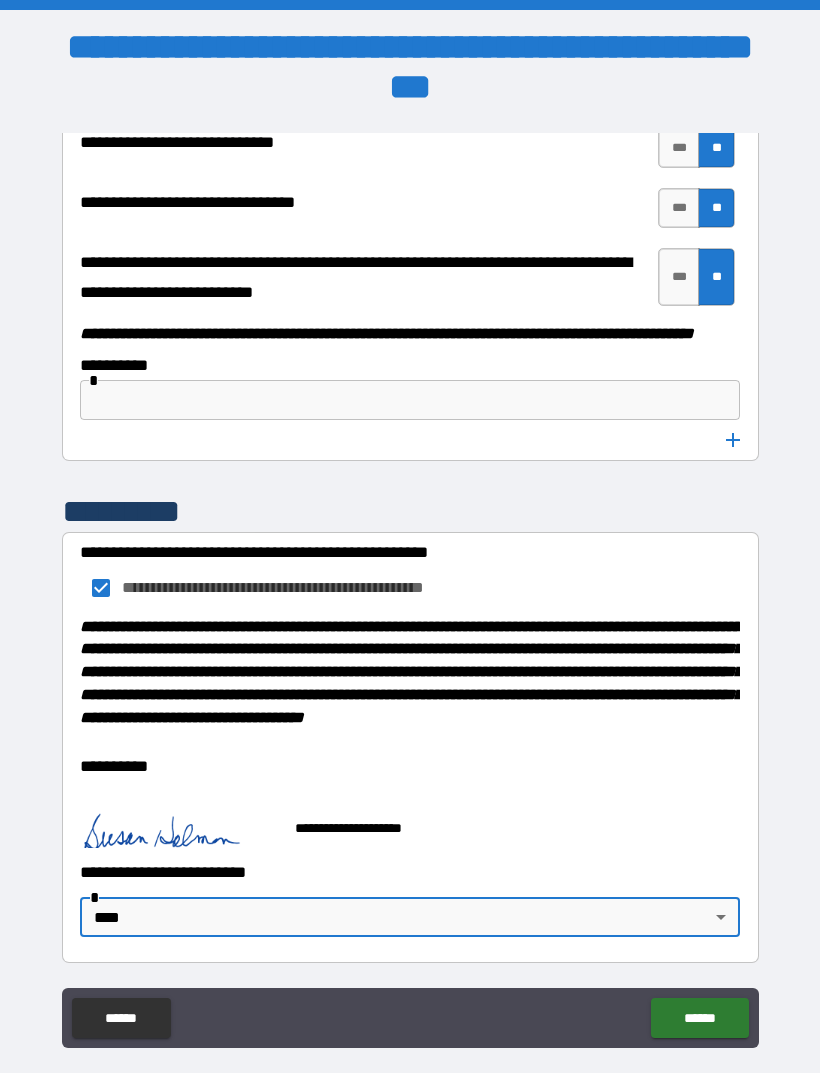 click on "******" at bounding box center [699, 1018] 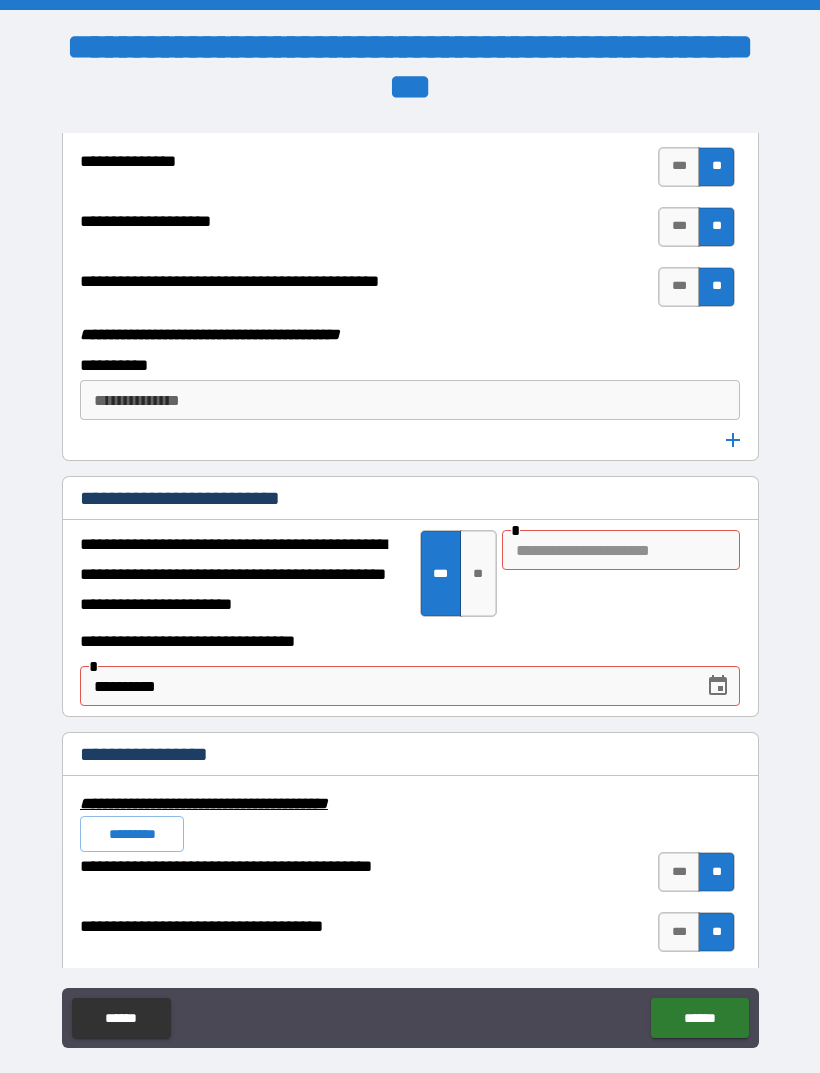 scroll, scrollTop: 6340, scrollLeft: 0, axis: vertical 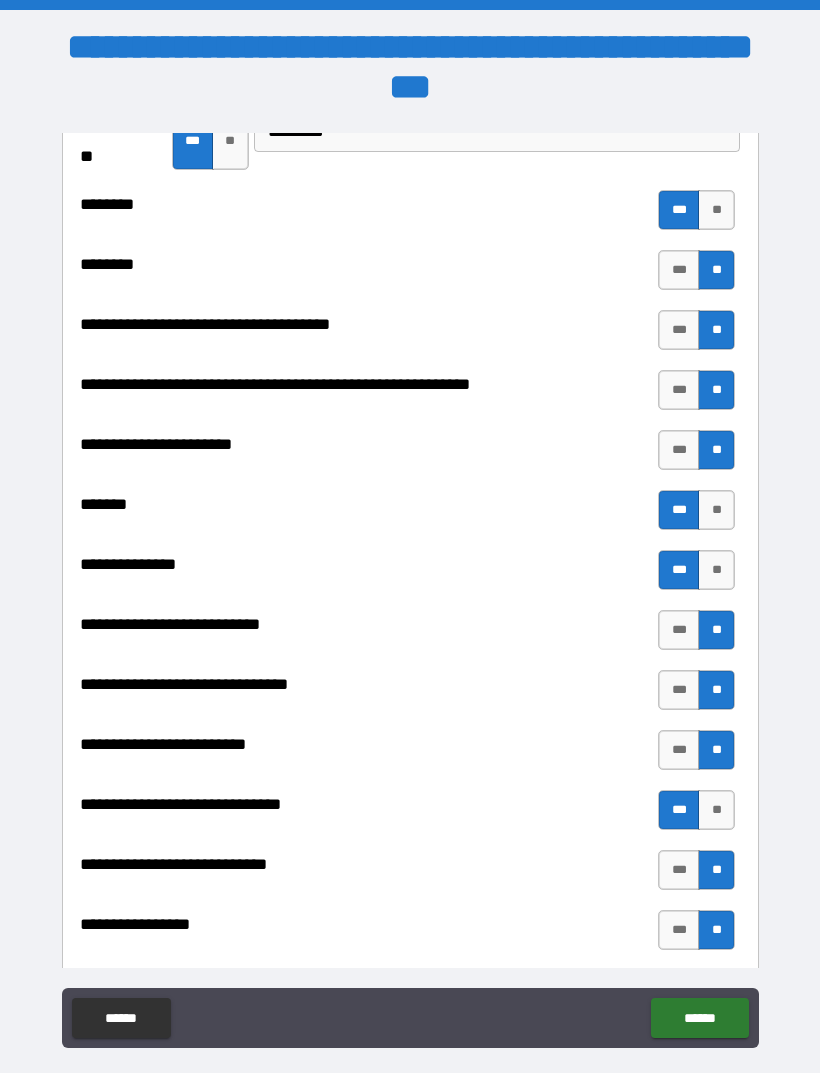 type on "****" 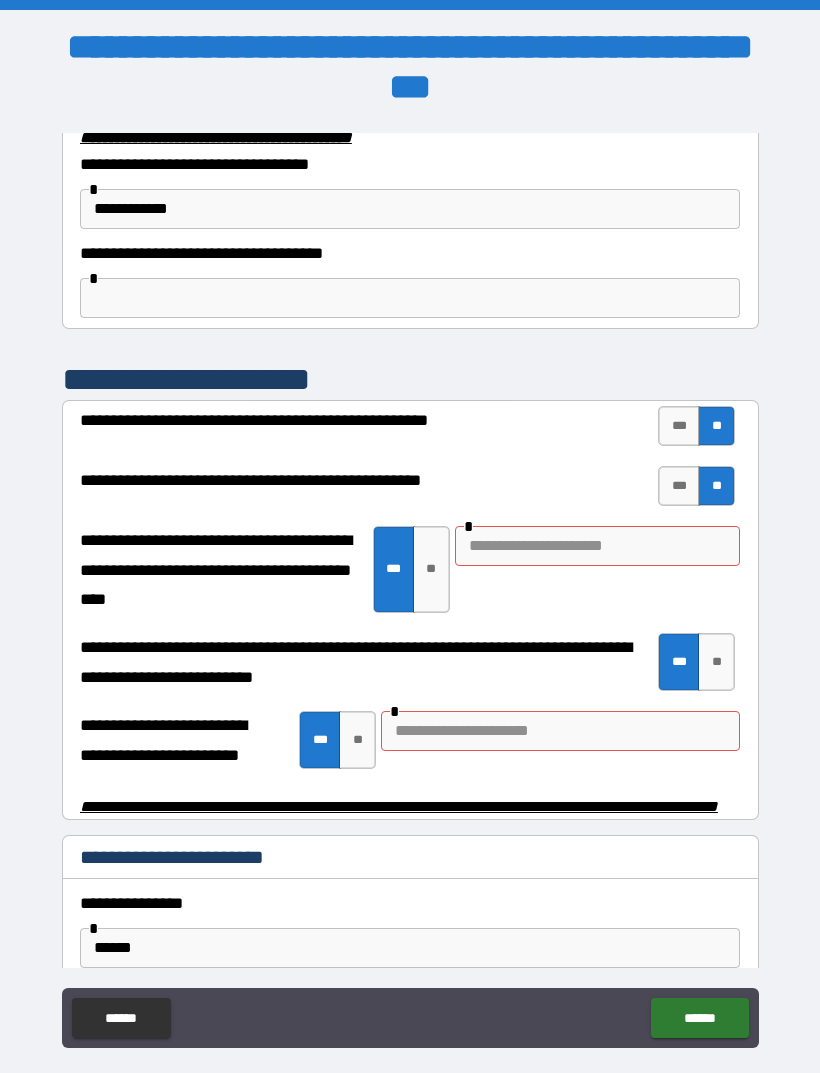 scroll, scrollTop: 3618, scrollLeft: 0, axis: vertical 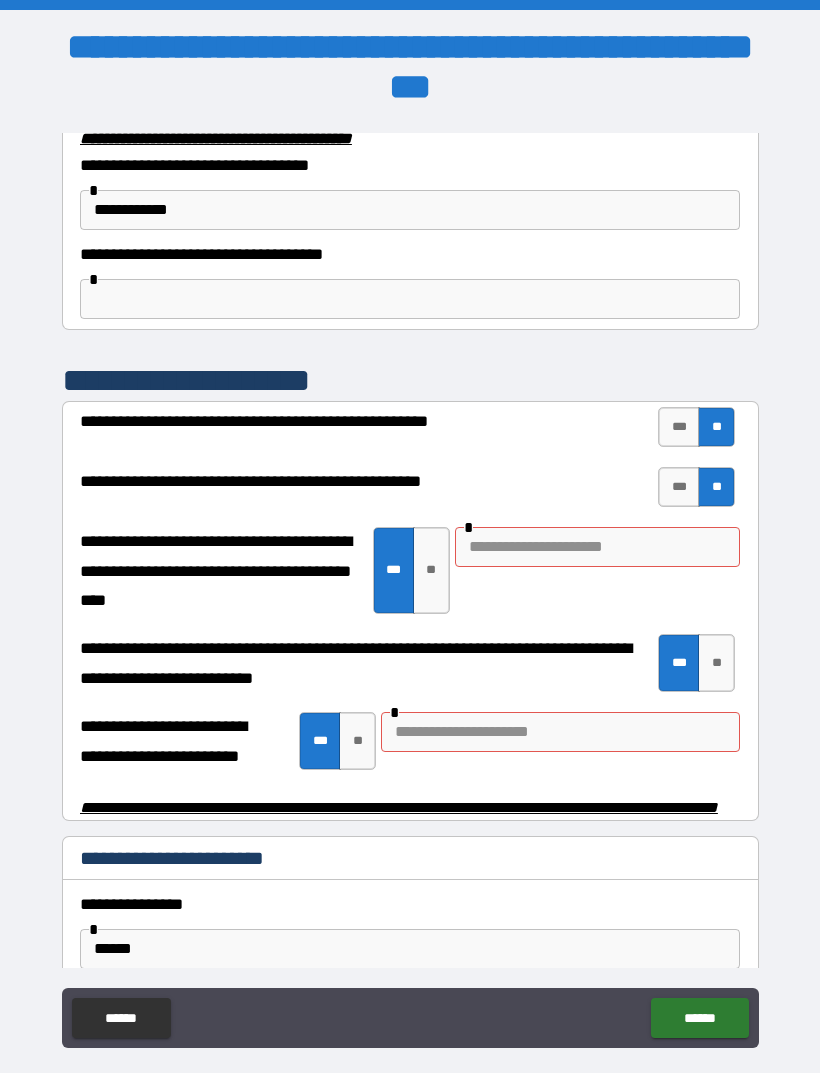 click at bounding box center [597, 547] 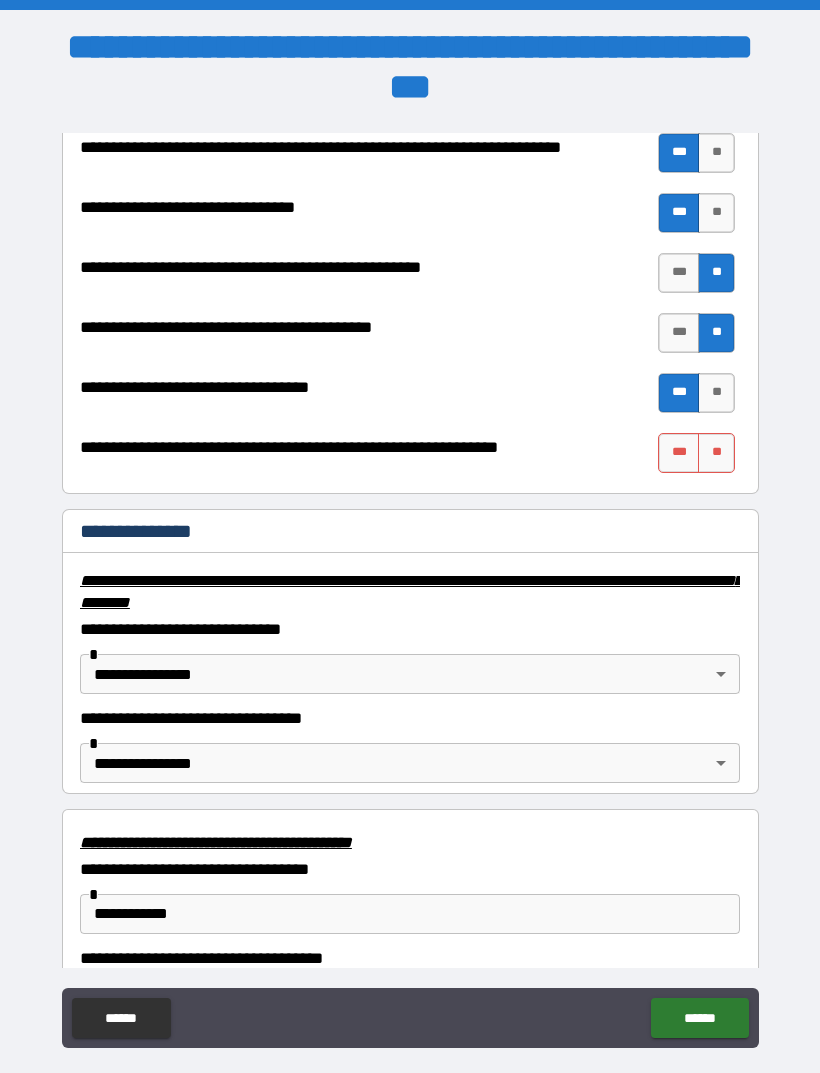 scroll, scrollTop: 2917, scrollLeft: 0, axis: vertical 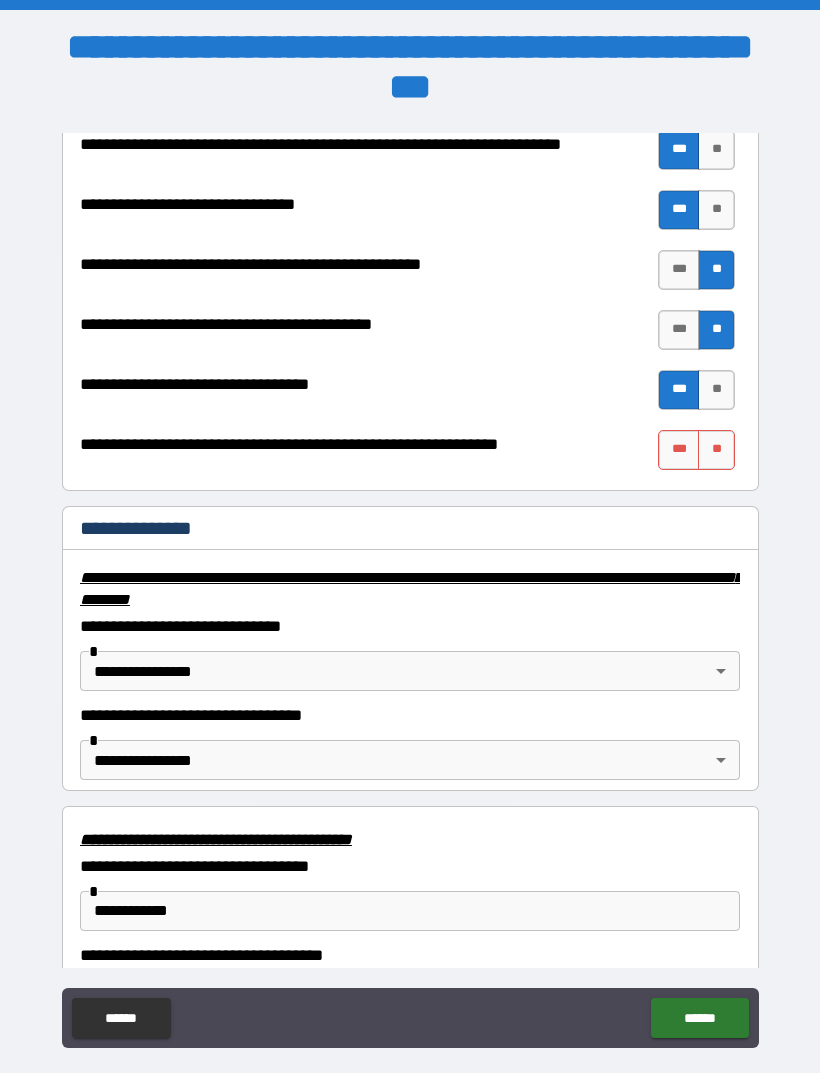 type on "**********" 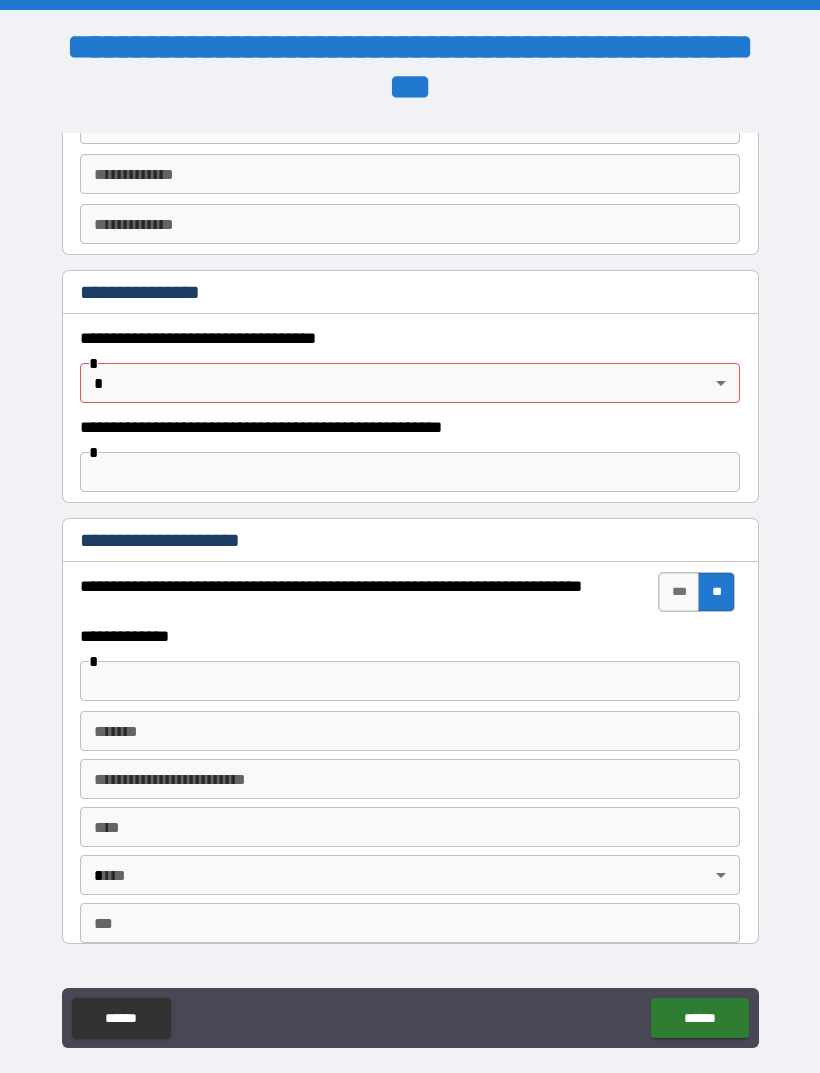 scroll, scrollTop: 1106, scrollLeft: 0, axis: vertical 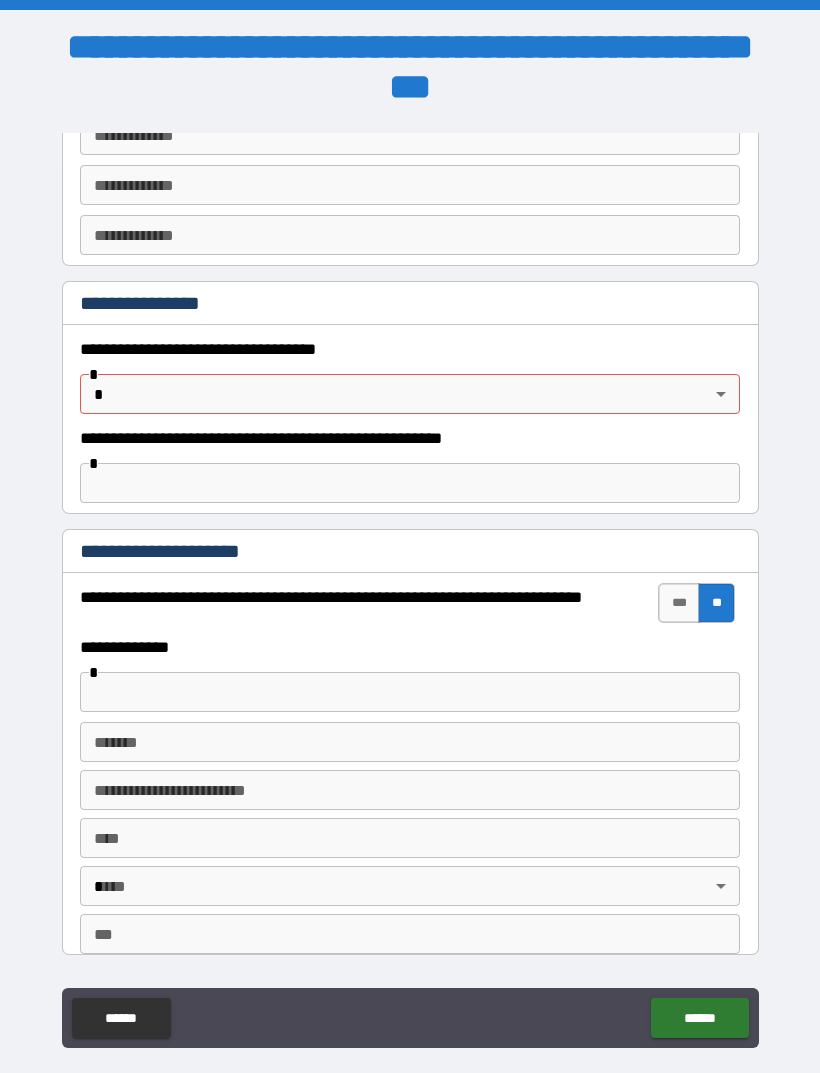 click on "[FIRST] [LAST] [NUMBER] [STREET] [CITY] [STATE] [POSTAL_CODE]" at bounding box center [410, 570] 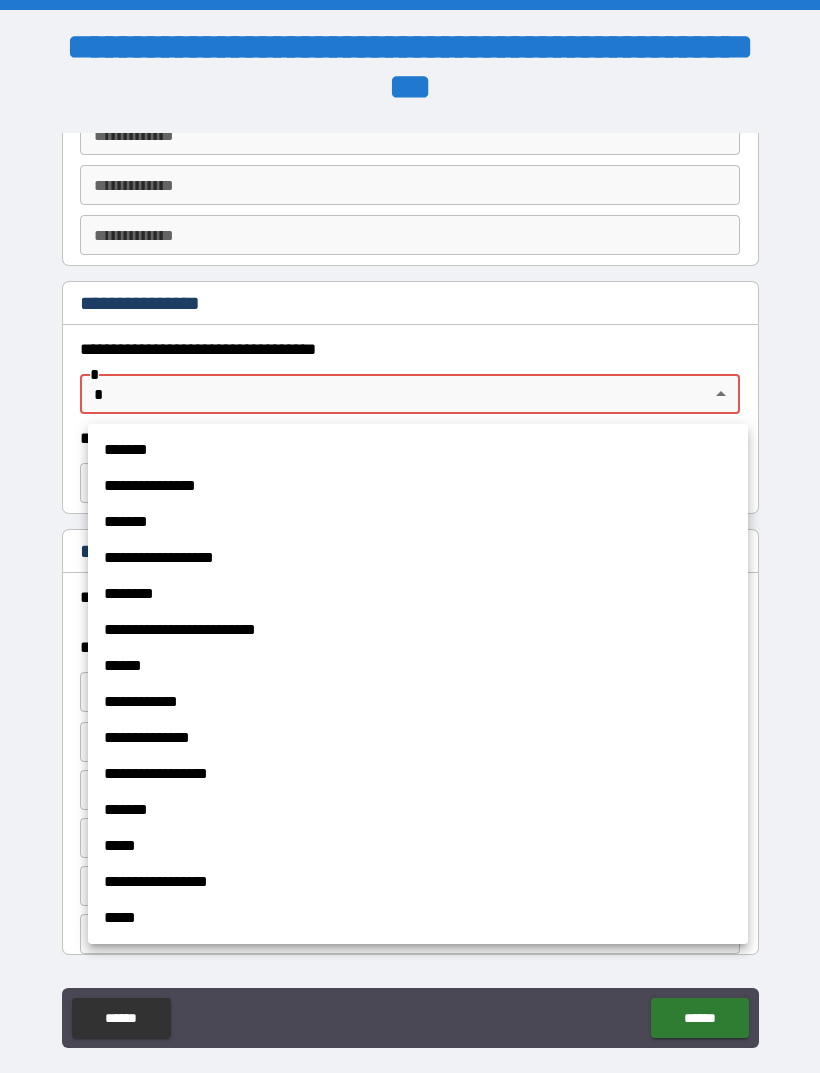 click on "**********" at bounding box center [418, 630] 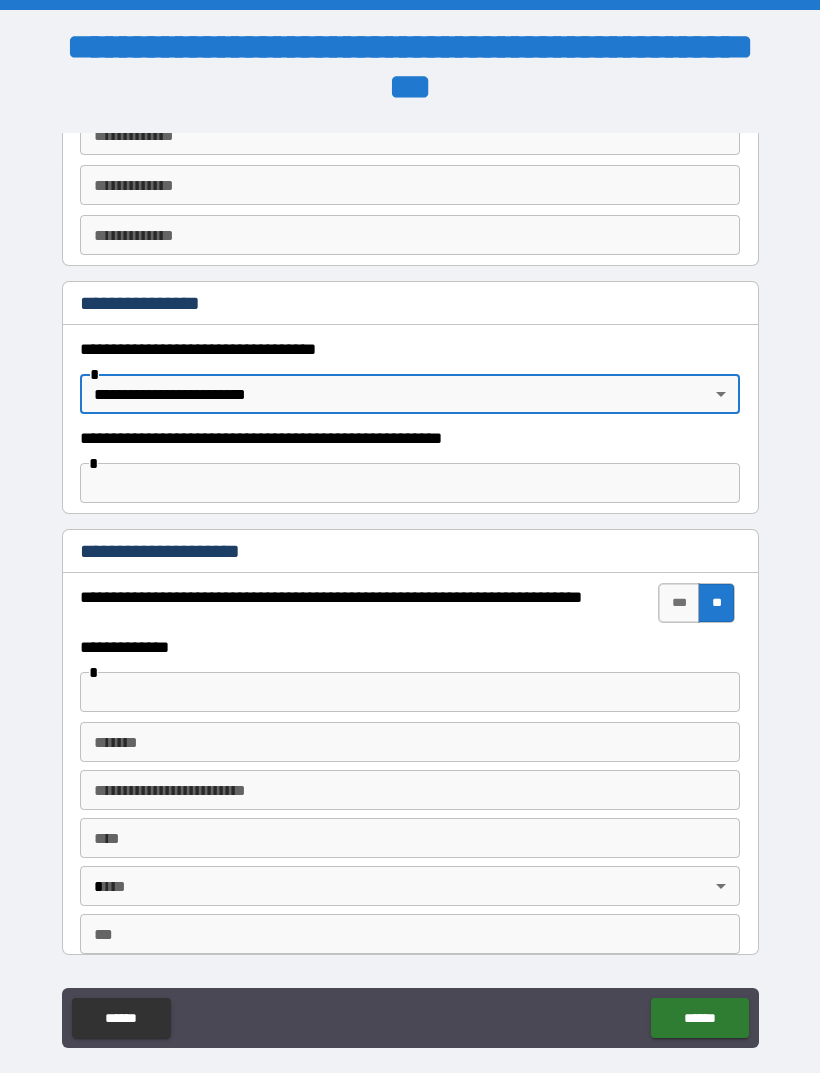 type on "**********" 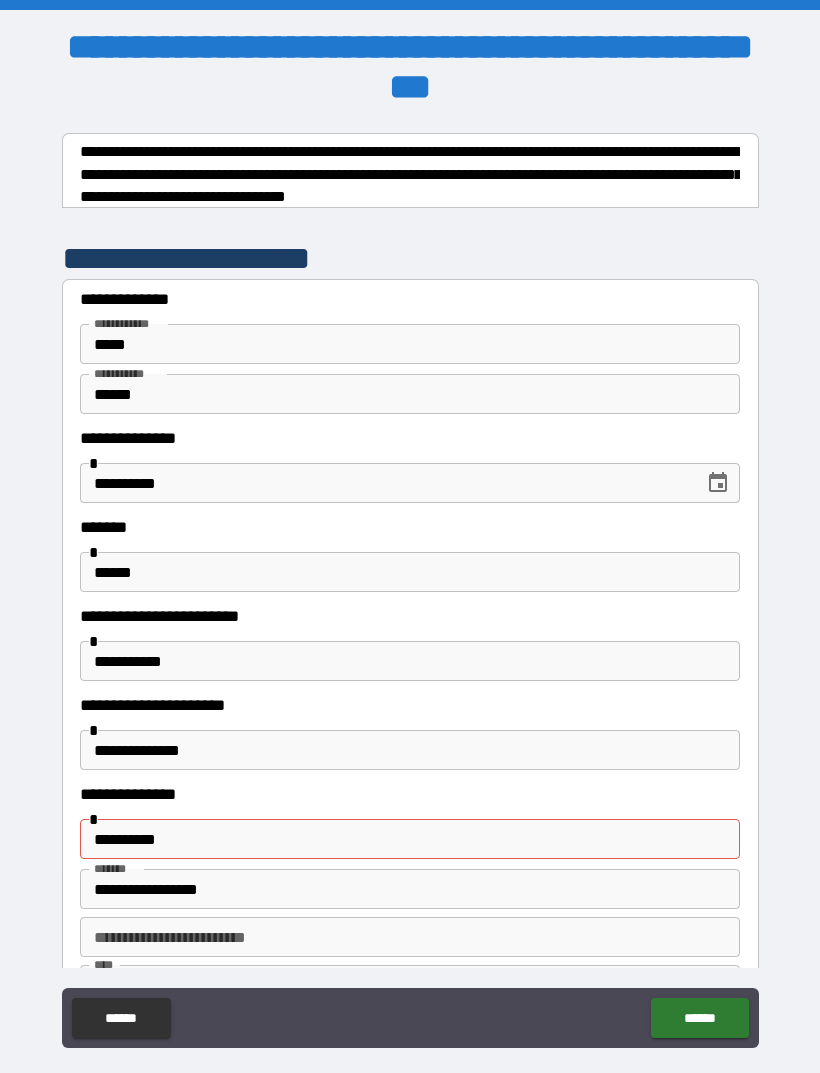 scroll, scrollTop: 0, scrollLeft: 0, axis: both 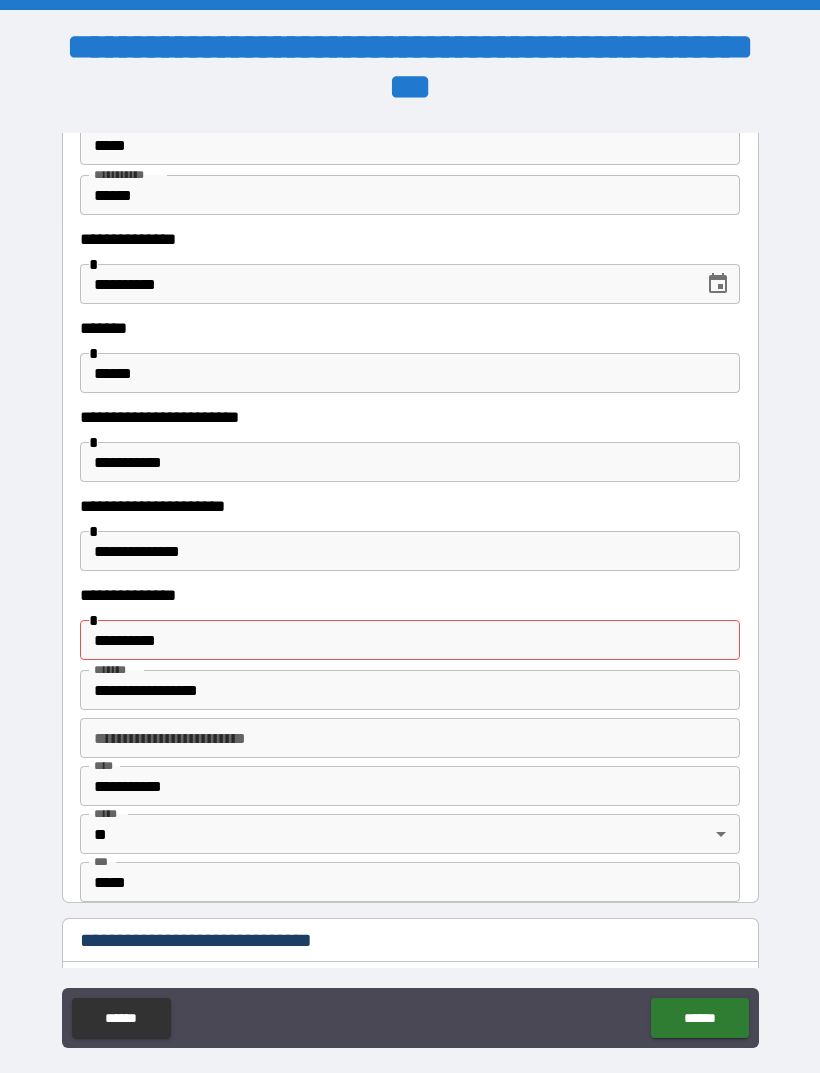 click on "**********" at bounding box center [410, 640] 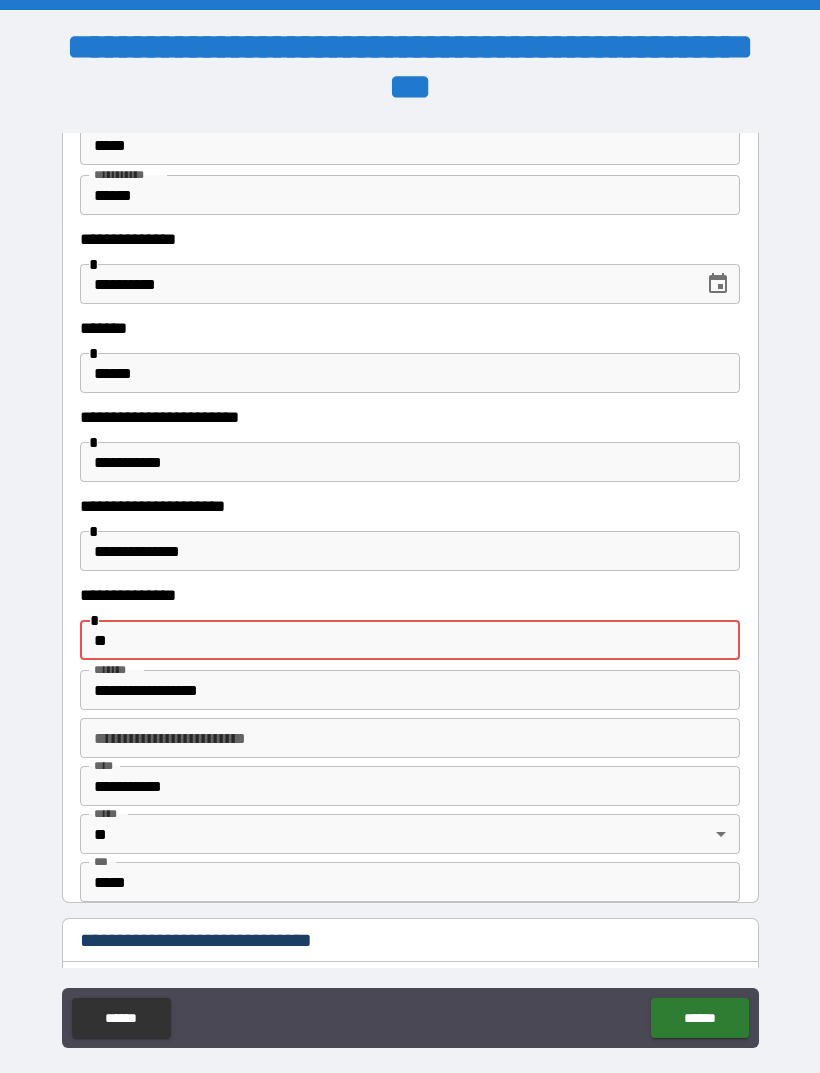 type on "*" 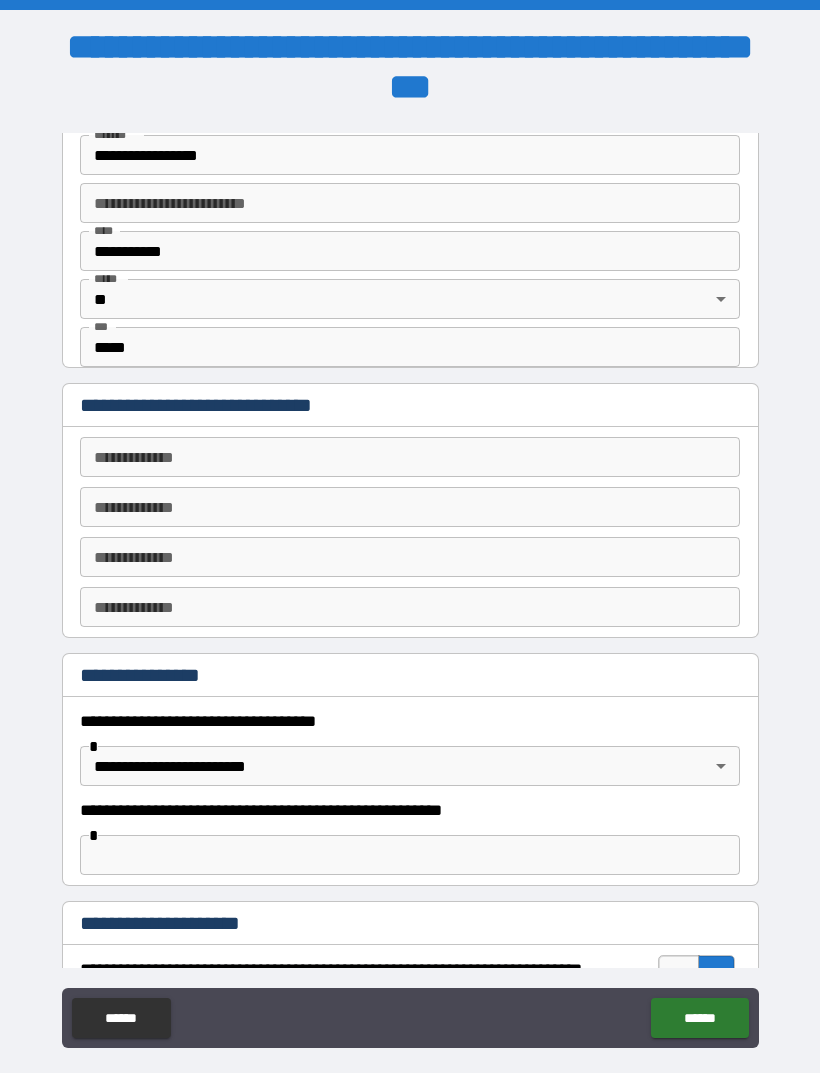 type on "**********" 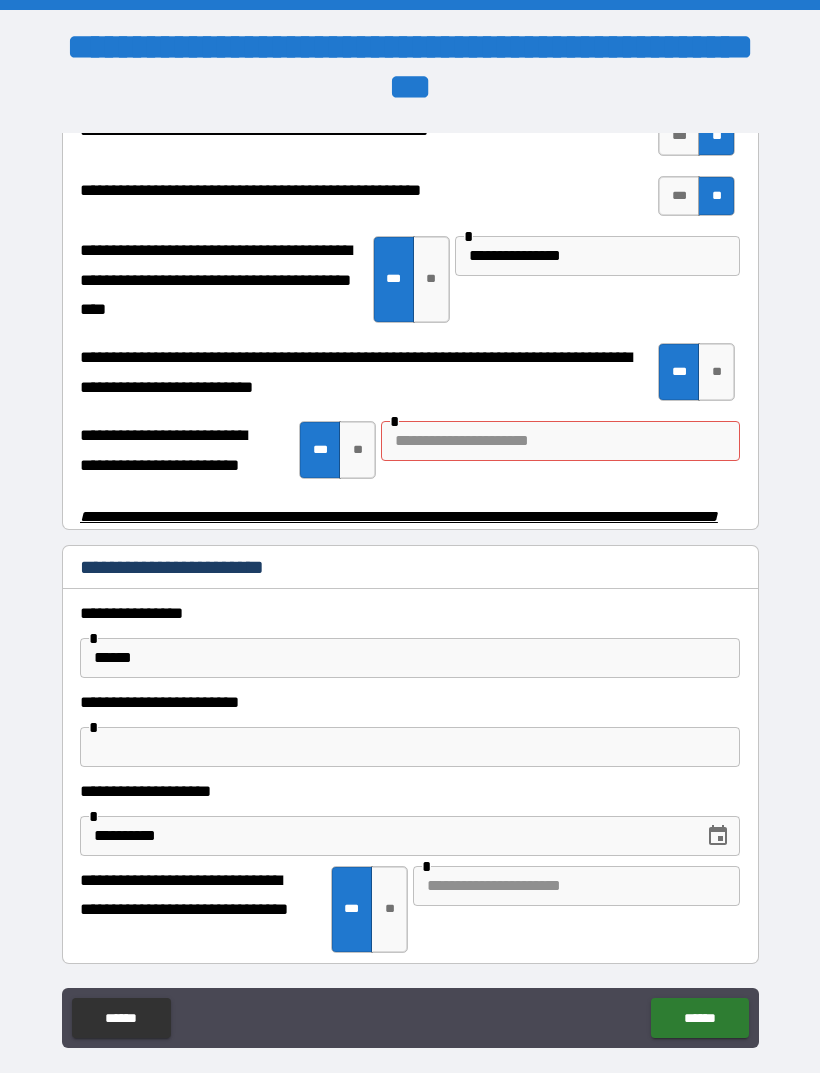 scroll, scrollTop: 4027, scrollLeft: 0, axis: vertical 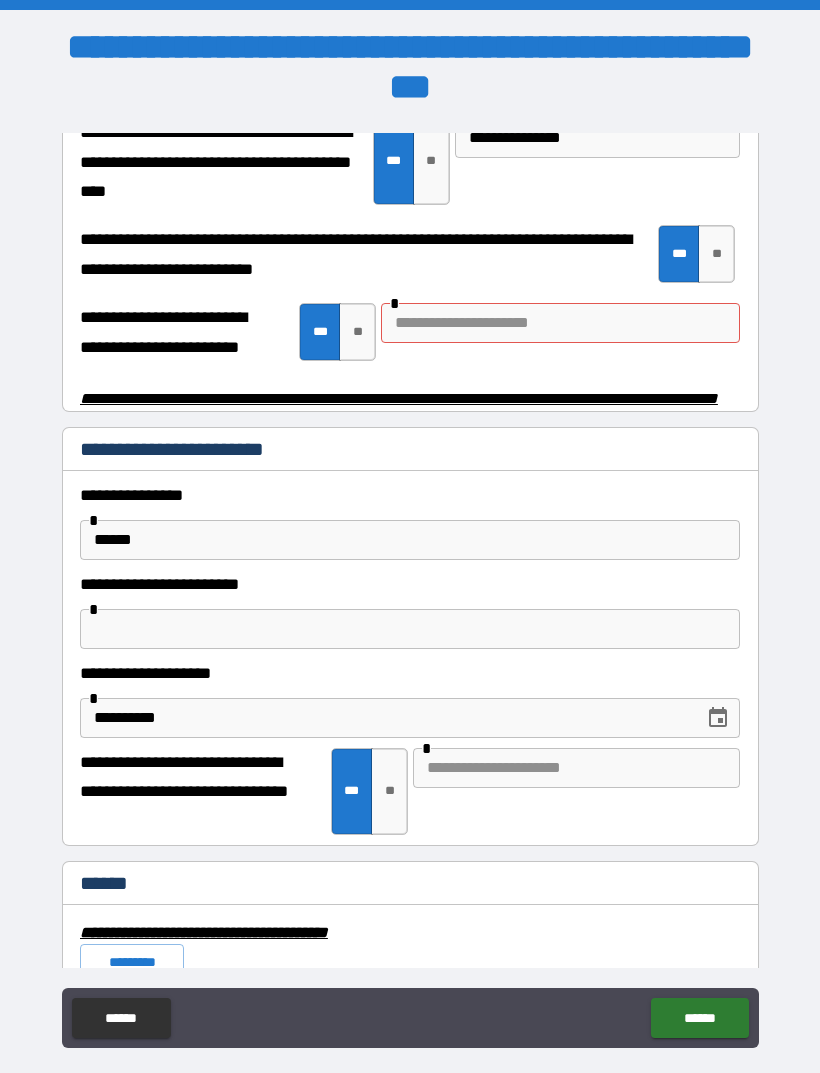 click at bounding box center [560, 323] 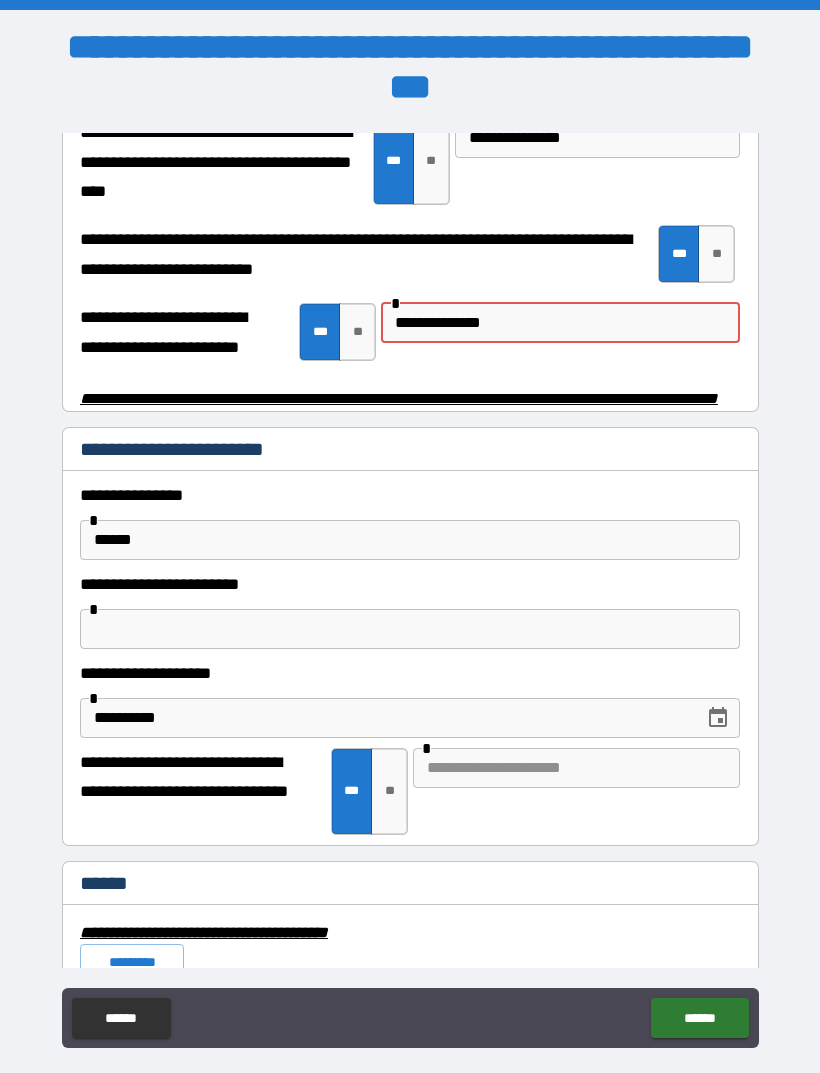 type on "**********" 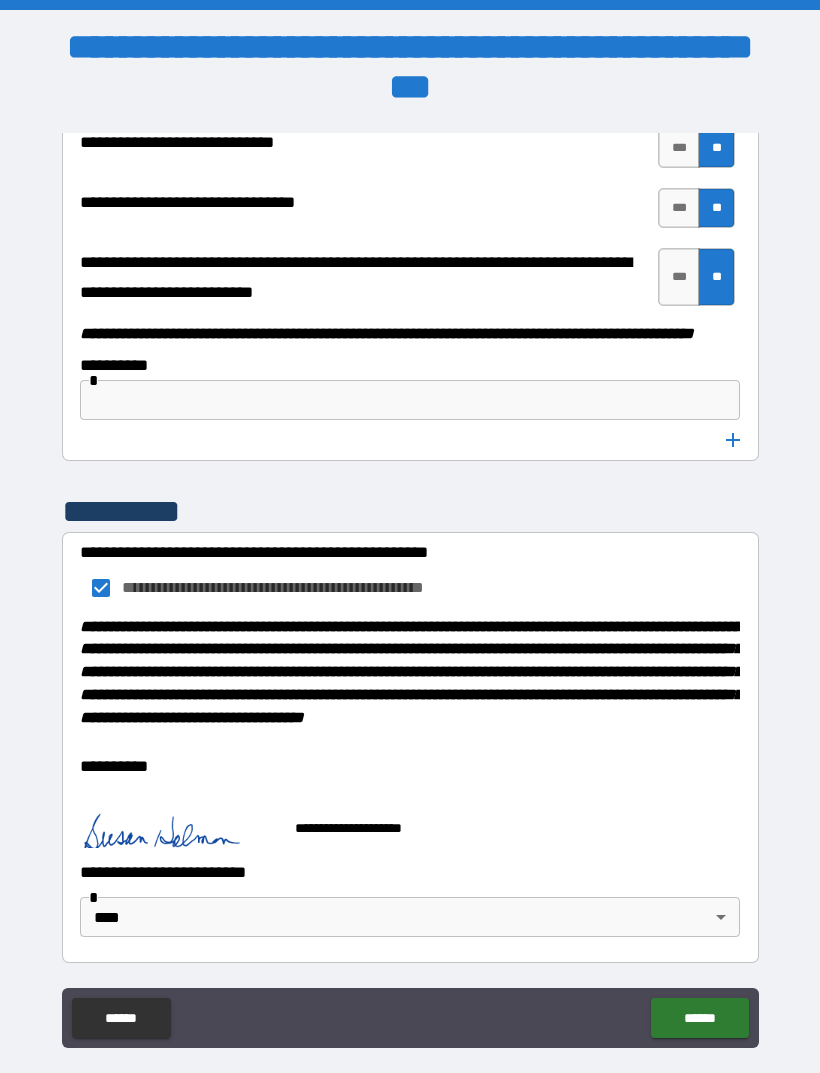 scroll, scrollTop: 10391, scrollLeft: 0, axis: vertical 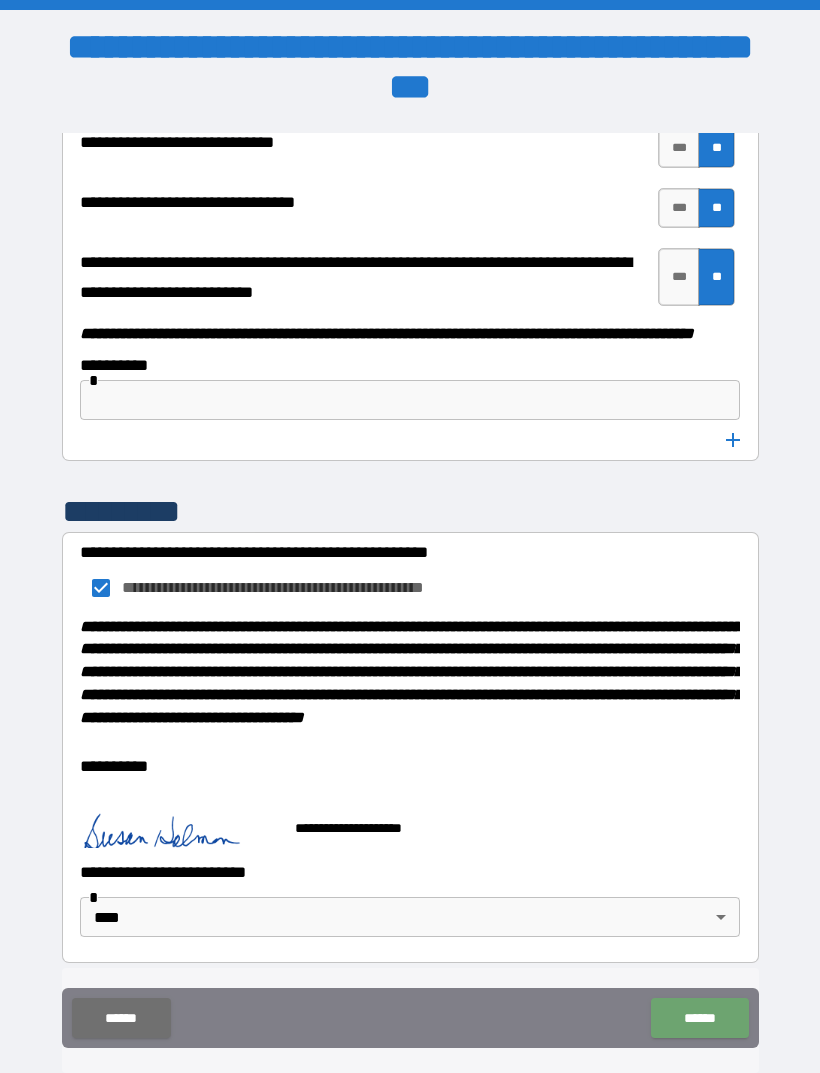 click on "******" at bounding box center [699, 1018] 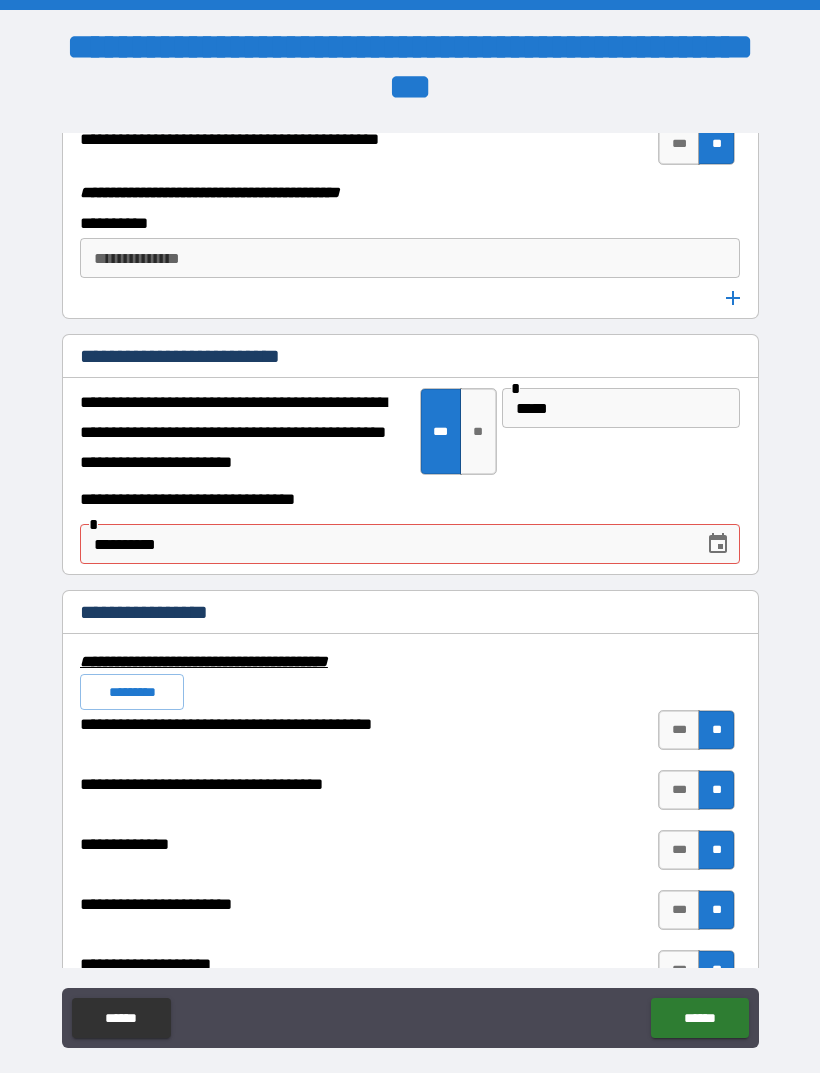 scroll, scrollTop: 6480, scrollLeft: 0, axis: vertical 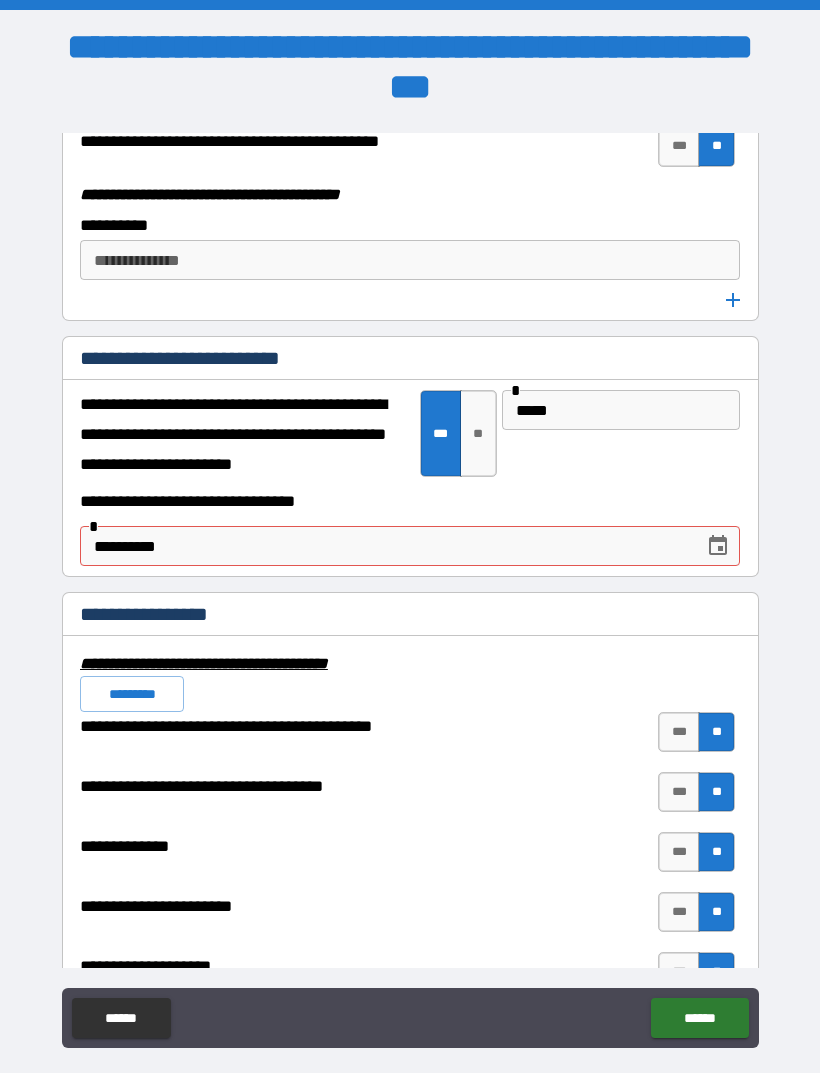 click on "**********" at bounding box center (385, 546) 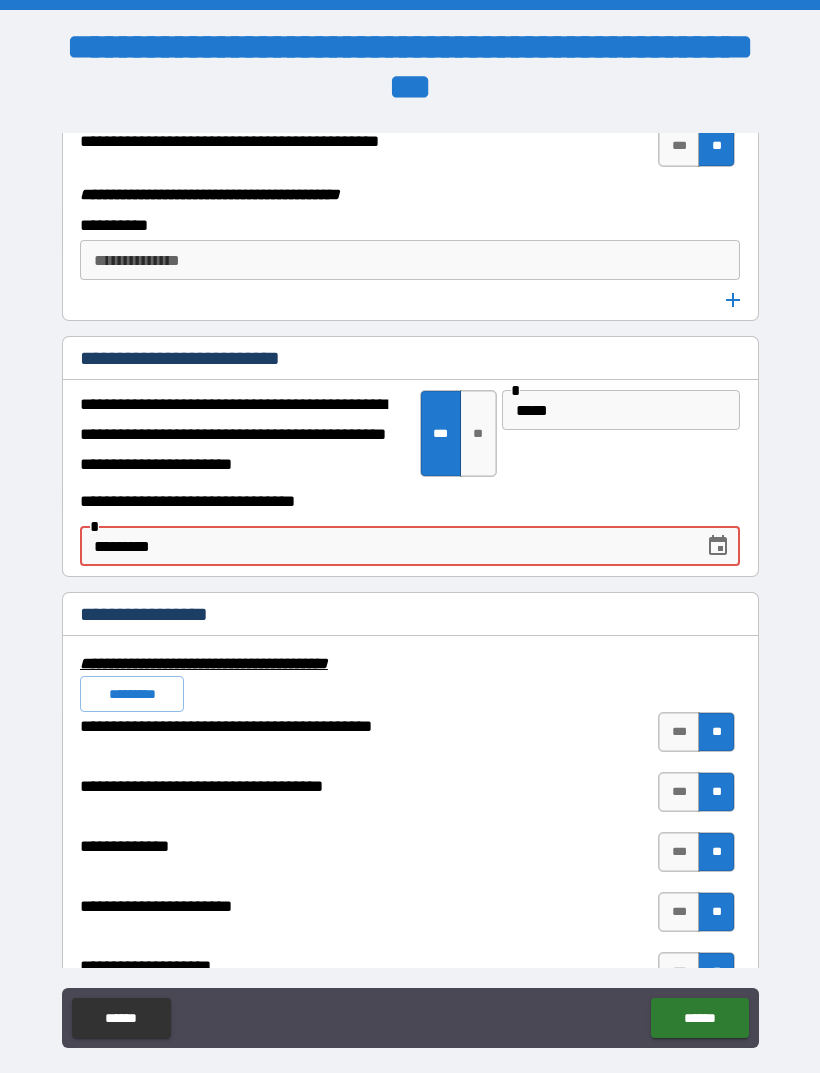 type on "**********" 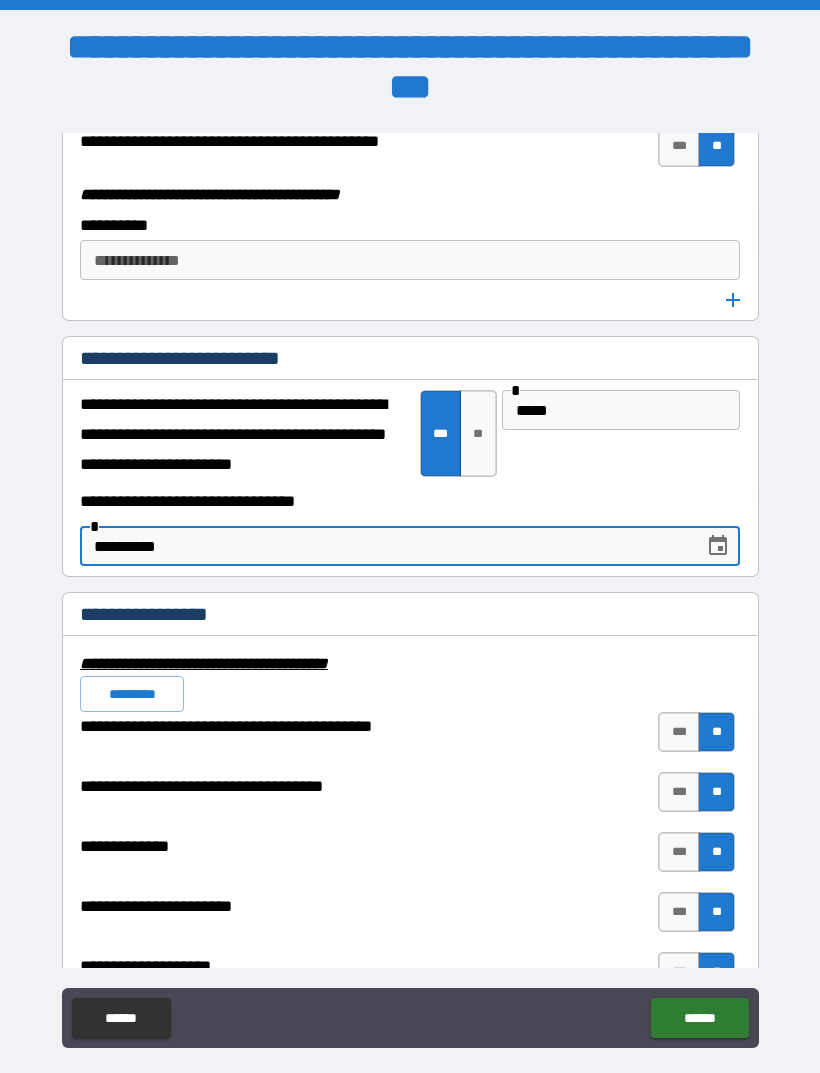click on "**********" at bounding box center [410, 664] 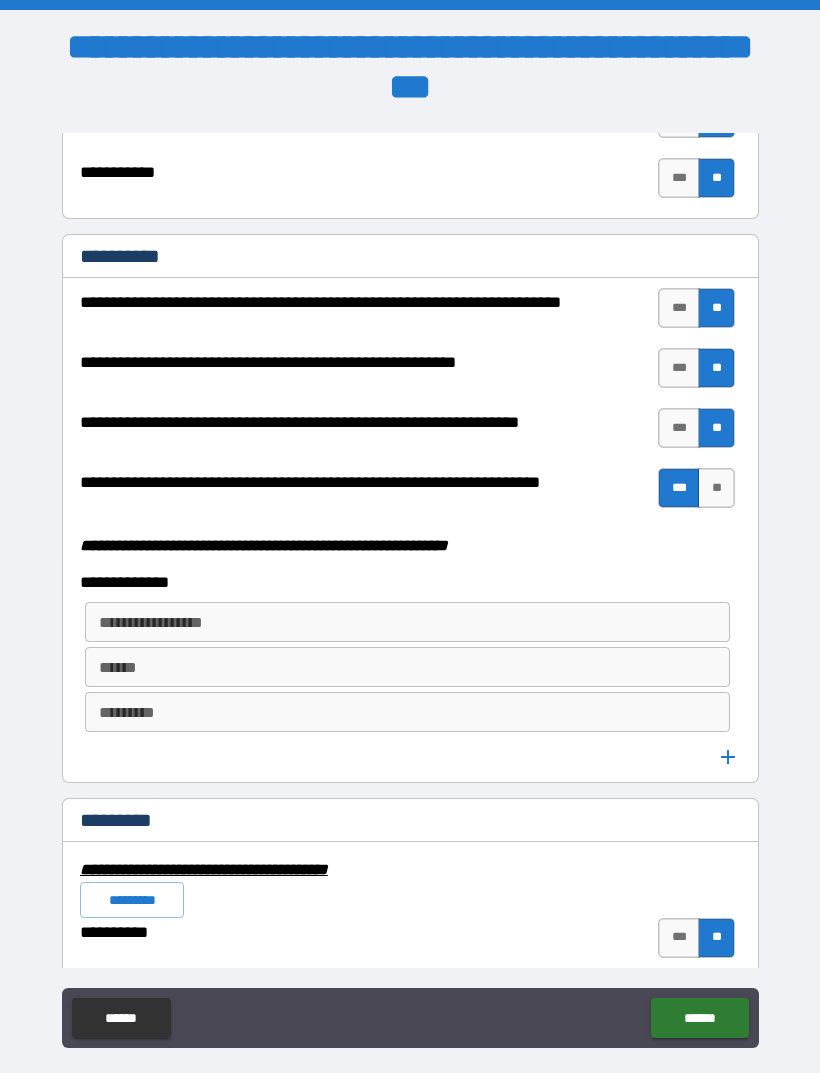 scroll, scrollTop: 5157, scrollLeft: 0, axis: vertical 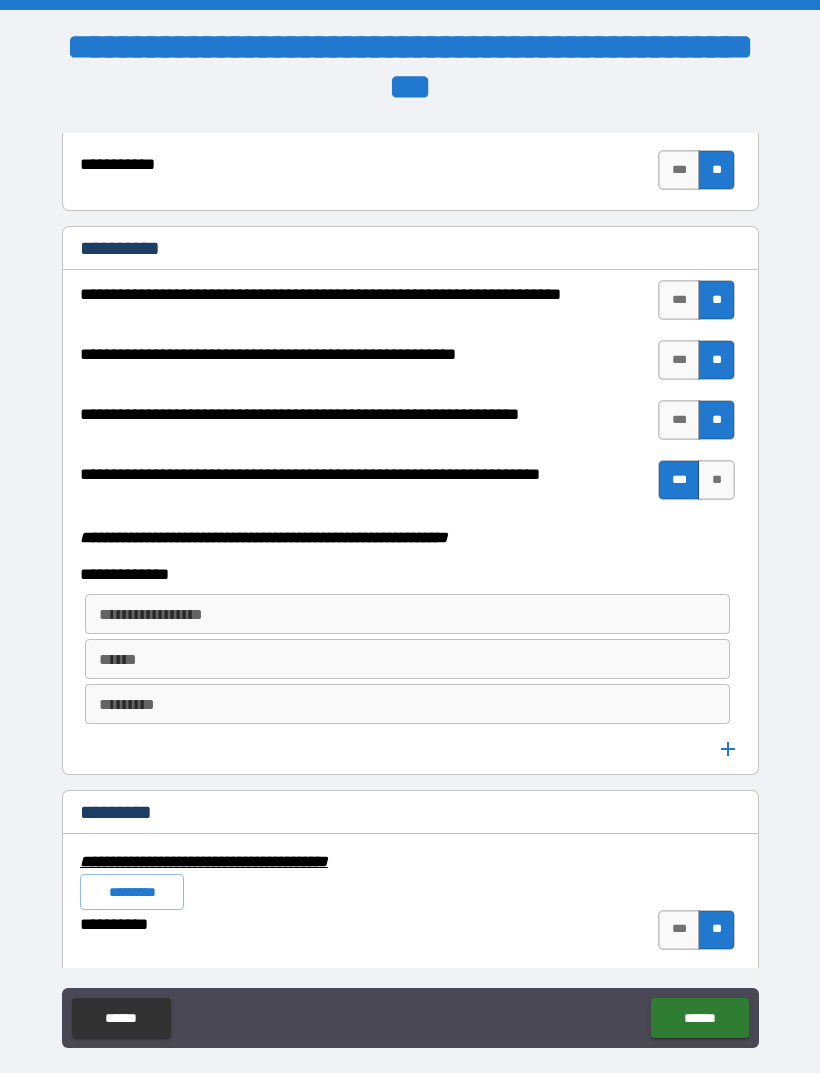click on "**********" at bounding box center [407, 614] 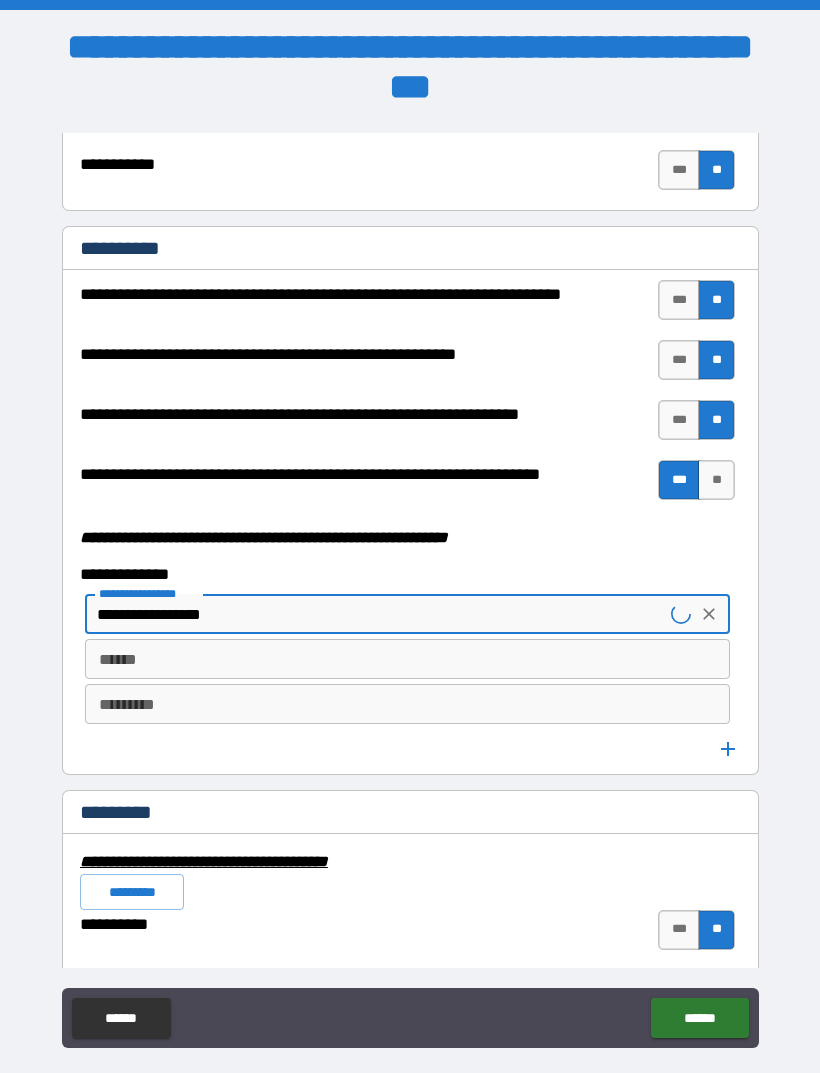 type on "**********" 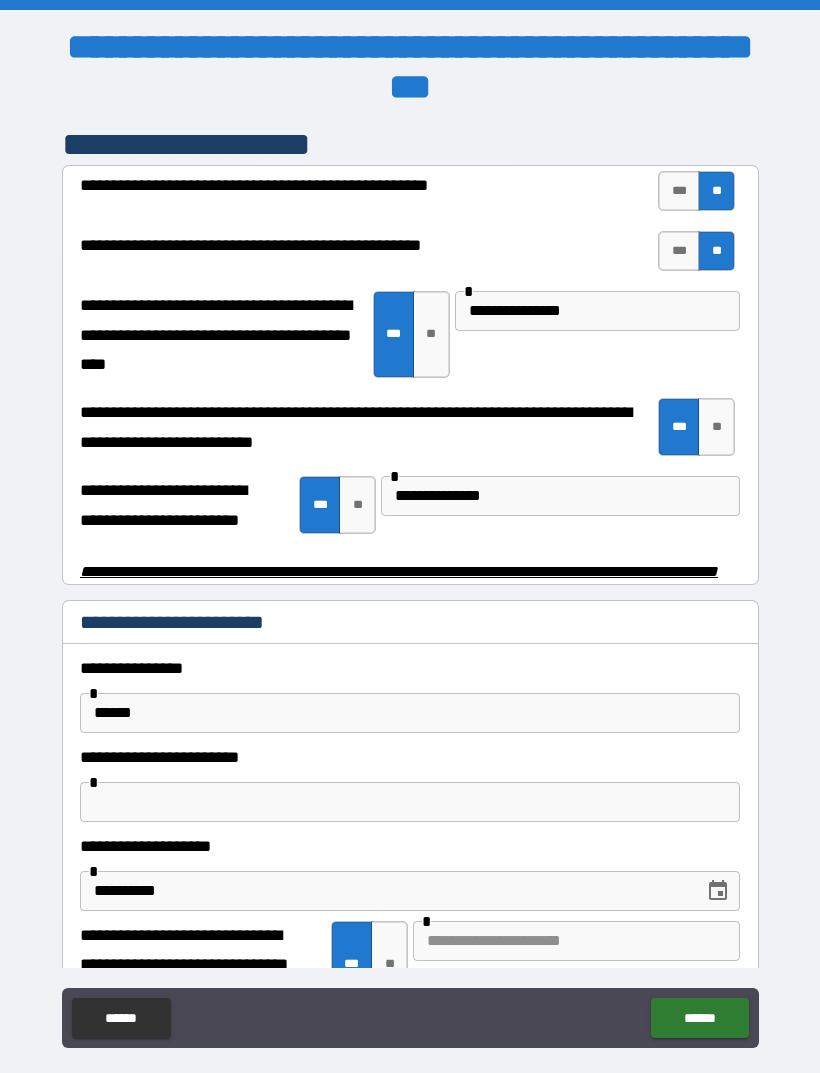 scroll, scrollTop: 3853, scrollLeft: 0, axis: vertical 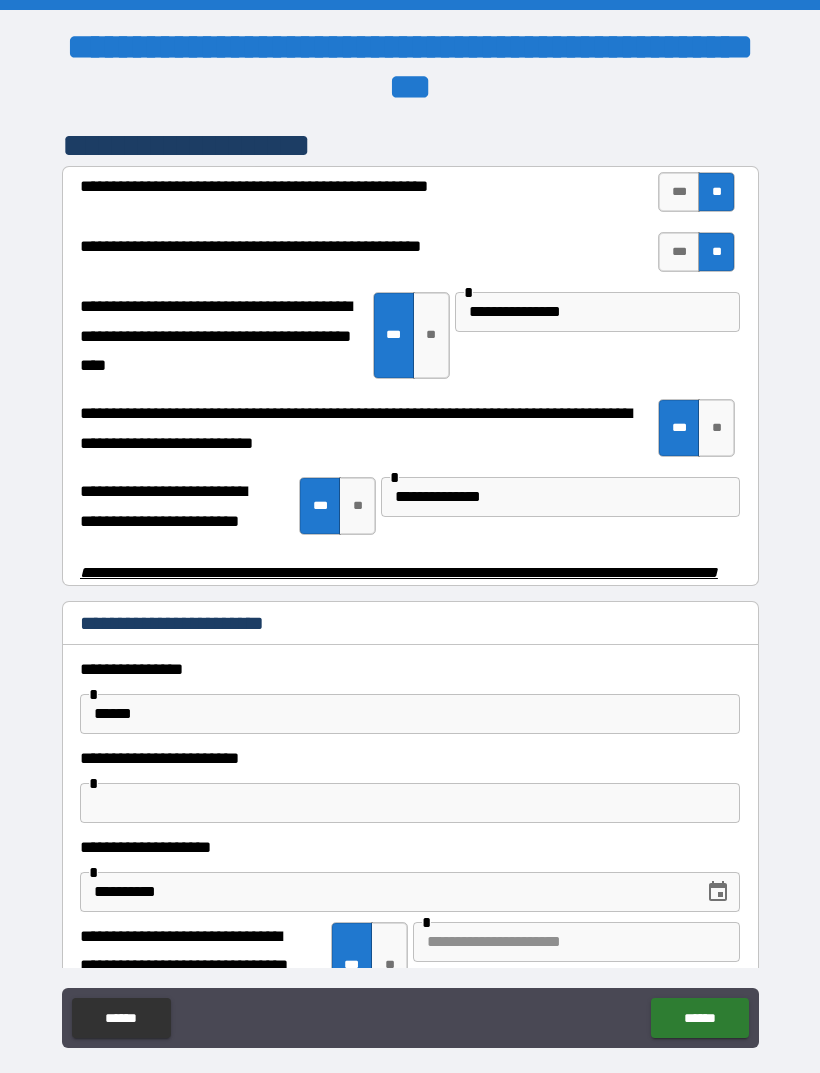 click on "******" at bounding box center [410, 714] 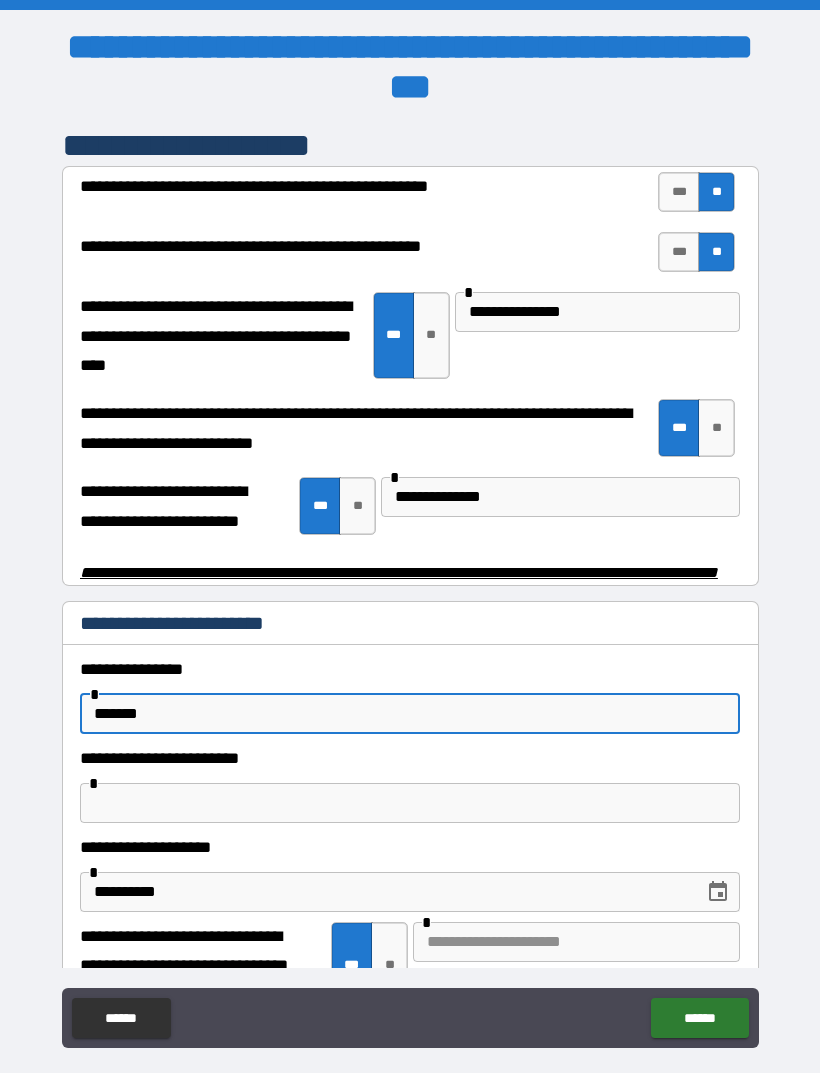 type on "*******" 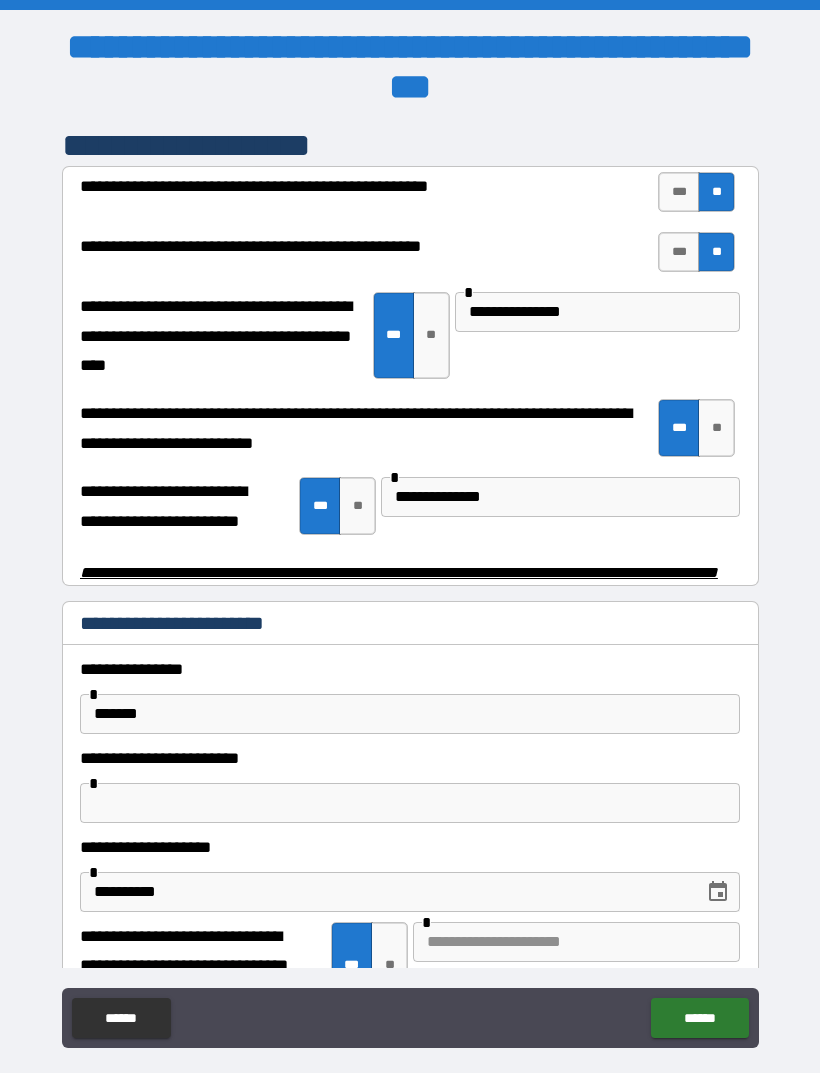 click at bounding box center [410, 803] 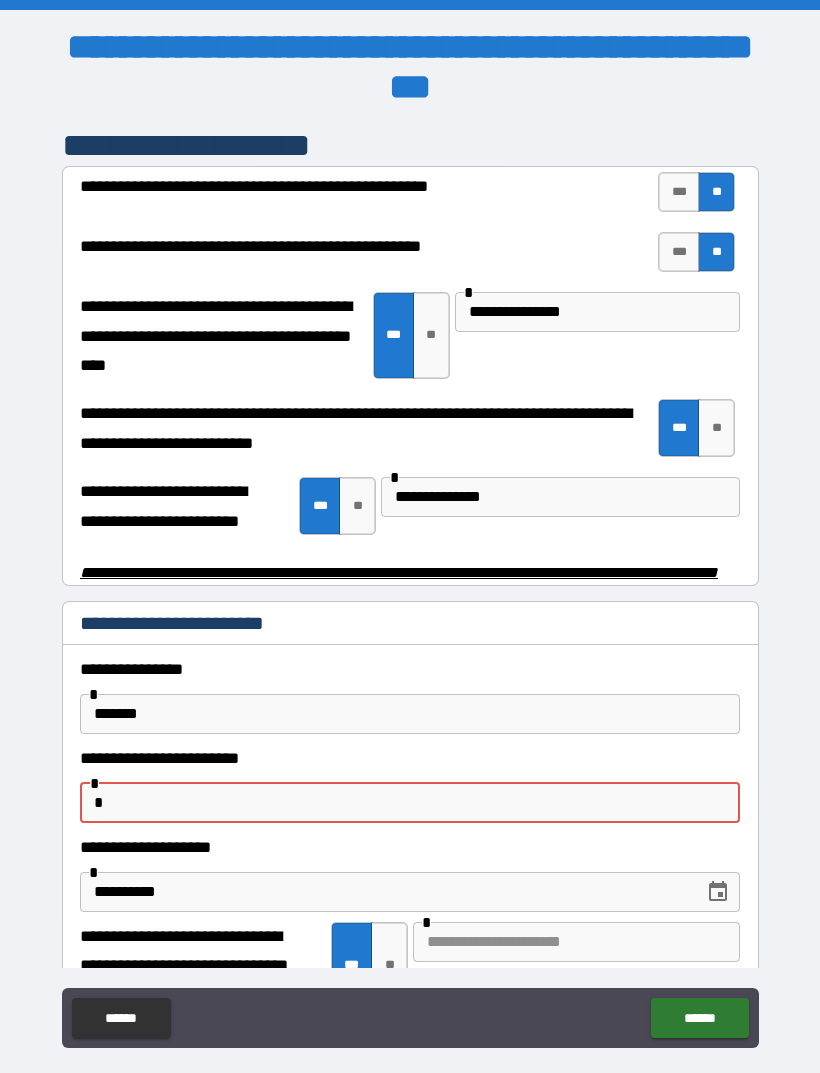 click on "*******" at bounding box center (410, 714) 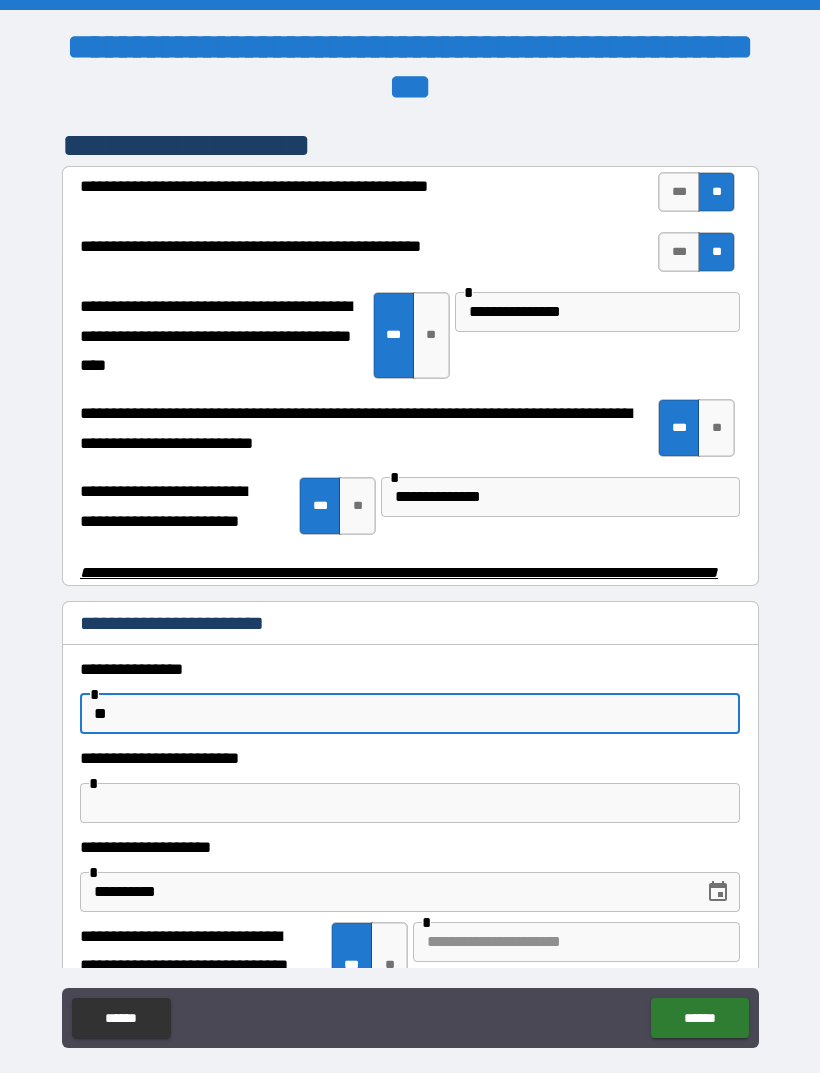 type on "*" 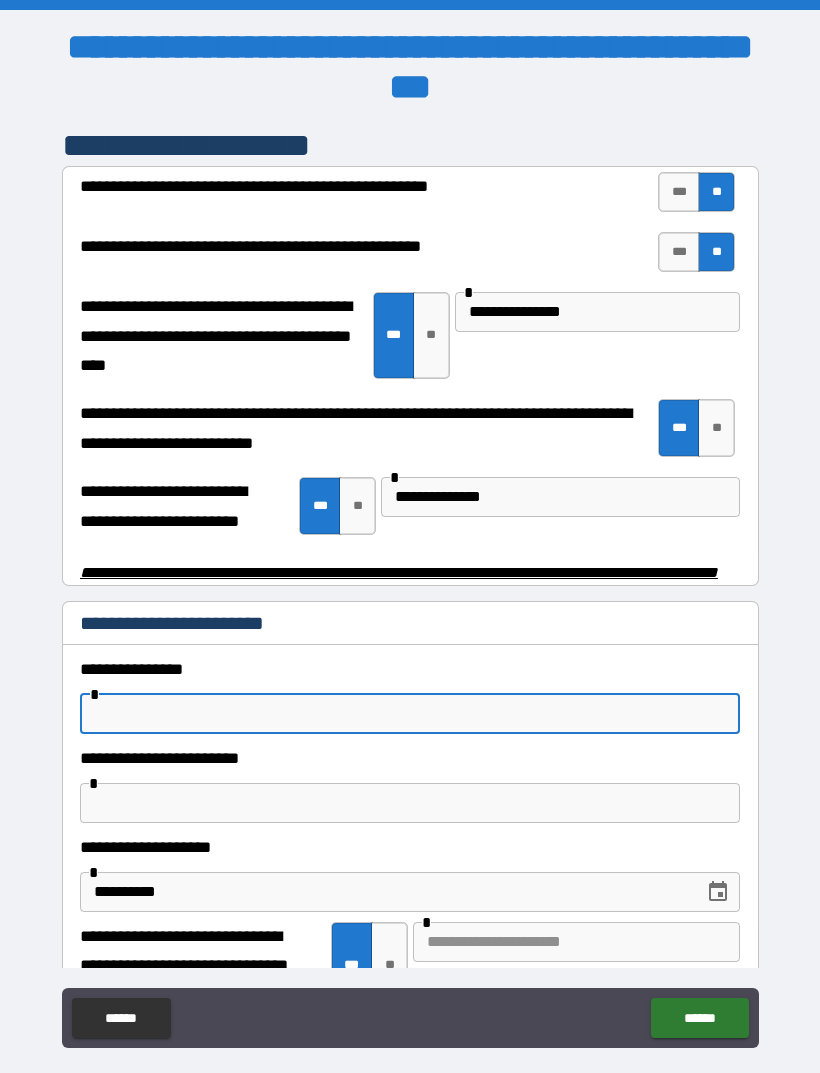 click on "[FIRST] [LAST] [NUMBER] [STREET] [CITY] [STATE] [POSTAL_CODE]" at bounding box center (410, 572) 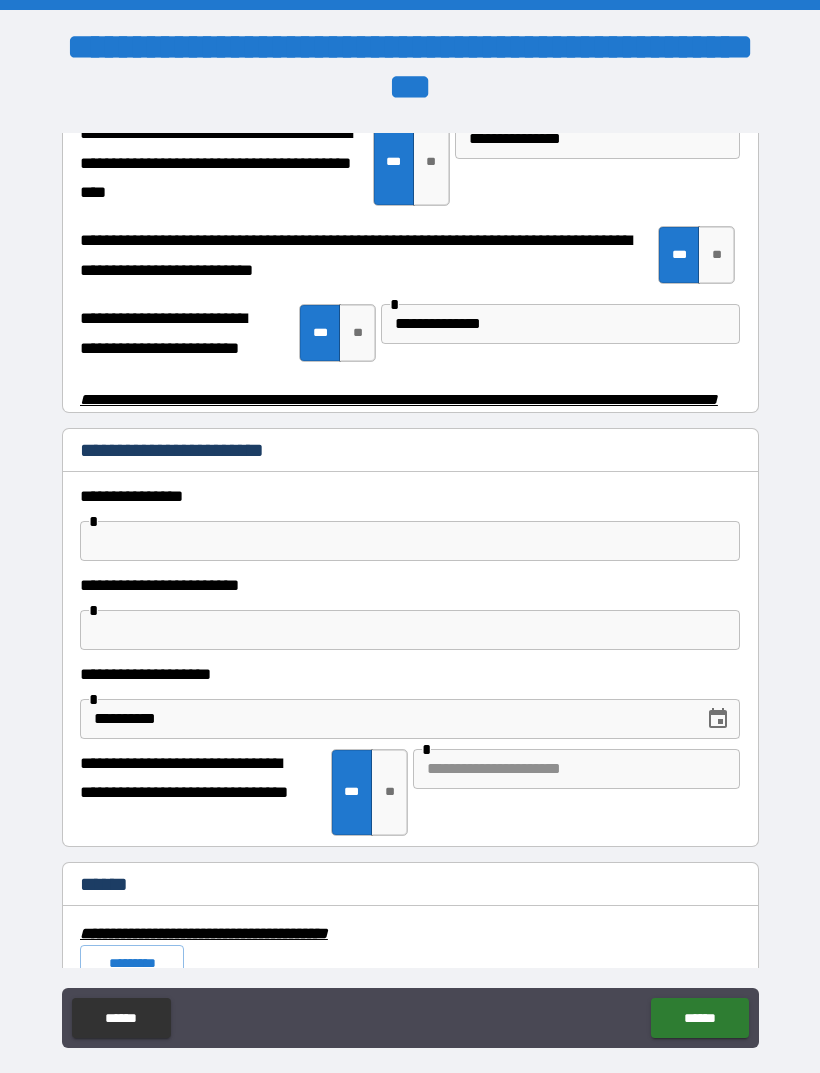 scroll, scrollTop: 4025, scrollLeft: 0, axis: vertical 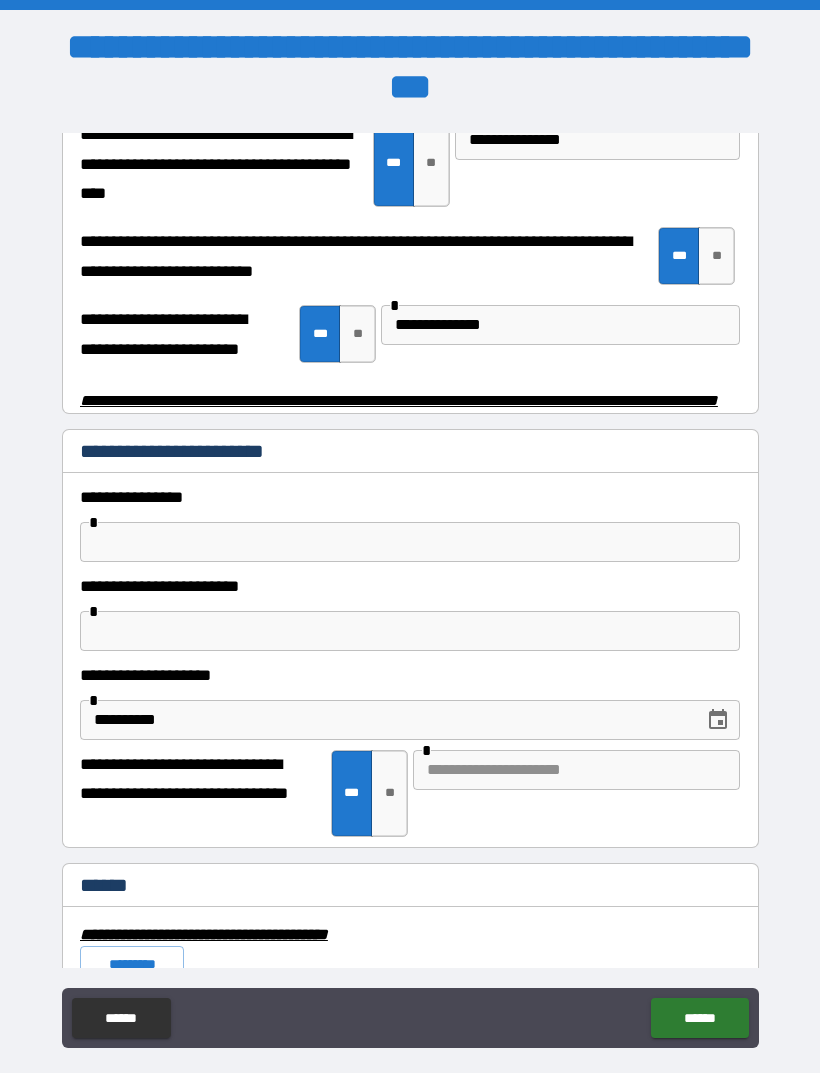 click on "**********" at bounding box center (385, 720) 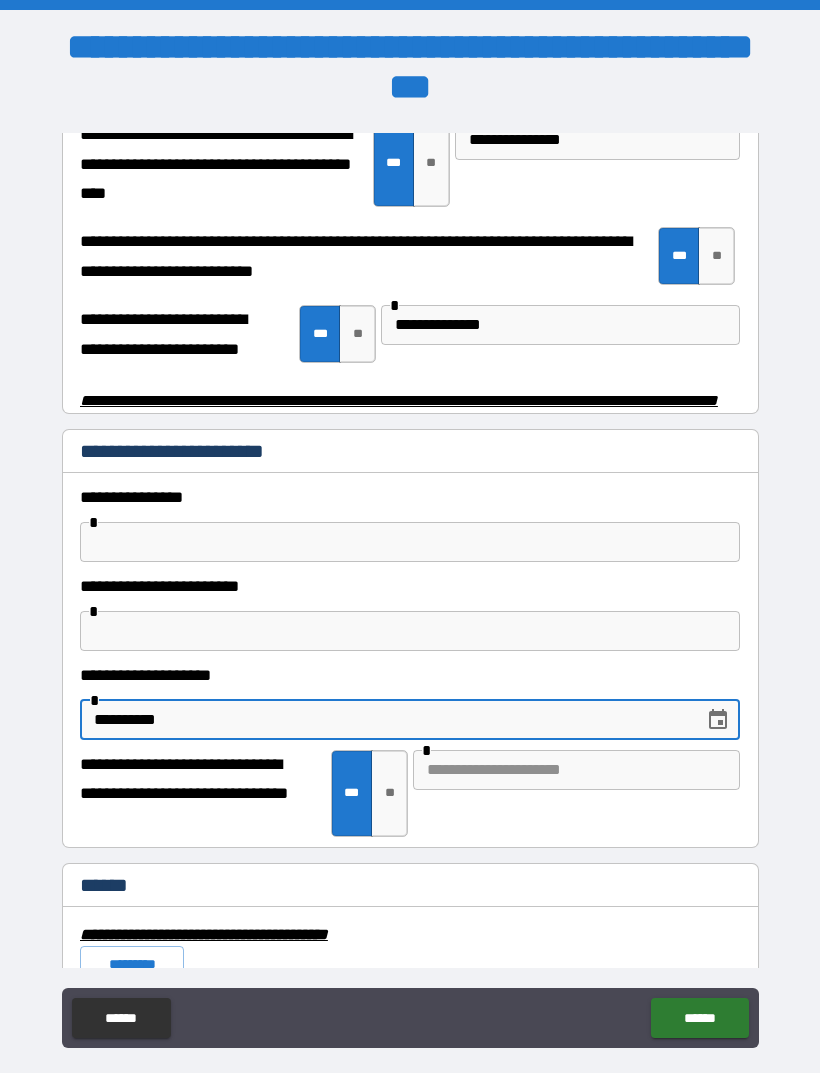 click at bounding box center (410, 542) 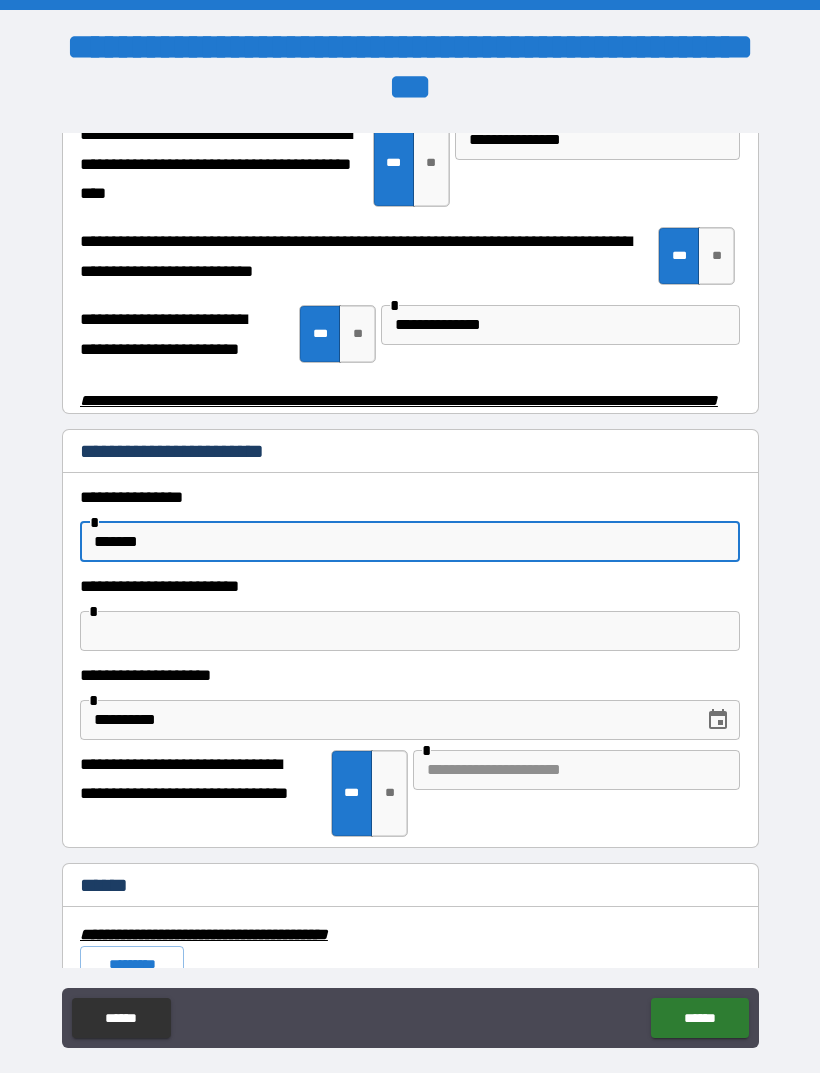 type on "*******" 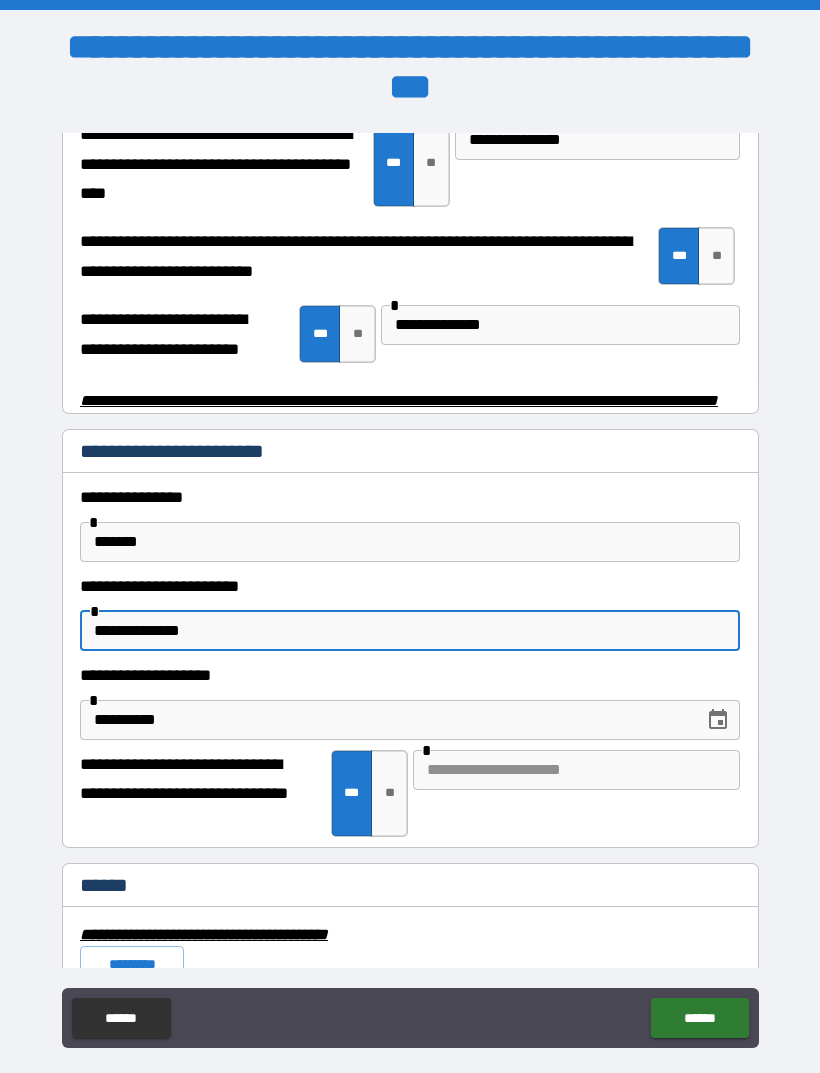 type on "**********" 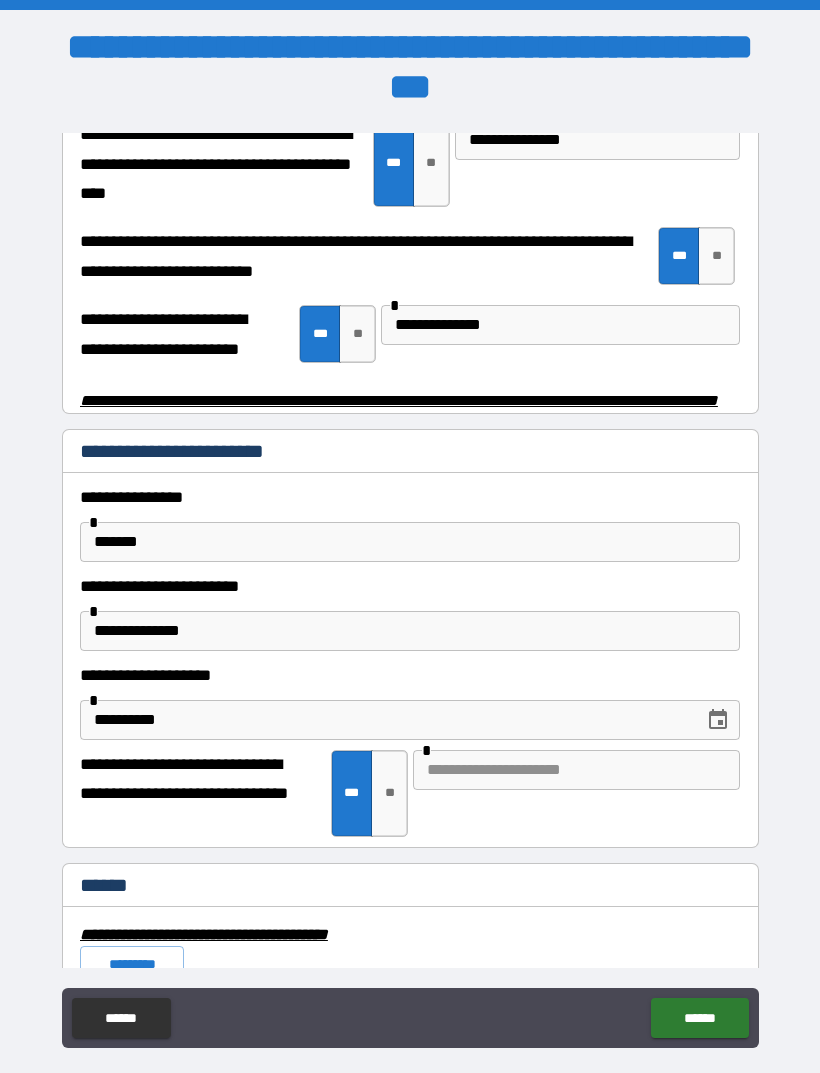 click at bounding box center [576, 770] 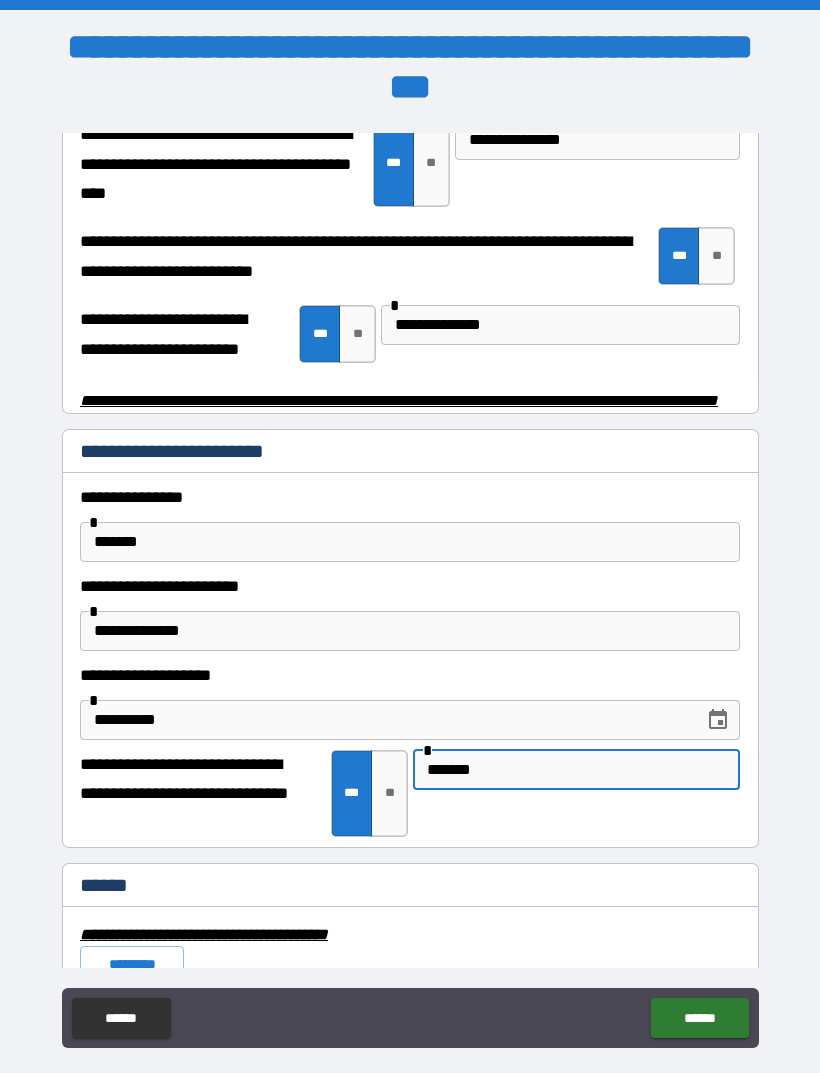 click on "[FIRST] [LAST] [NUMBER] [STREET] [CITY] [STATE] [POSTAL_CODE]" at bounding box center (410, 572) 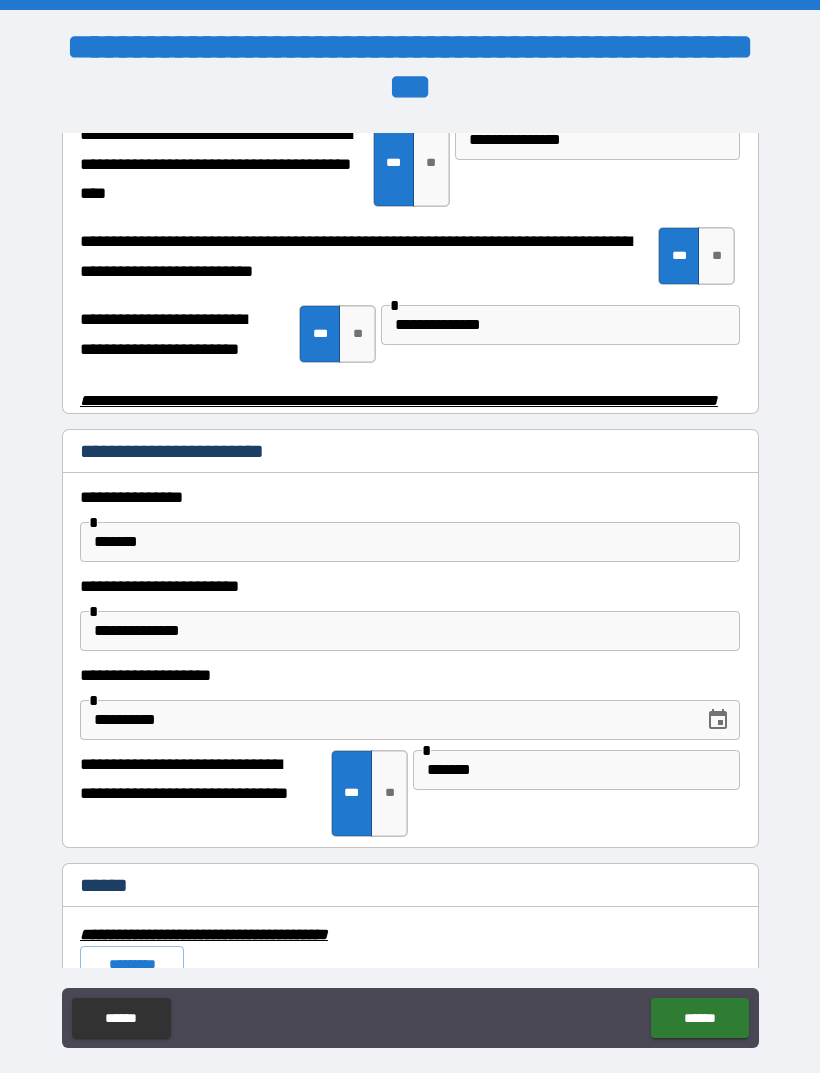 click on "[FIRST] [LAST] [NUMBER] [STREET] [CITY] [STATE] [POSTAL_CODE]" at bounding box center (410, 572) 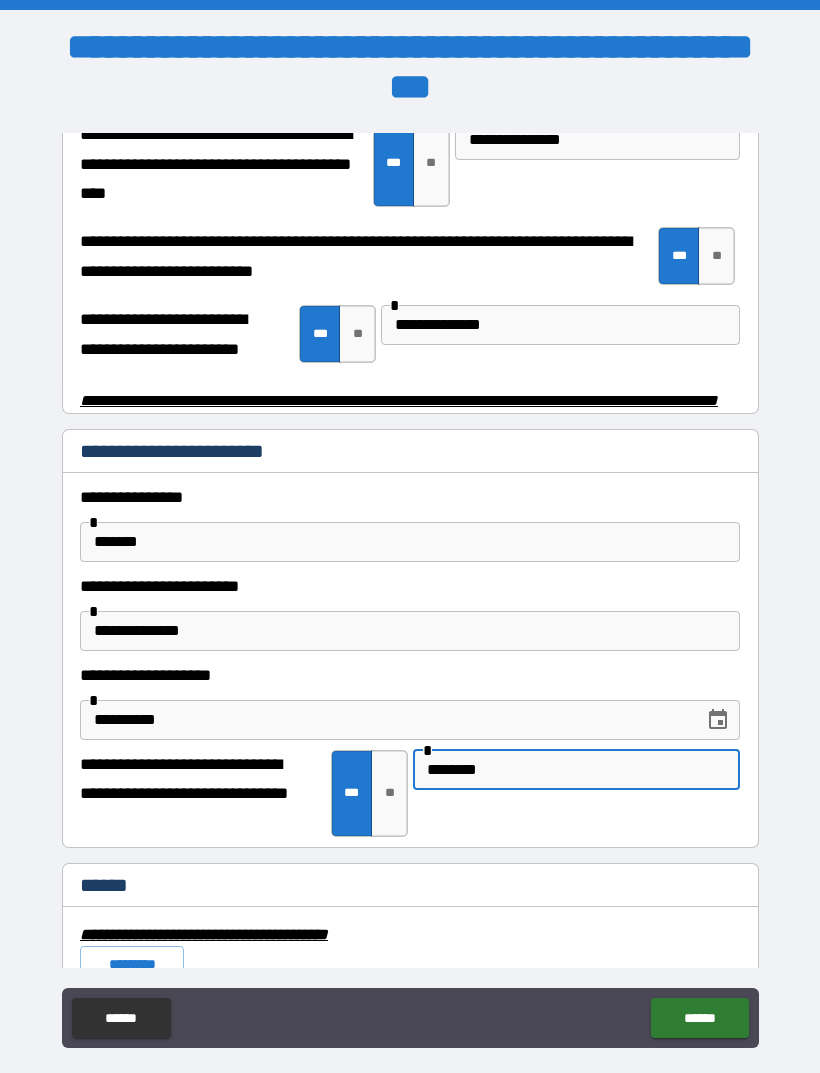 type on "********" 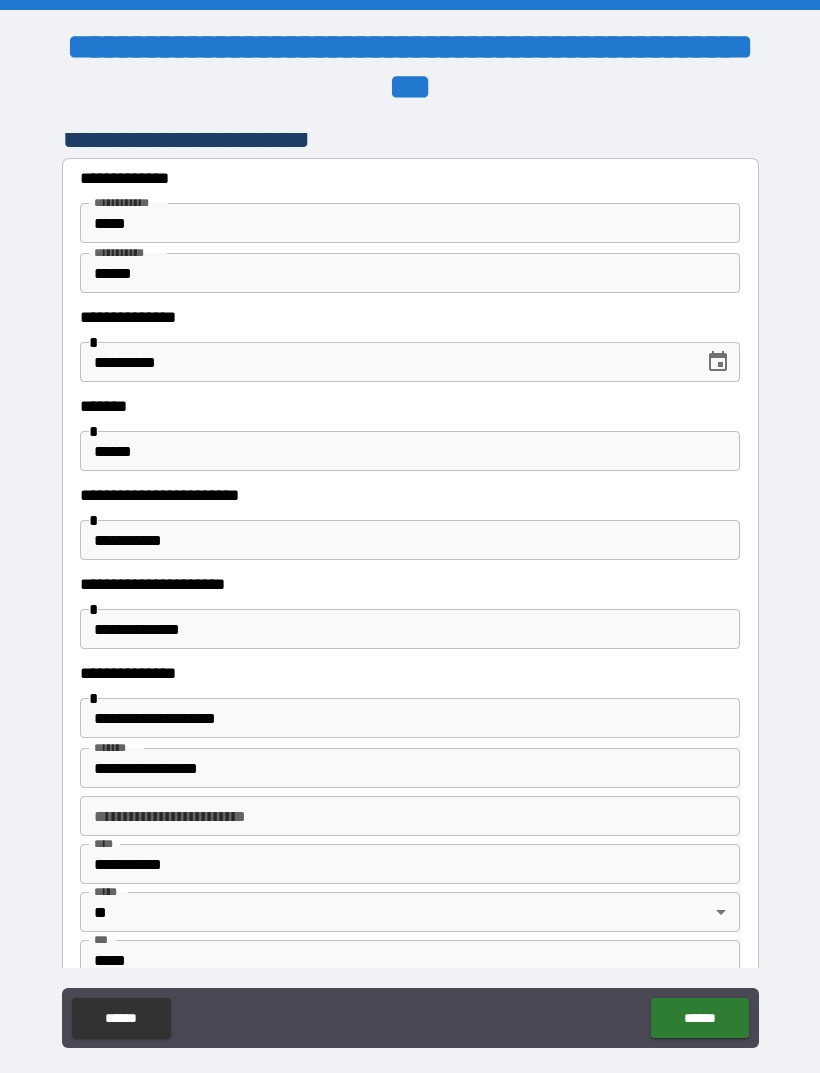 scroll, scrollTop: 127, scrollLeft: 0, axis: vertical 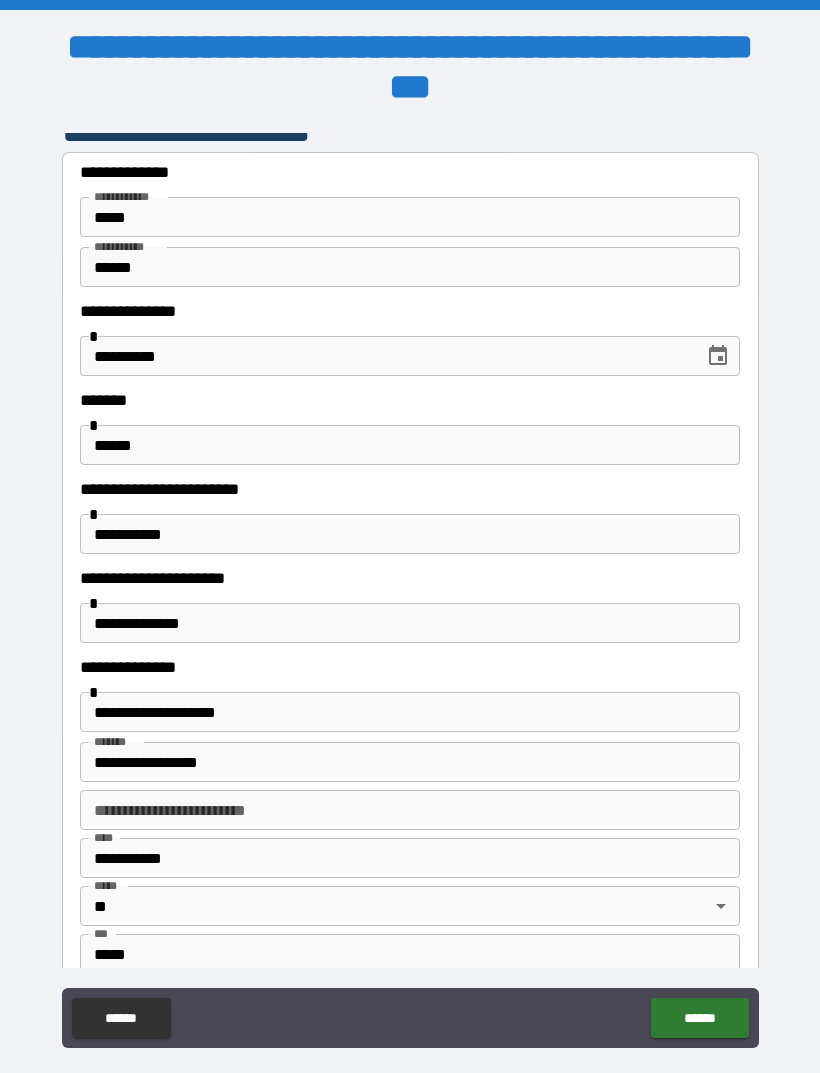 click on "******" at bounding box center [699, 1018] 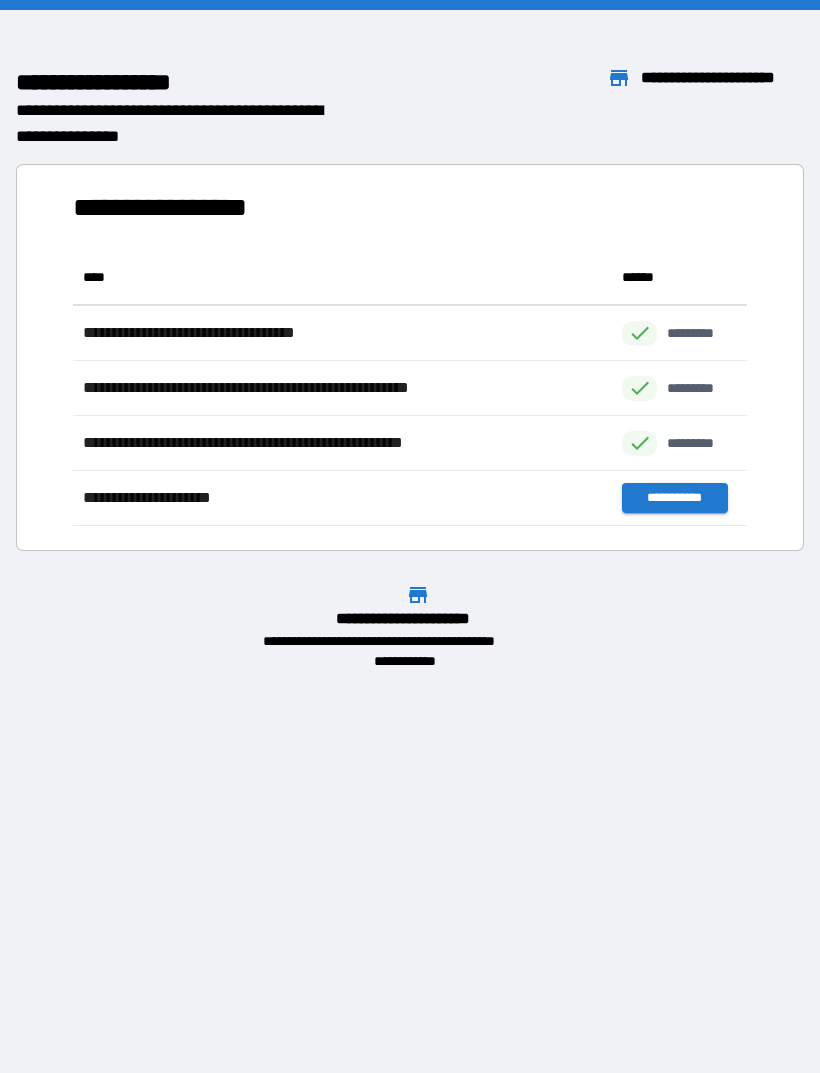 scroll, scrollTop: 1, scrollLeft: 1, axis: both 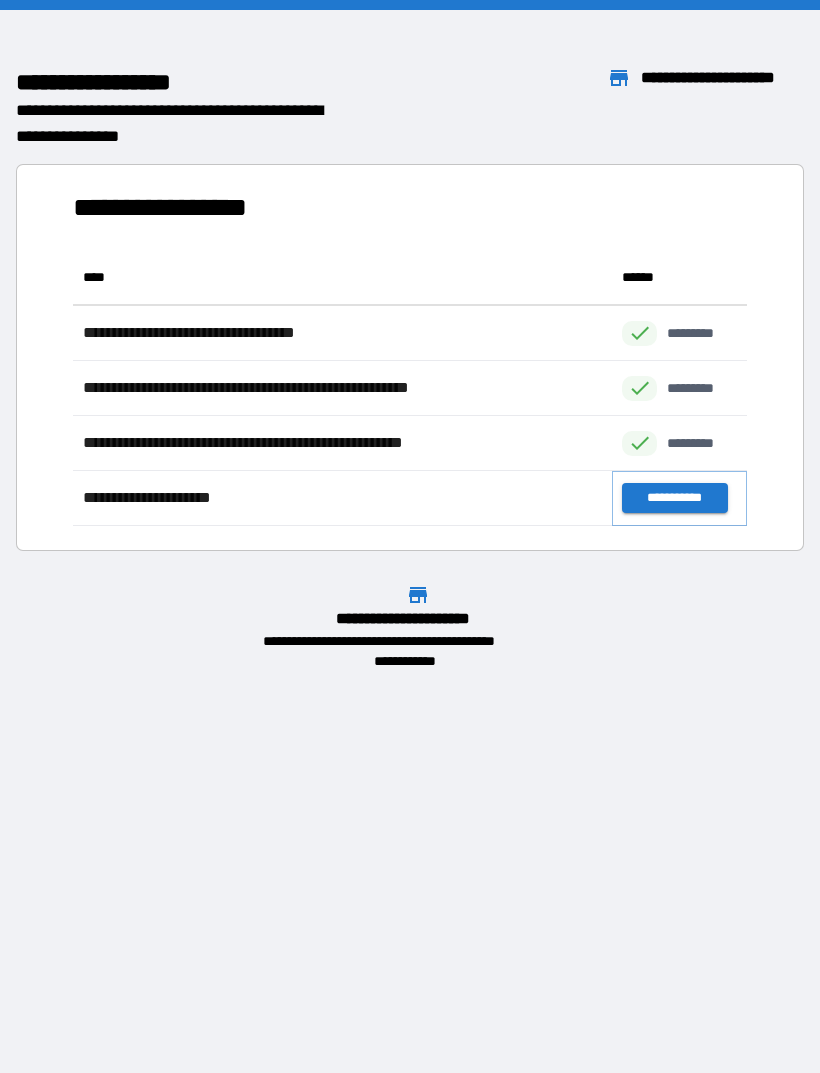 click on "**********" at bounding box center (674, 498) 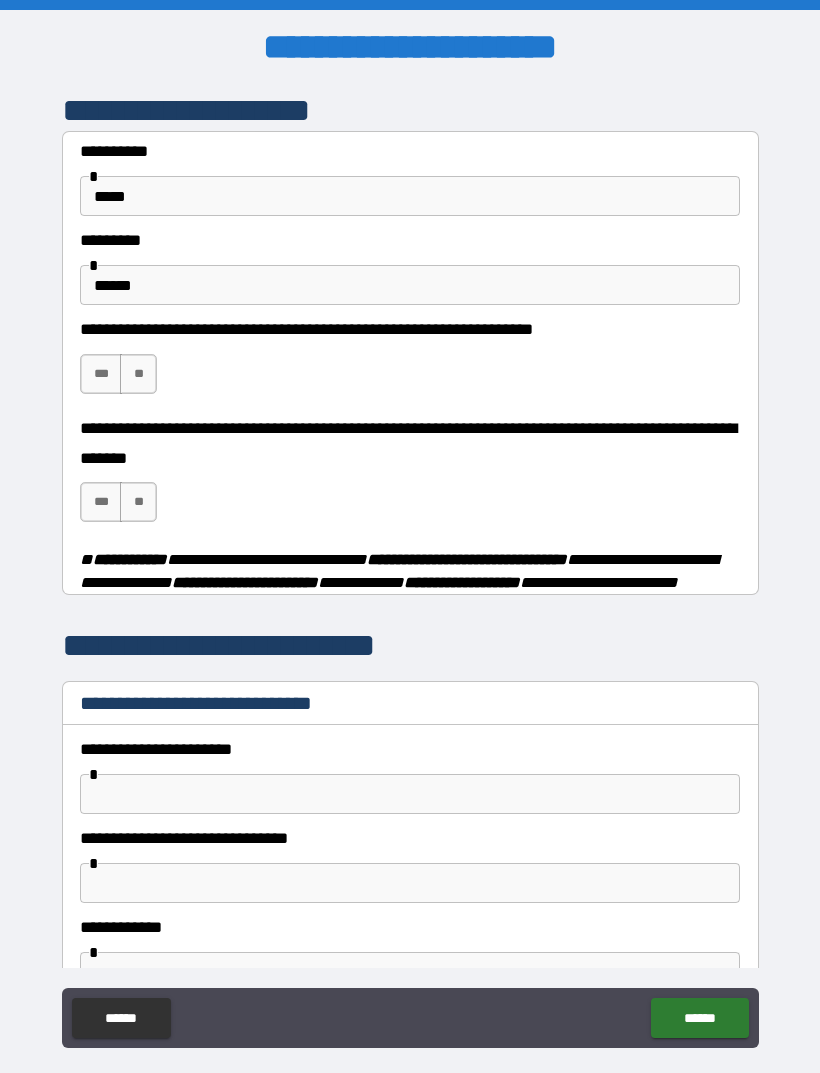 click on "**" at bounding box center [138, 374] 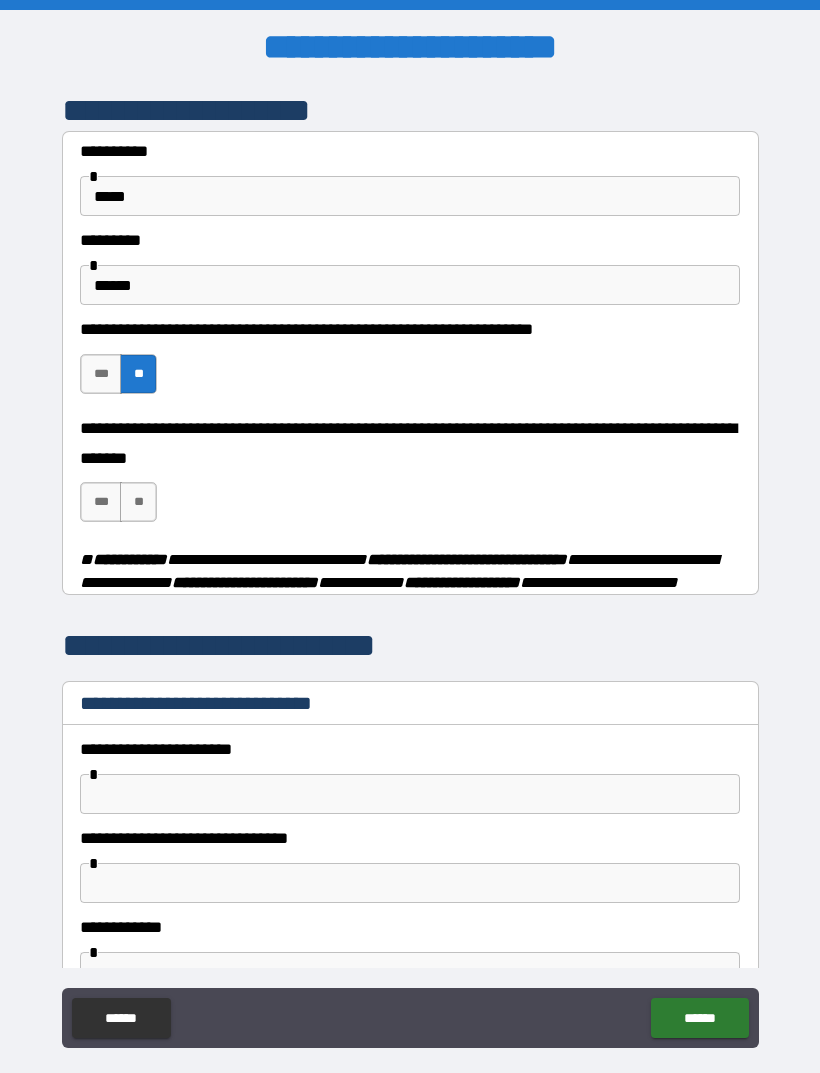 click on "**" at bounding box center [138, 502] 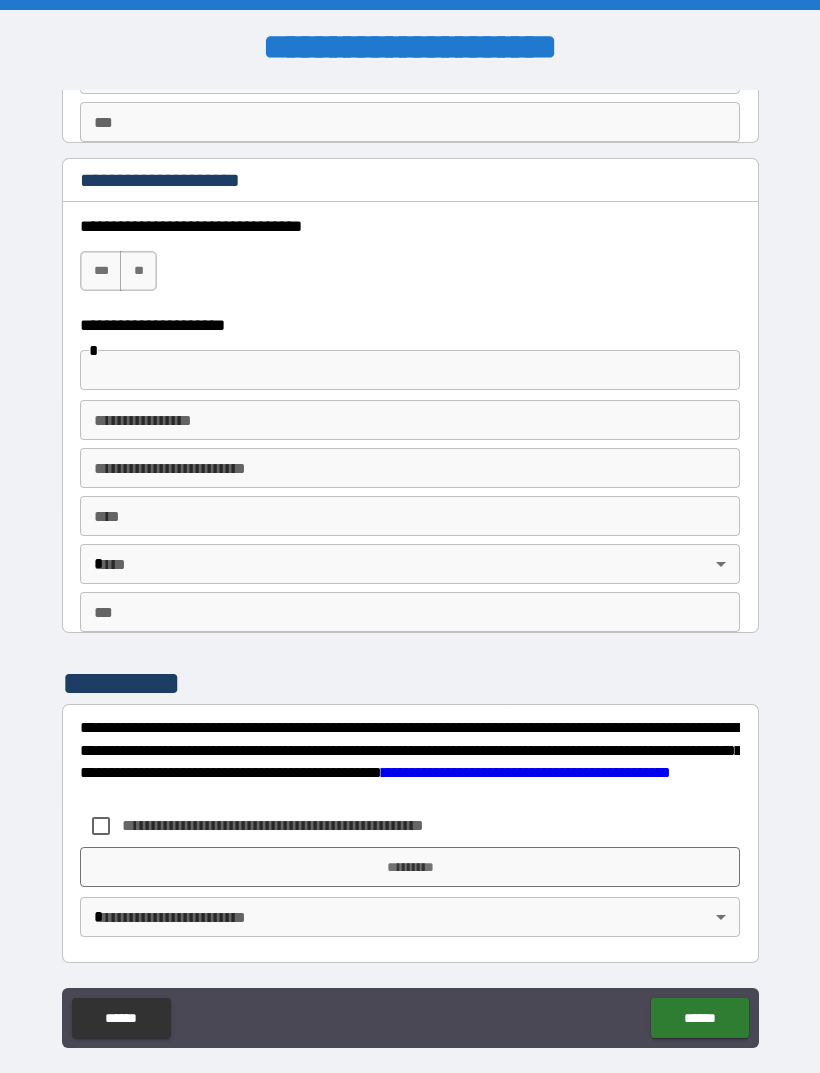 scroll, scrollTop: 3467, scrollLeft: 0, axis: vertical 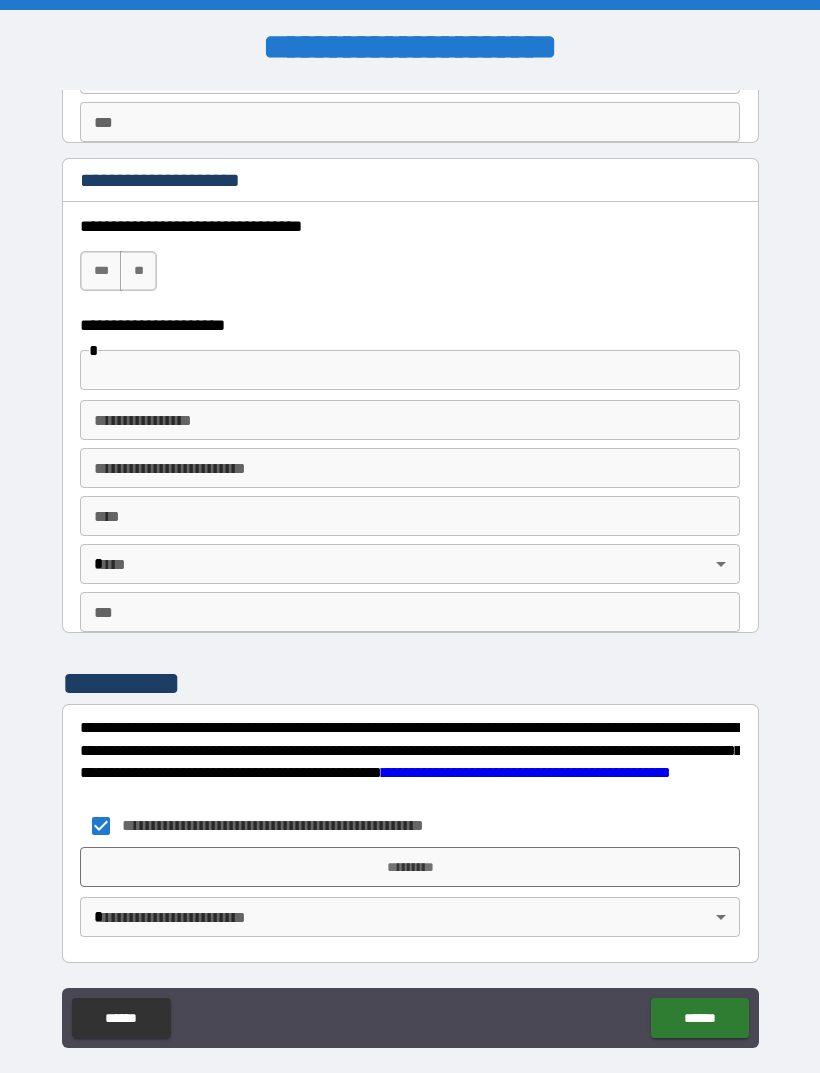 click on "[FIRST] [LAST] [NUMBER] [STREET] [CITY] [STATE] [POSTAL_CODE]" at bounding box center [410, 570] 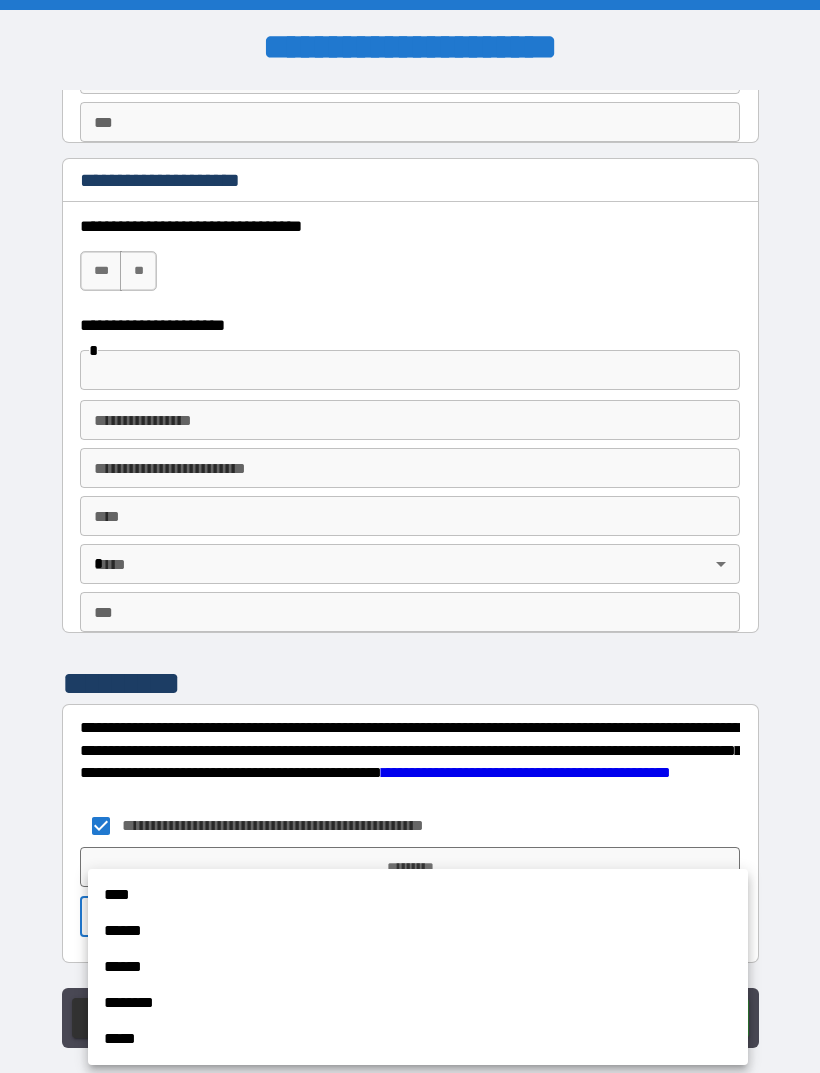 click on "****" at bounding box center [418, 895] 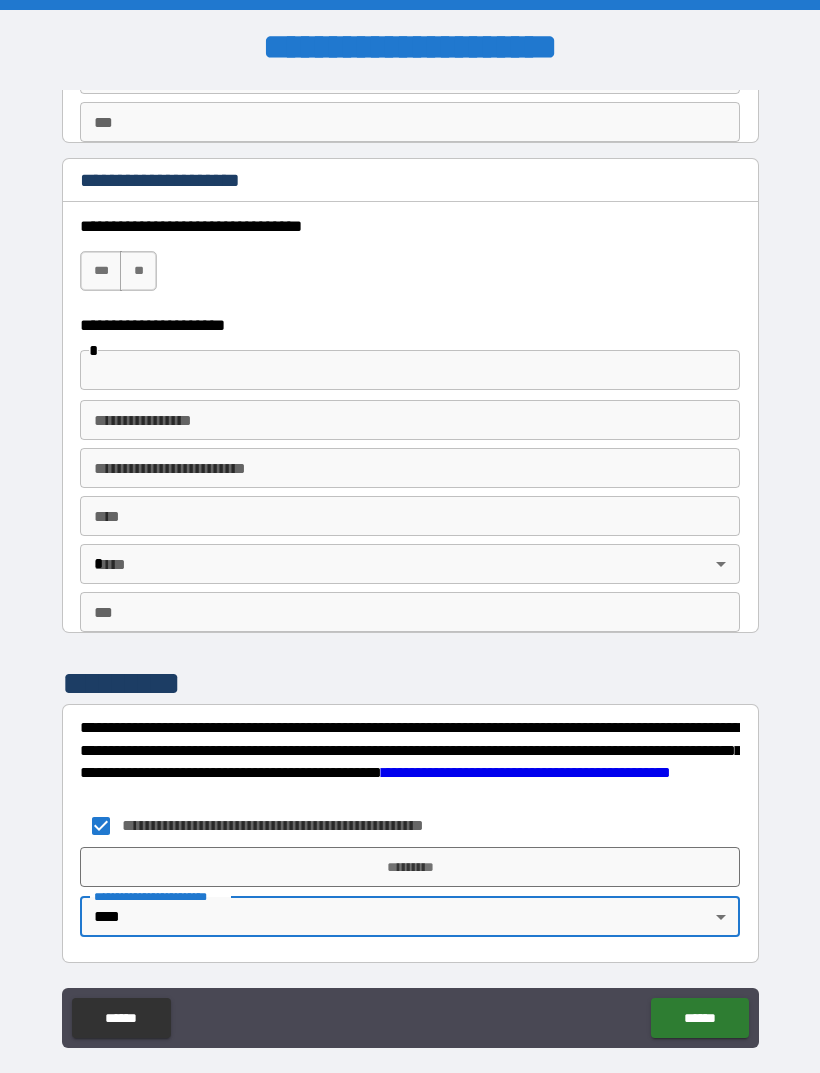 click on "*********" at bounding box center (410, 867) 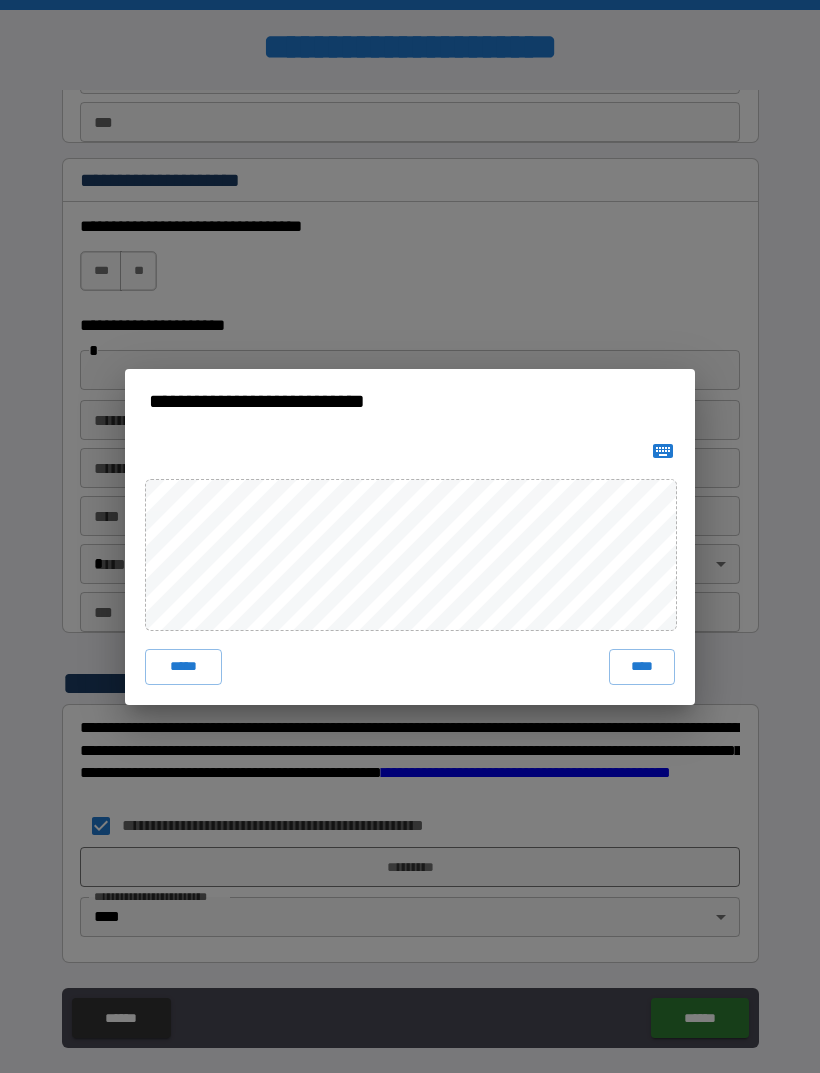 click on "****" at bounding box center (642, 667) 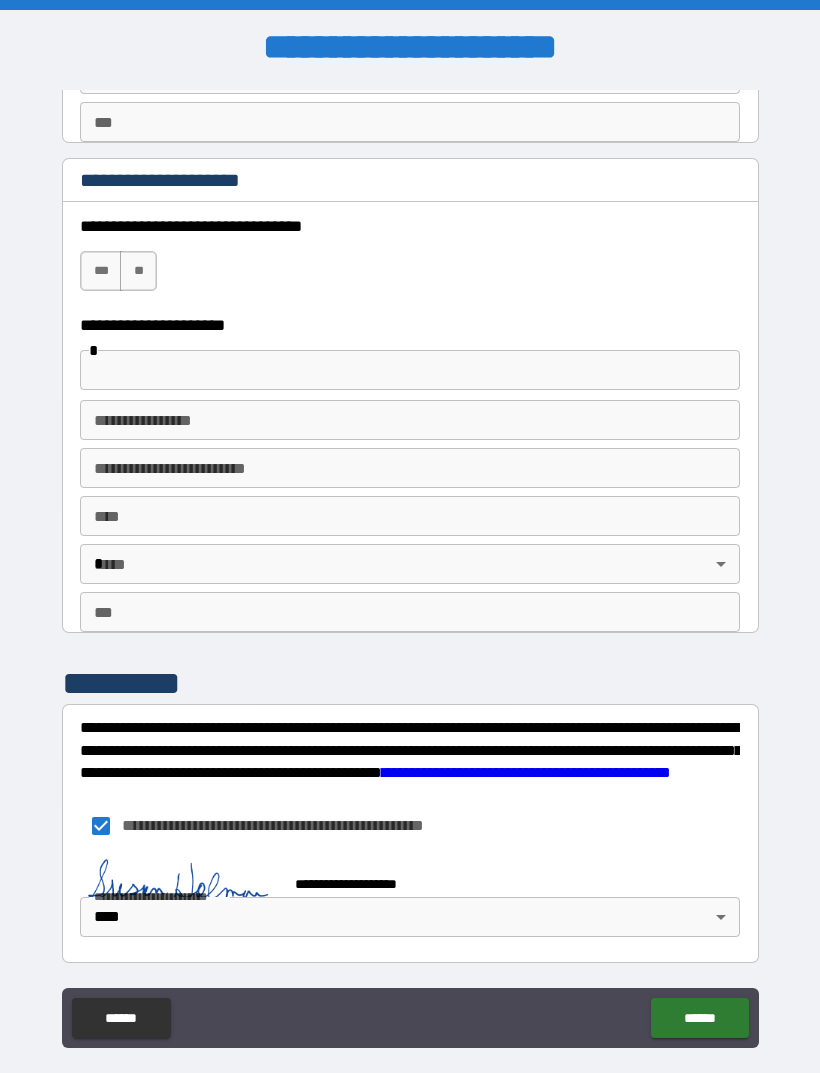 scroll, scrollTop: 3457, scrollLeft: 0, axis: vertical 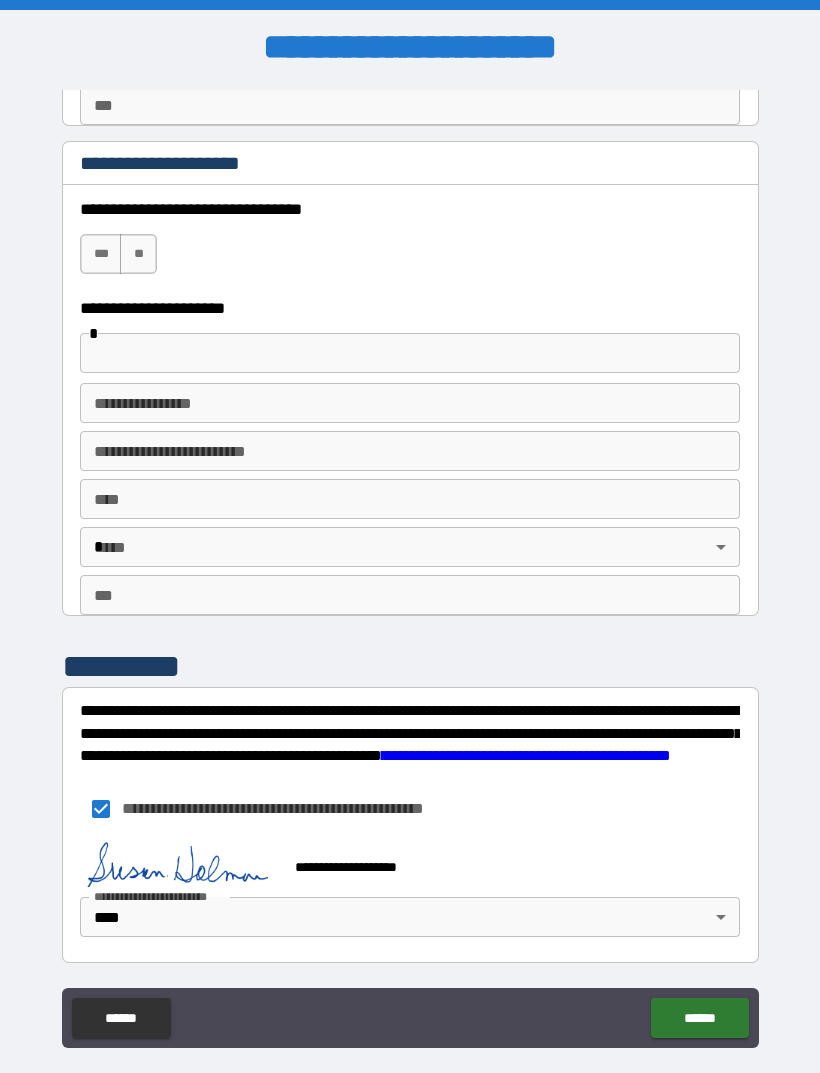 click on "******" at bounding box center [699, 1018] 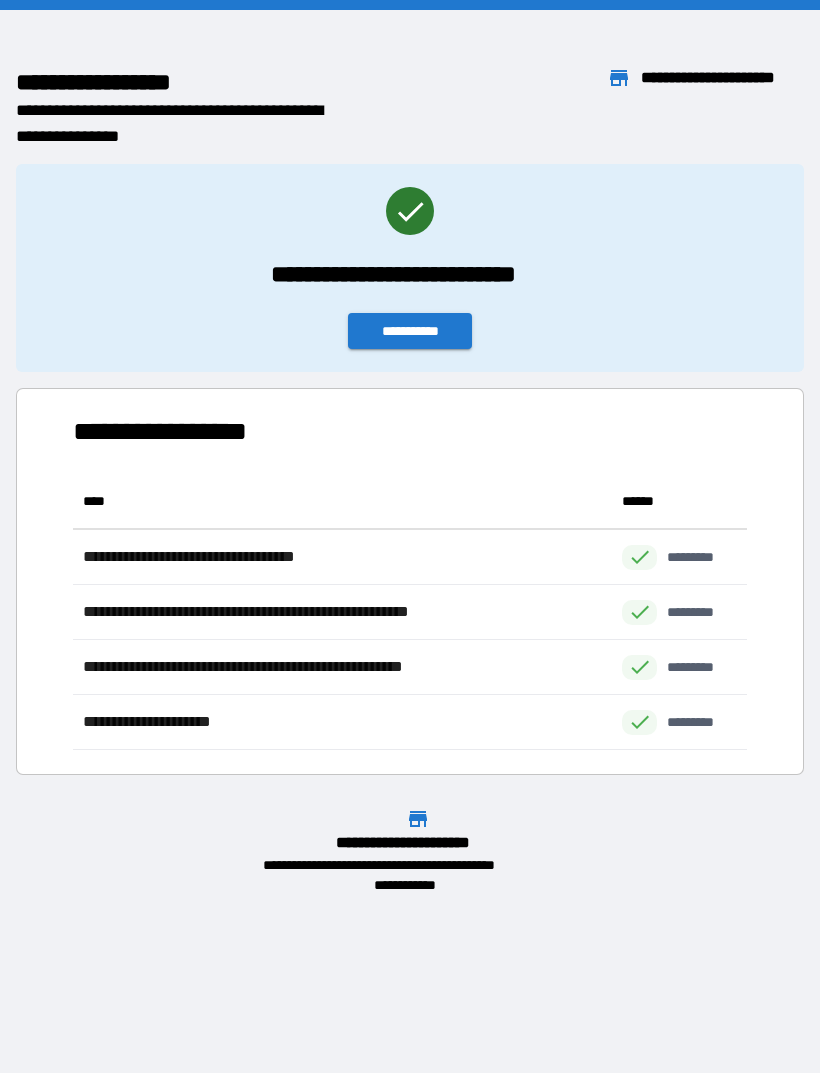 scroll, scrollTop: 276, scrollLeft: 674, axis: both 